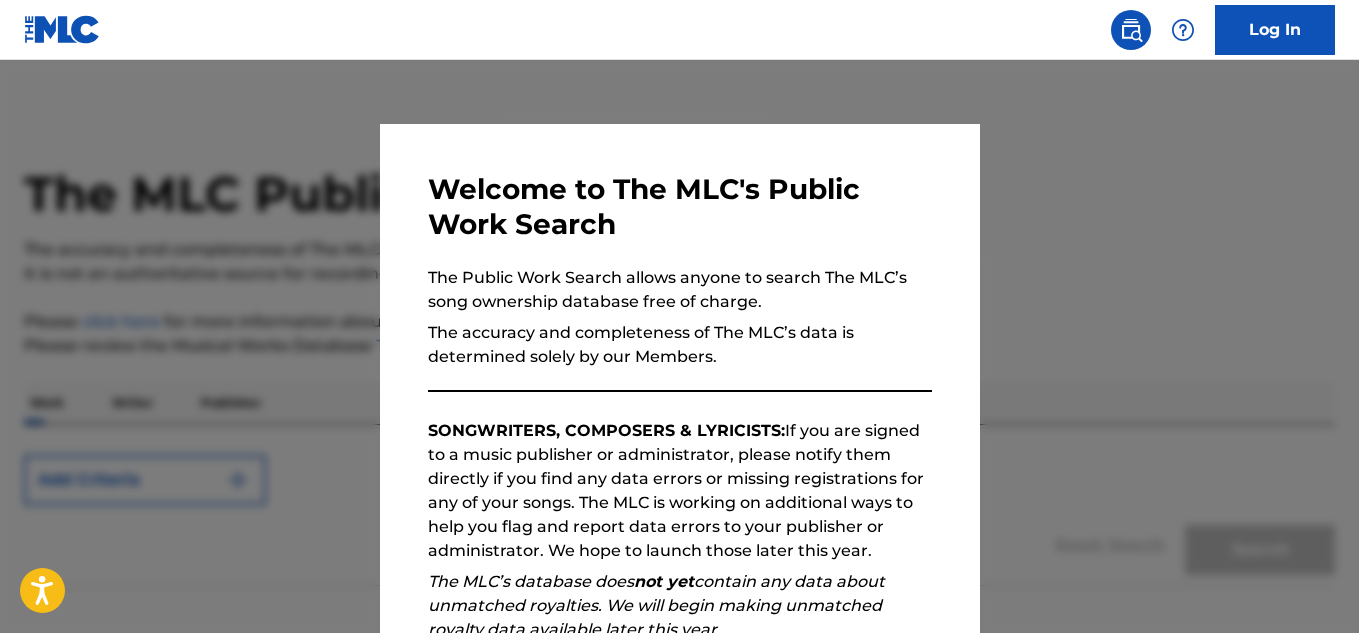 scroll, scrollTop: 0, scrollLeft: 0, axis: both 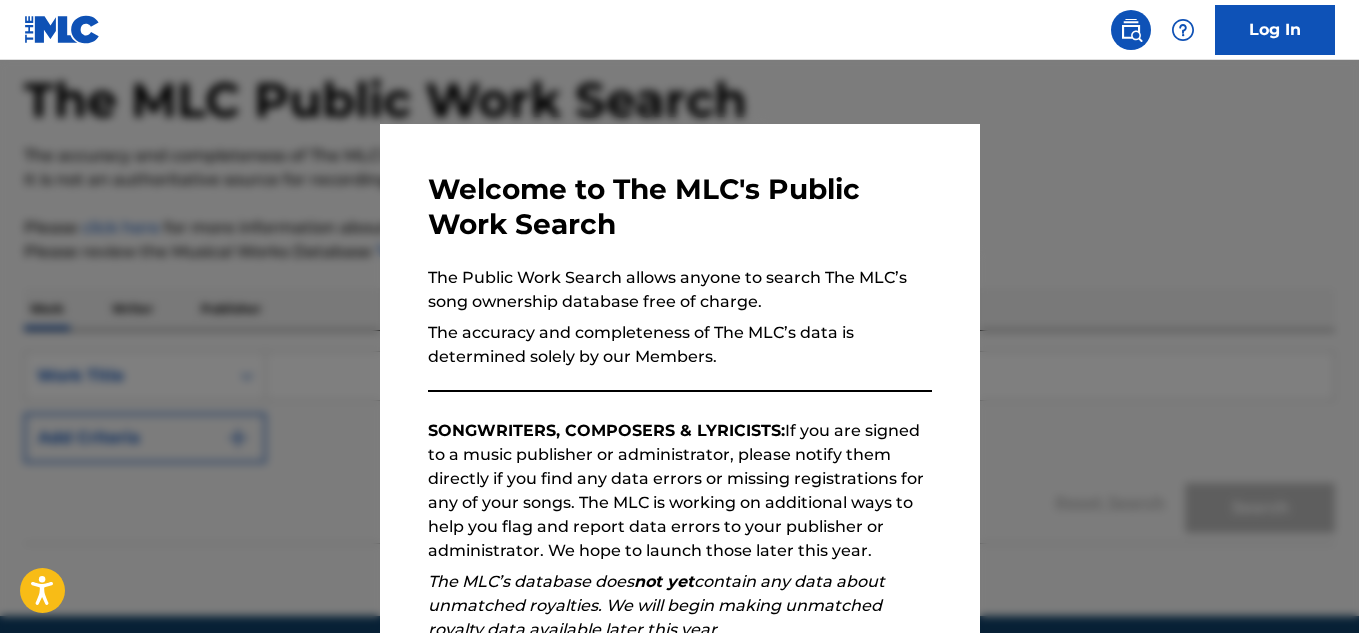 click on "Welcome to The MLC's Public Work Search The Public Work Search allows anyone to search The MLC’s song ownership database free of charge. The accuracy and completeness of The MLC’s data is determined solely by our Members. SONGWRITERS, COMPOSERS & LYRICISTS:  If you are signed to a music publisher or administrator, please notify them directly if you find any data errors or missing registrations for any of your songs. The MLC is working on additional ways to help you flag and report data errors to your publisher or administrator. We hope to launch those later this year. The MLC’s database does  not yet  contain any data about unmatched royalties. We will begin making unmatched royalty data available later this year. Please review the   Musical Works Database Terms of Use If you have any questions, please  contact us . Subscribe to our monthly newsletter! This message will reappear one week after it is closed. Continue" at bounding box center (680, 519) 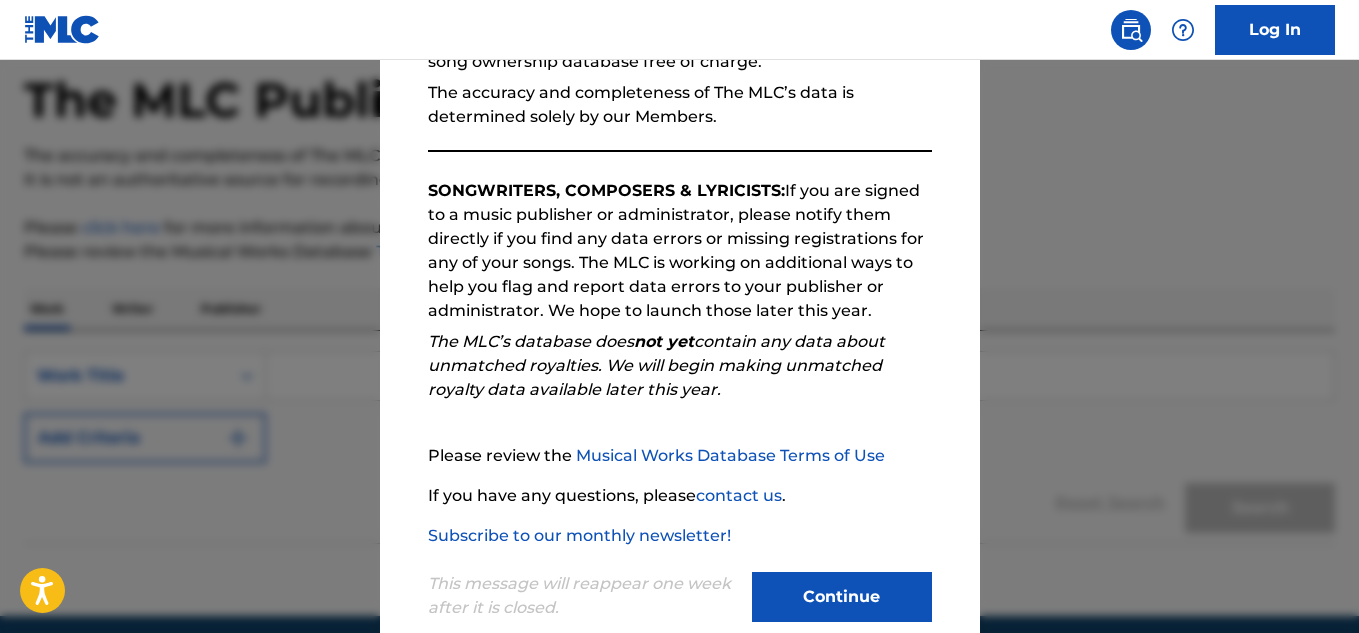 scroll, scrollTop: 282, scrollLeft: 0, axis: vertical 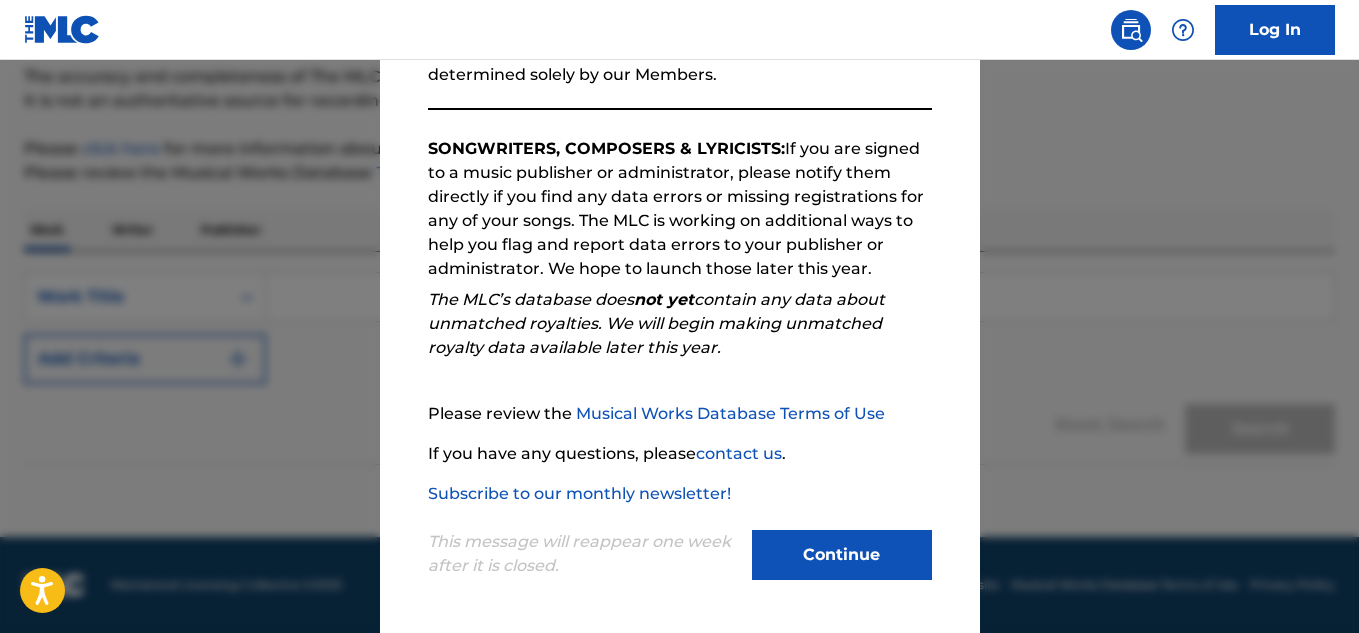 click on "Continue" at bounding box center (842, 555) 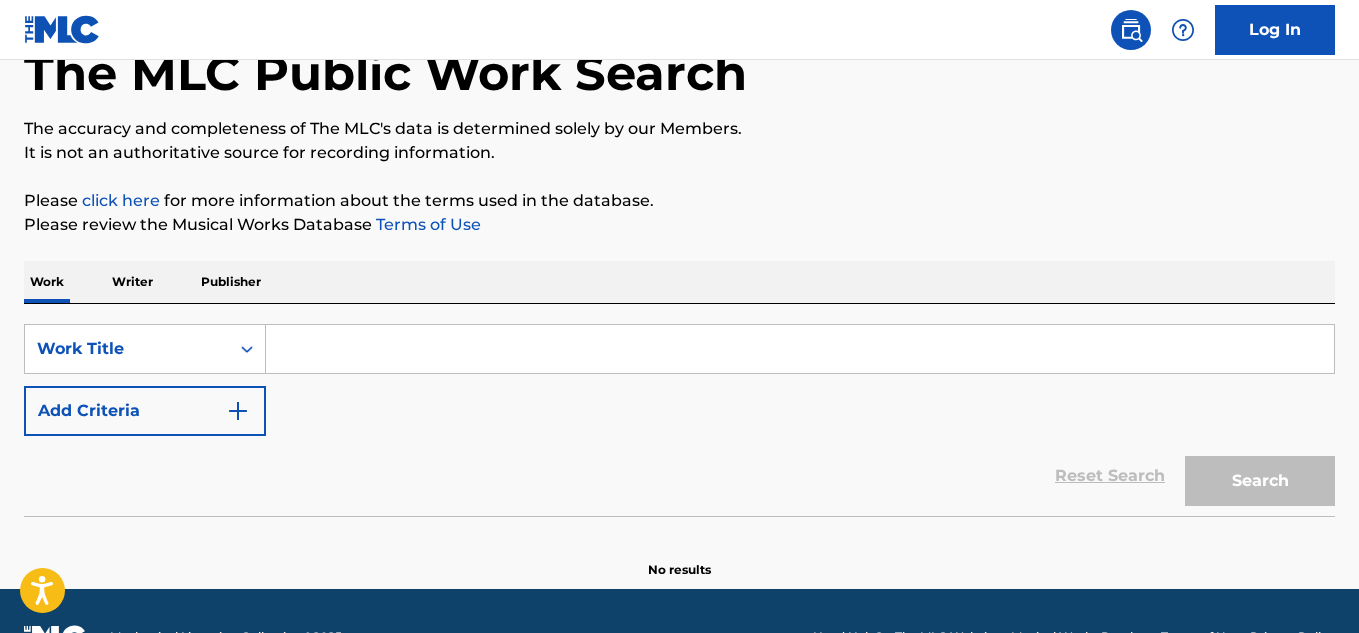 scroll, scrollTop: 173, scrollLeft: 0, axis: vertical 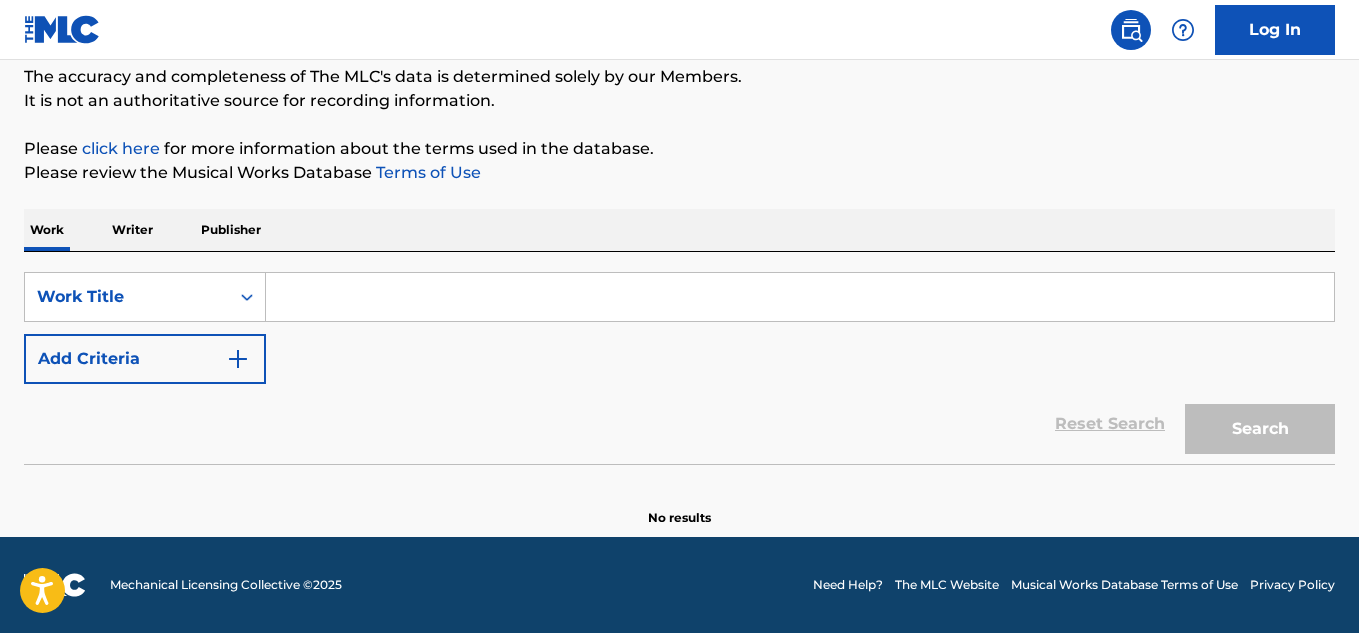 click on "click here" at bounding box center (121, 148) 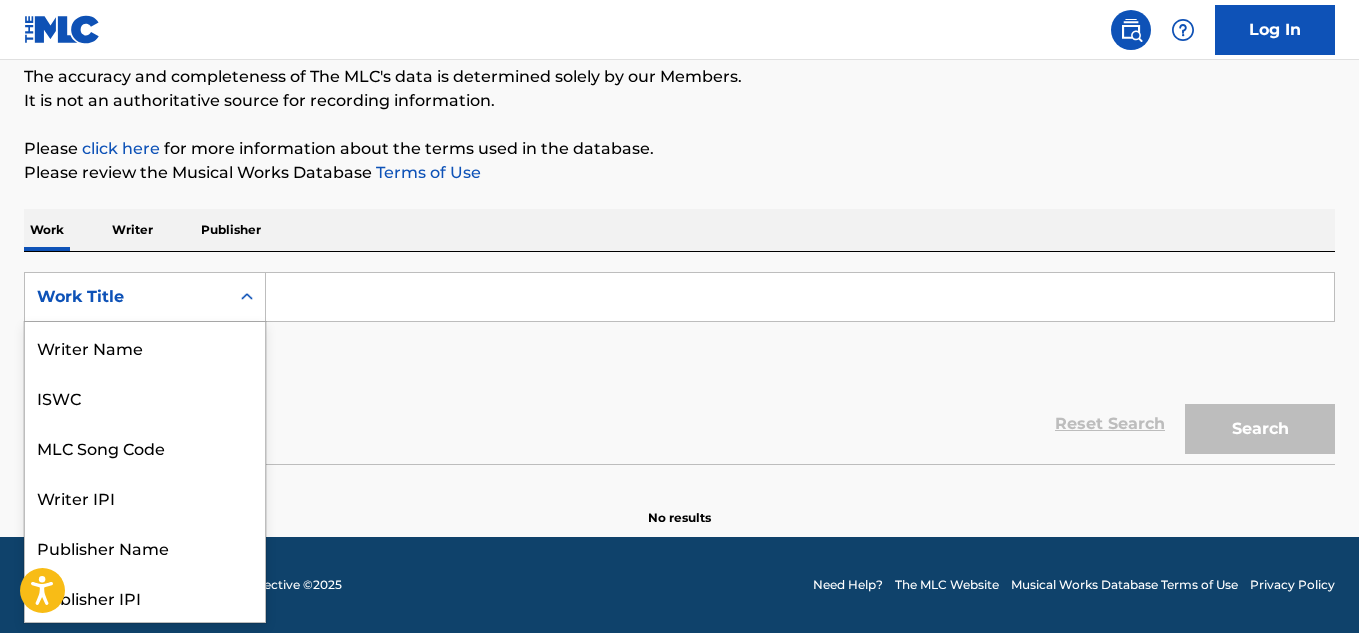 scroll, scrollTop: 100, scrollLeft: 0, axis: vertical 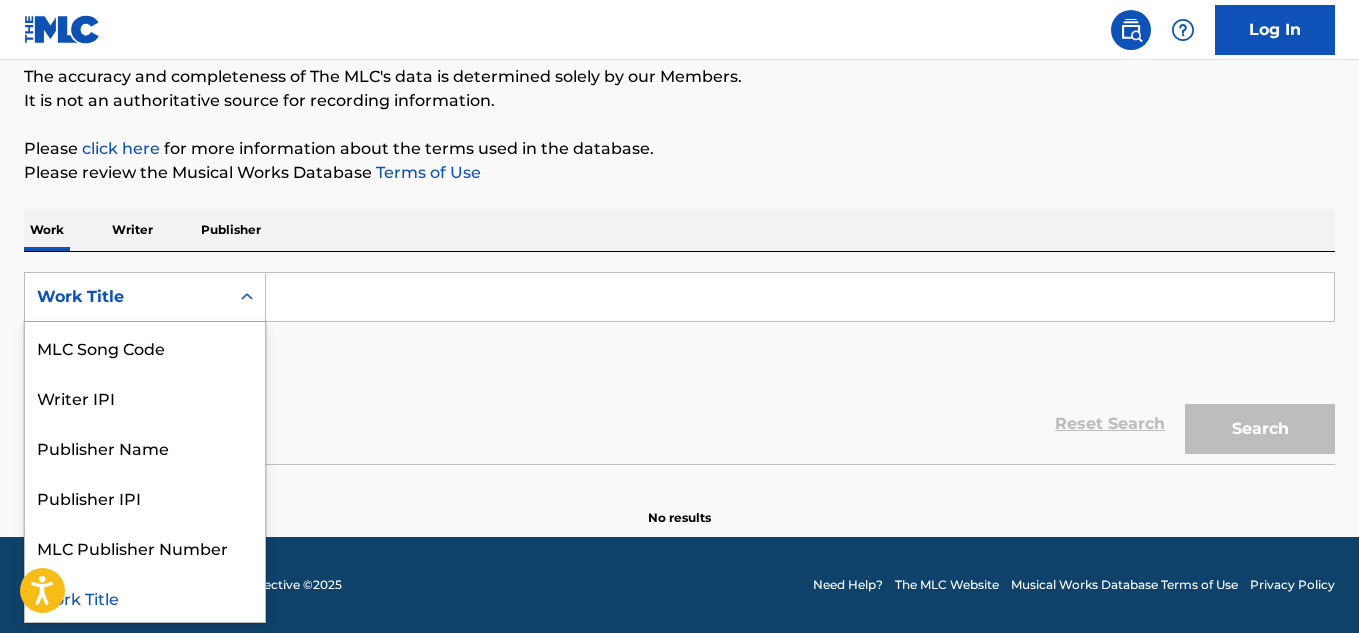 click 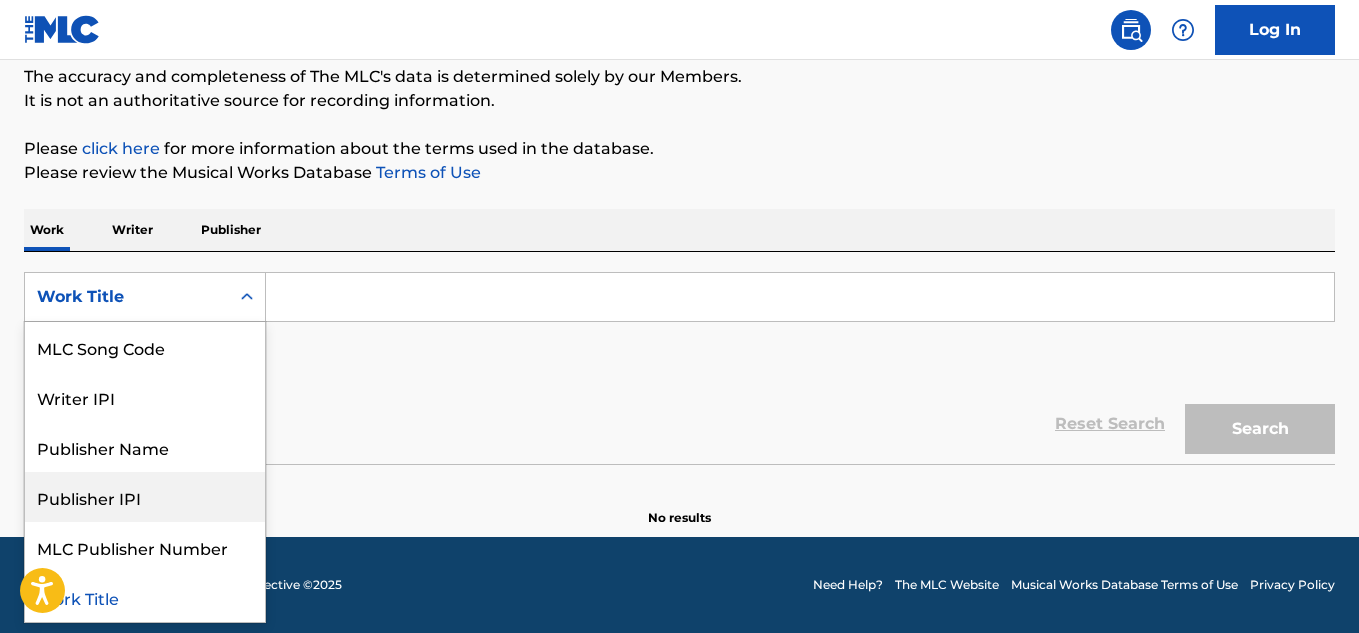 scroll, scrollTop: 0, scrollLeft: 0, axis: both 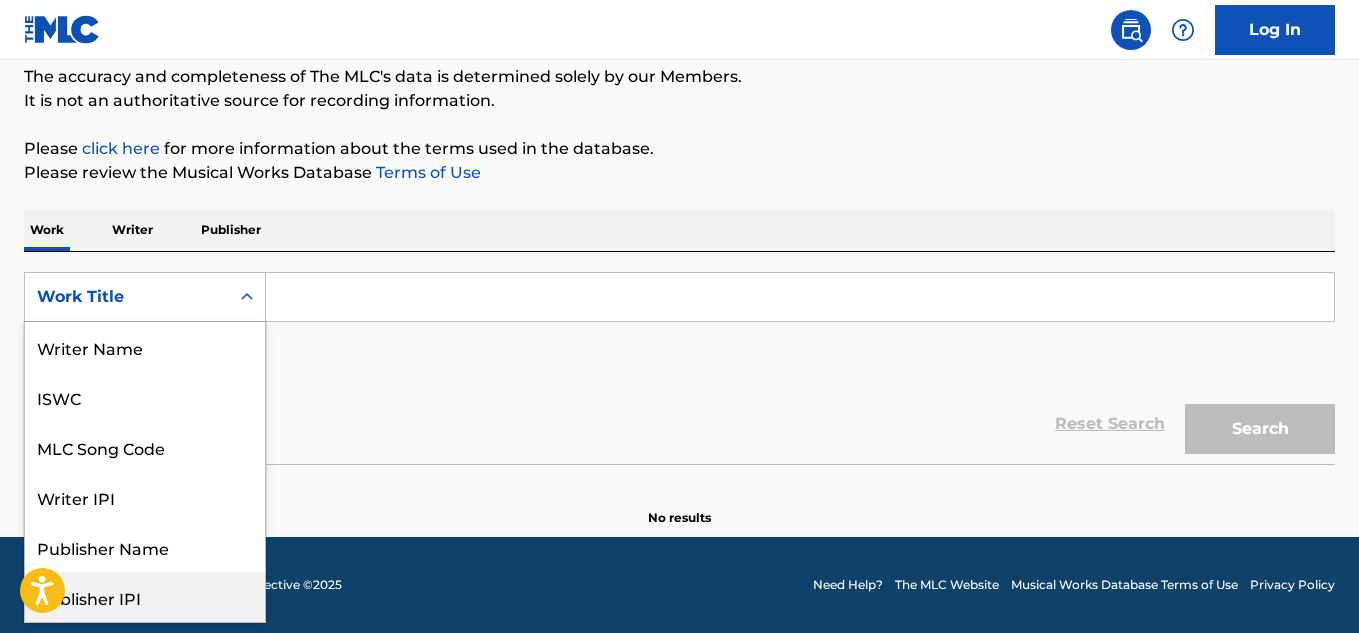 drag, startPoint x: 265, startPoint y: 386, endPoint x: 241, endPoint y: 339, distance: 52.773098 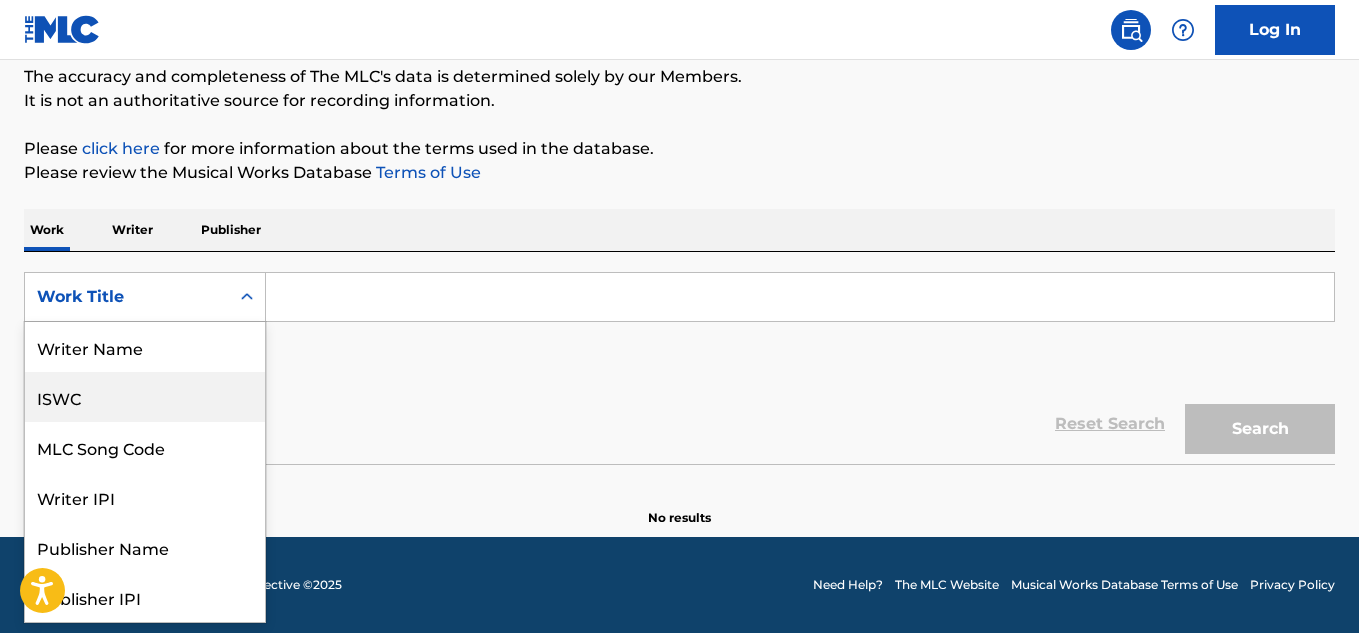 click on "ISWC" at bounding box center (145, 397) 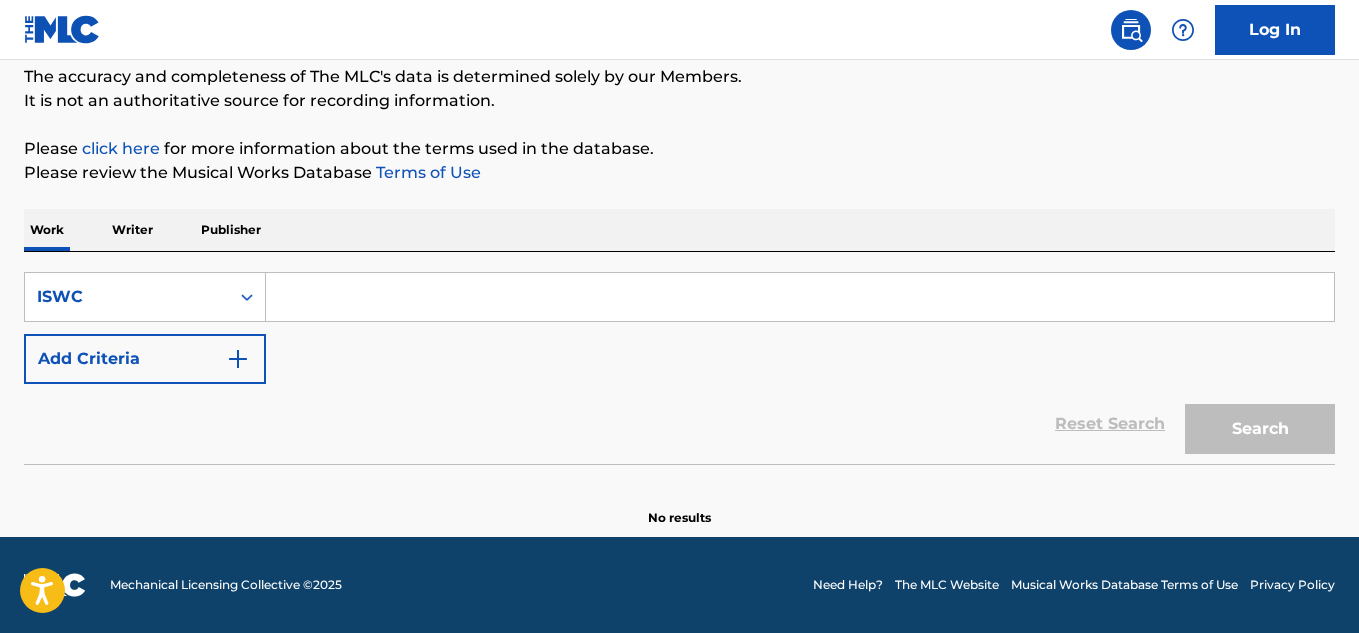 click on "Writer" at bounding box center (132, 230) 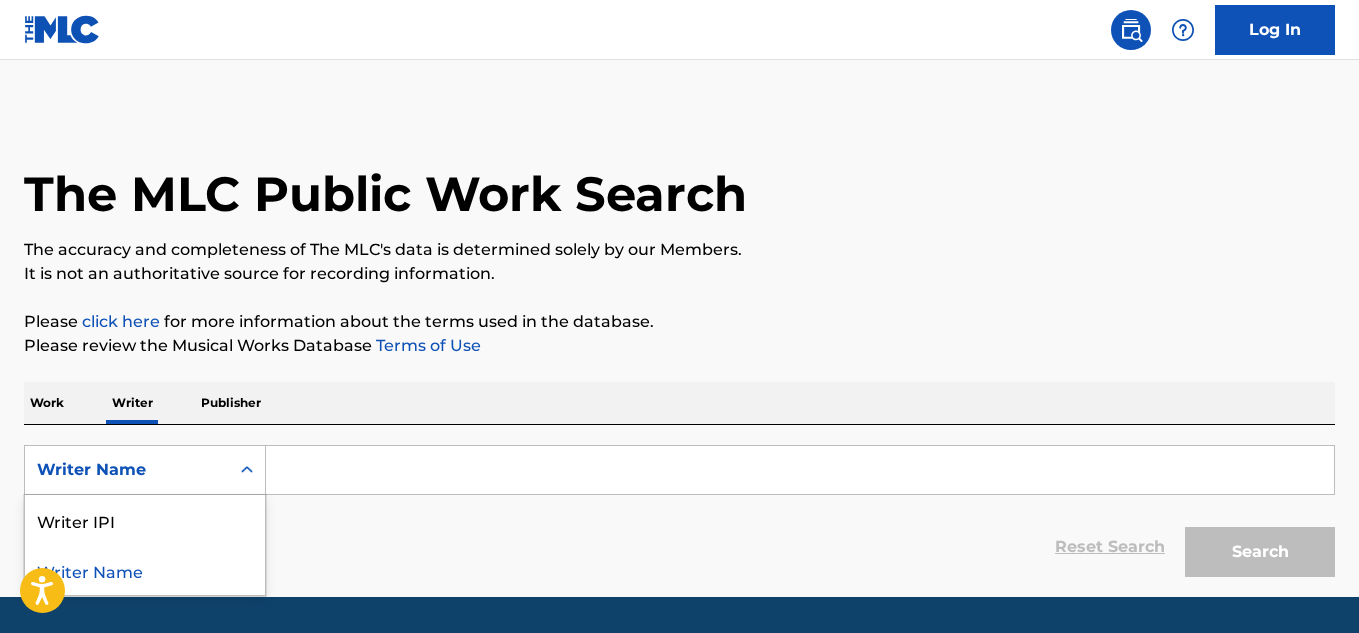 click 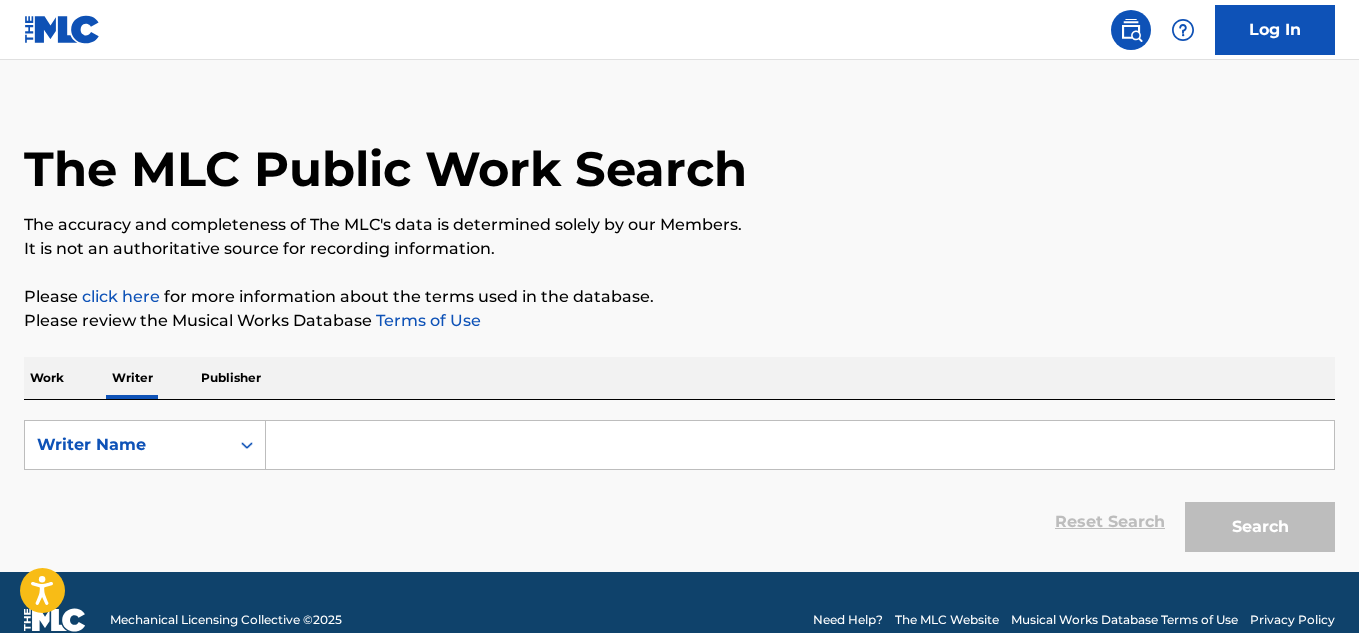 click on "Publisher" at bounding box center [231, 378] 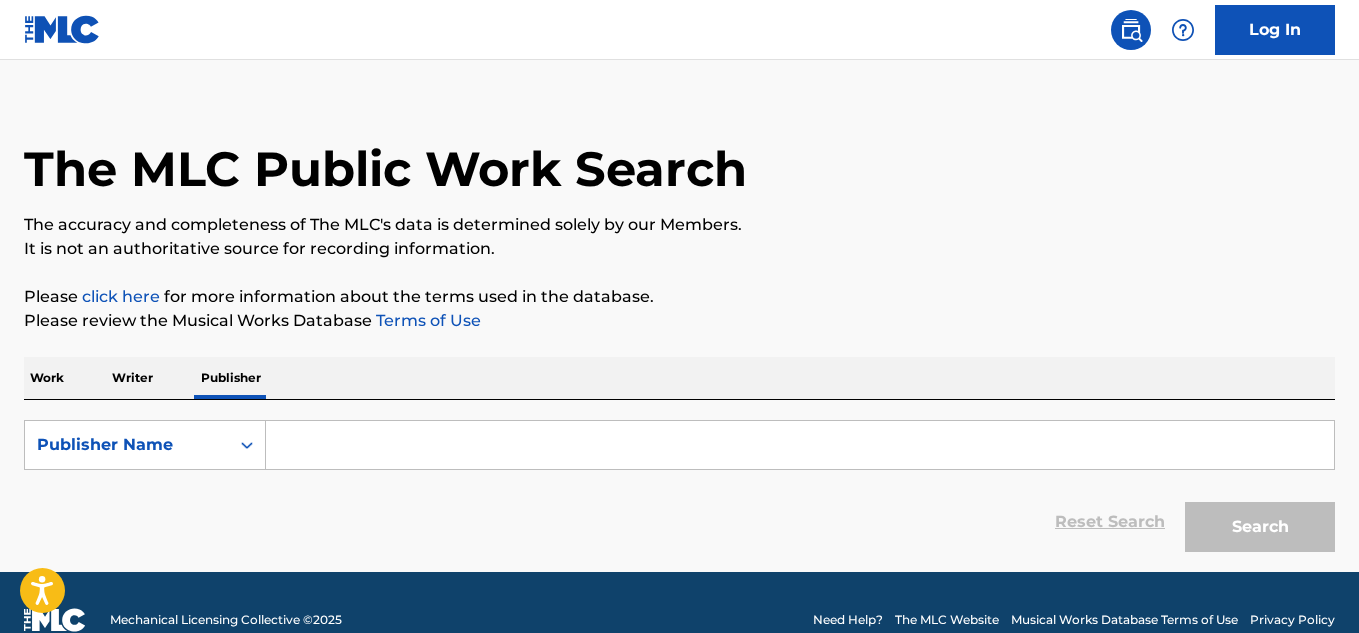 scroll, scrollTop: 0, scrollLeft: 0, axis: both 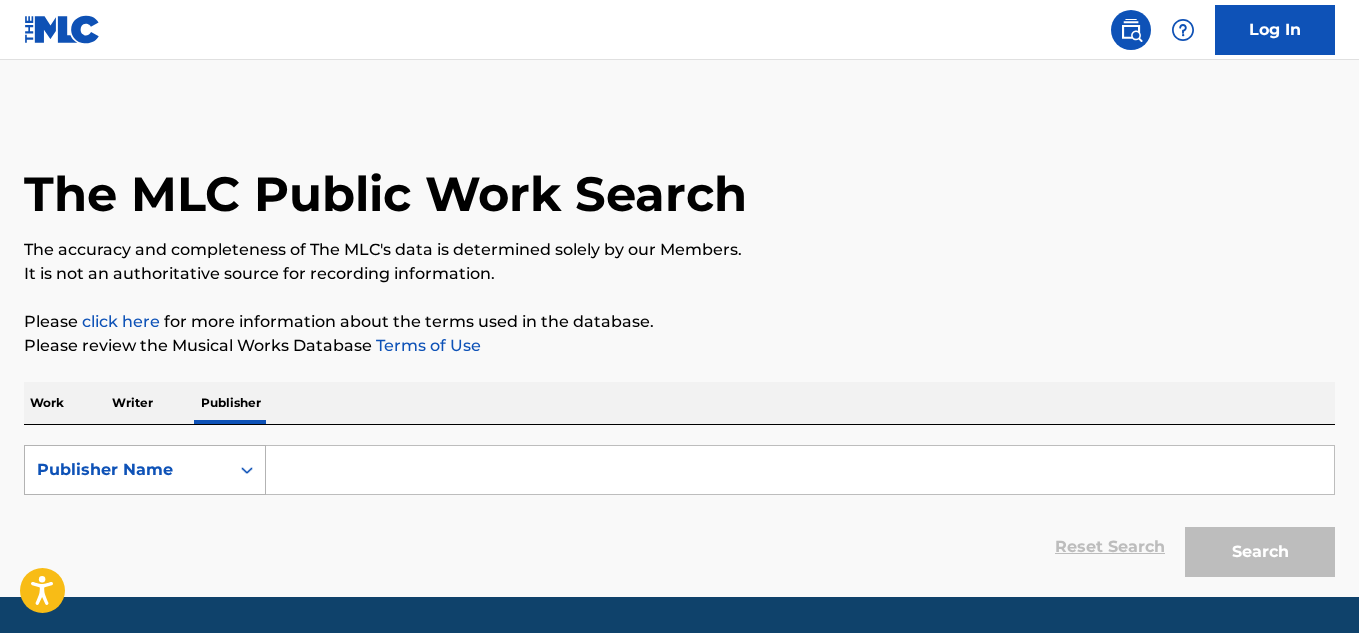 click 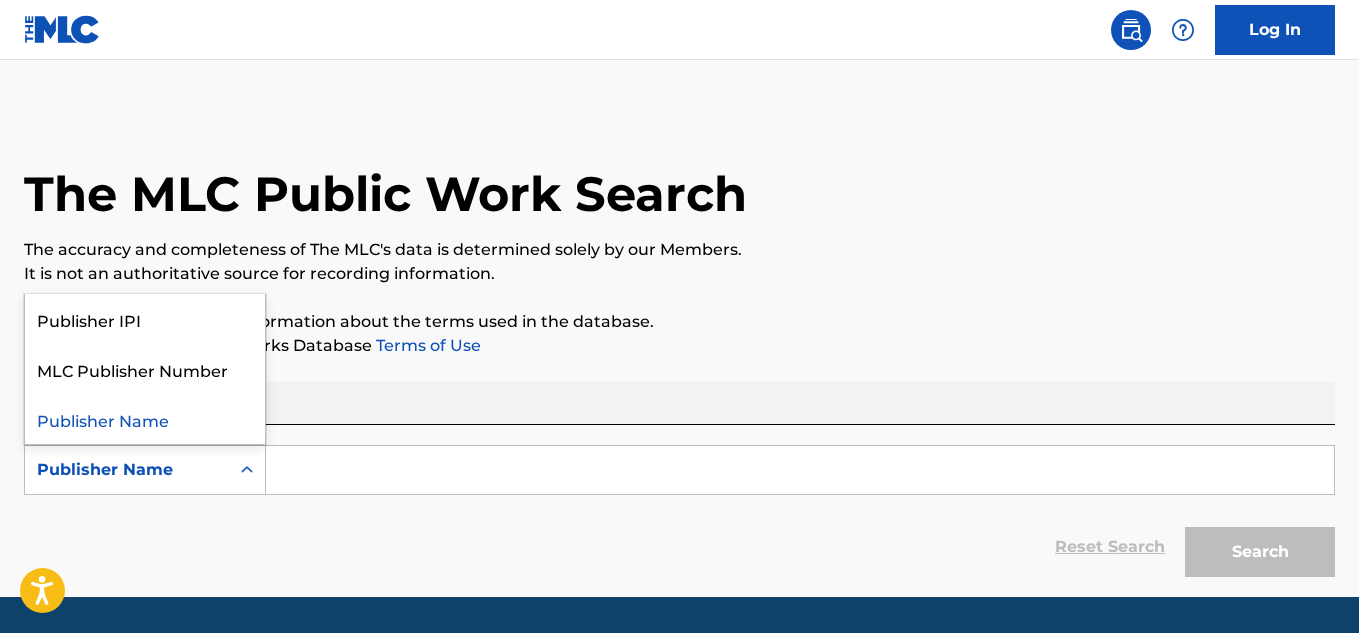 click on "Publisher Name" at bounding box center [145, 419] 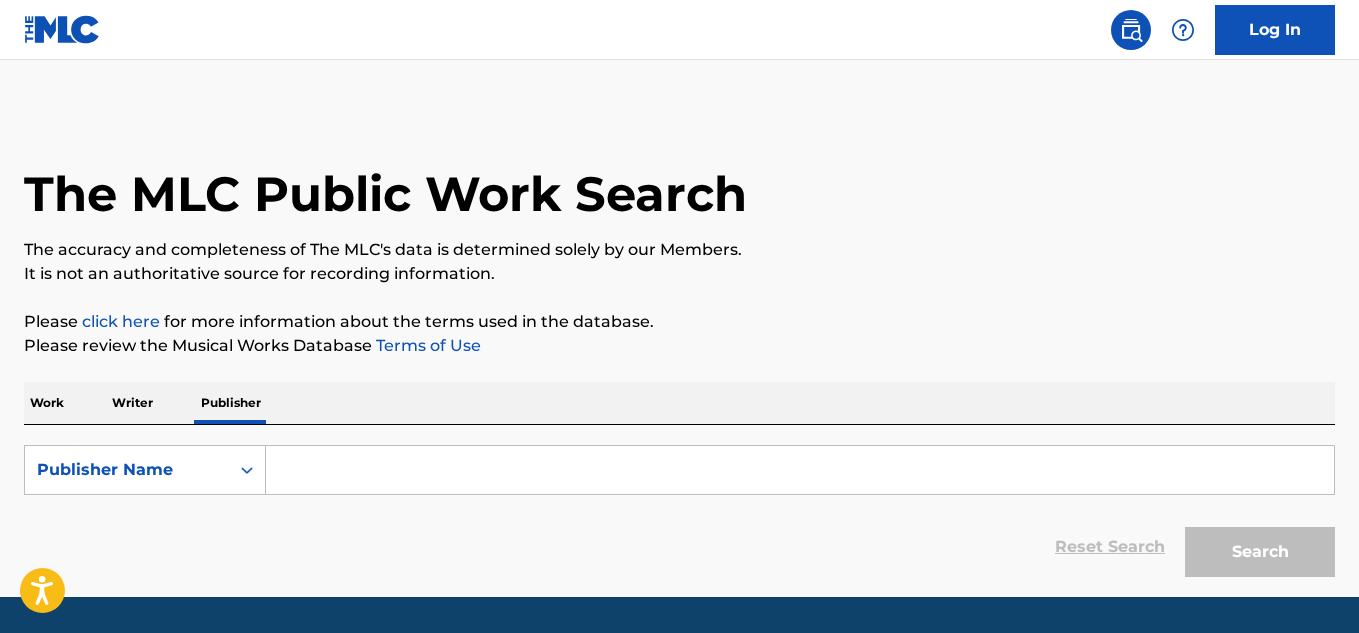 click at bounding box center [1183, 30] 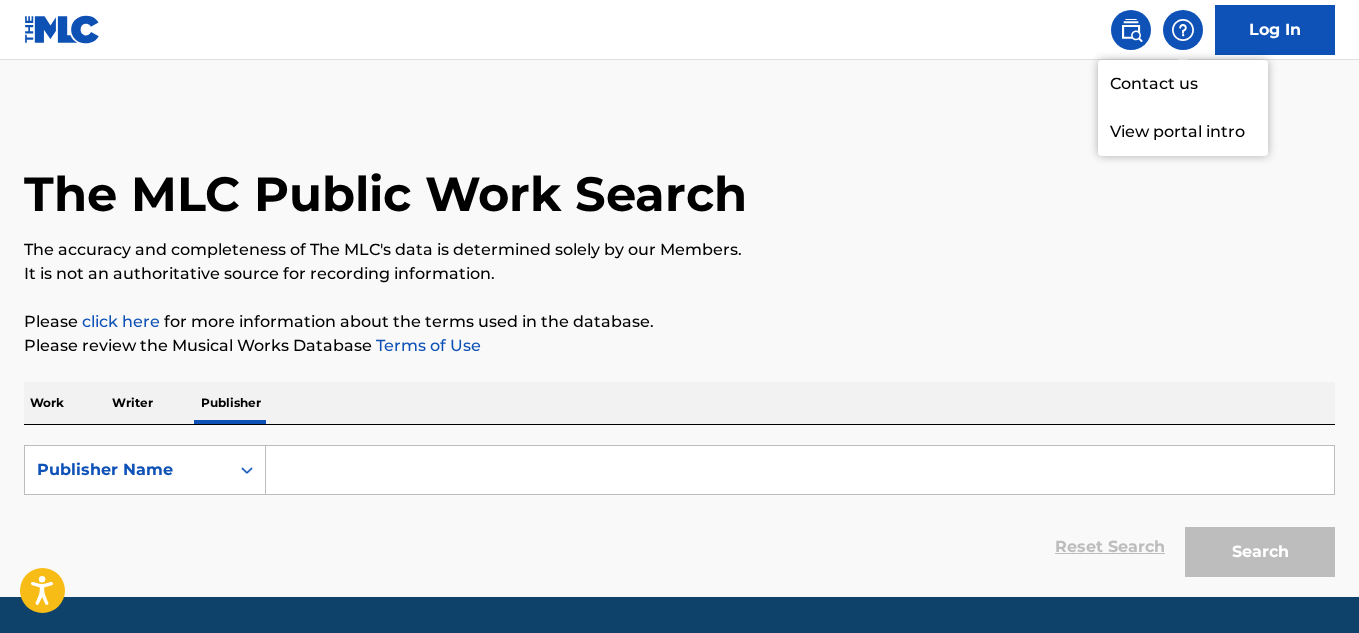 click on "Log In" at bounding box center [1275, 30] 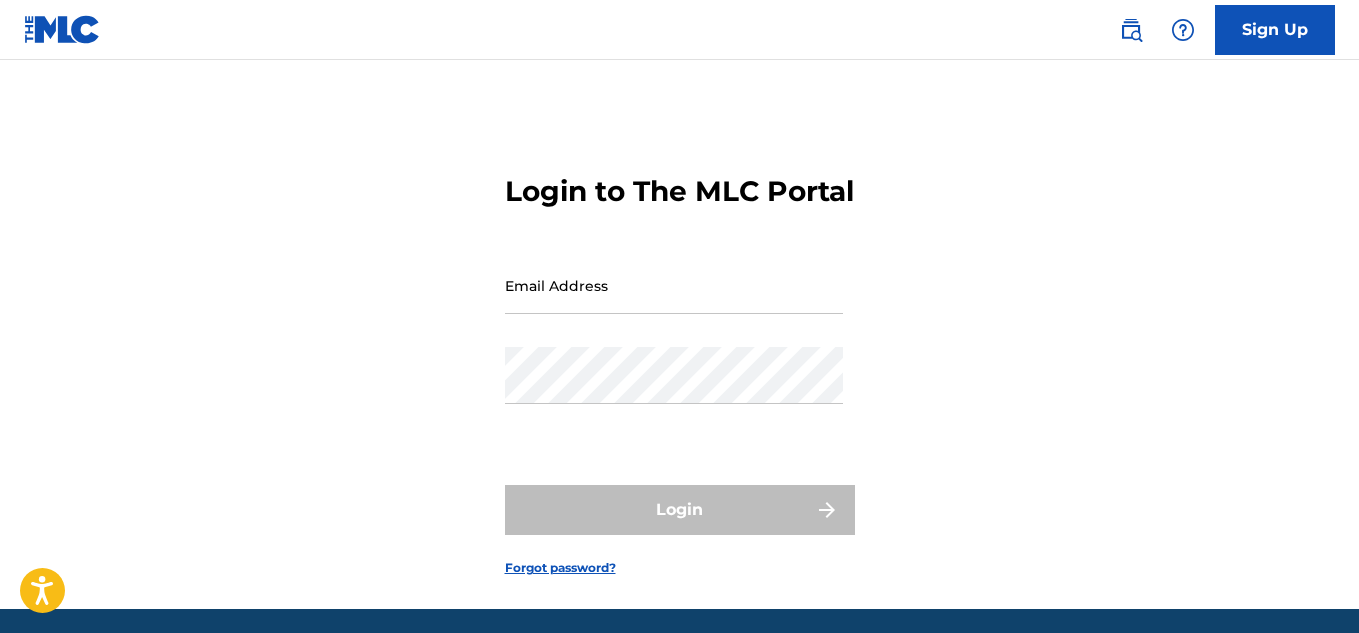 click on "Sign Up" at bounding box center (1275, 30) 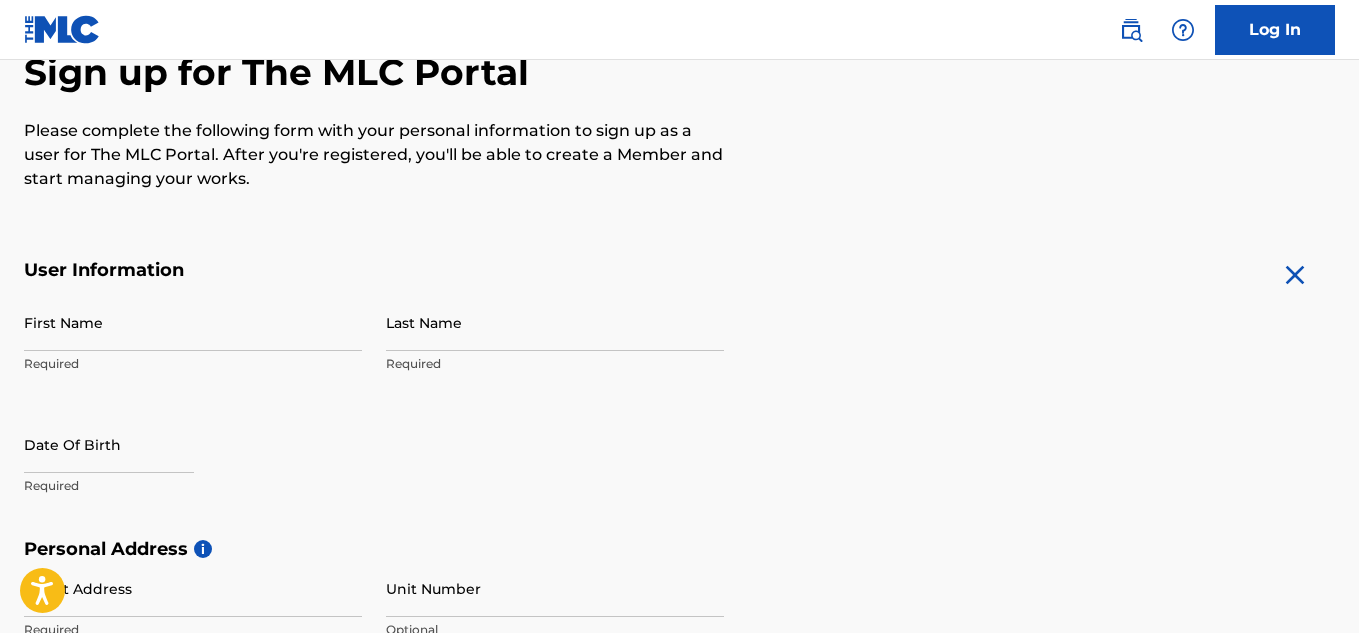scroll, scrollTop: 213, scrollLeft: 0, axis: vertical 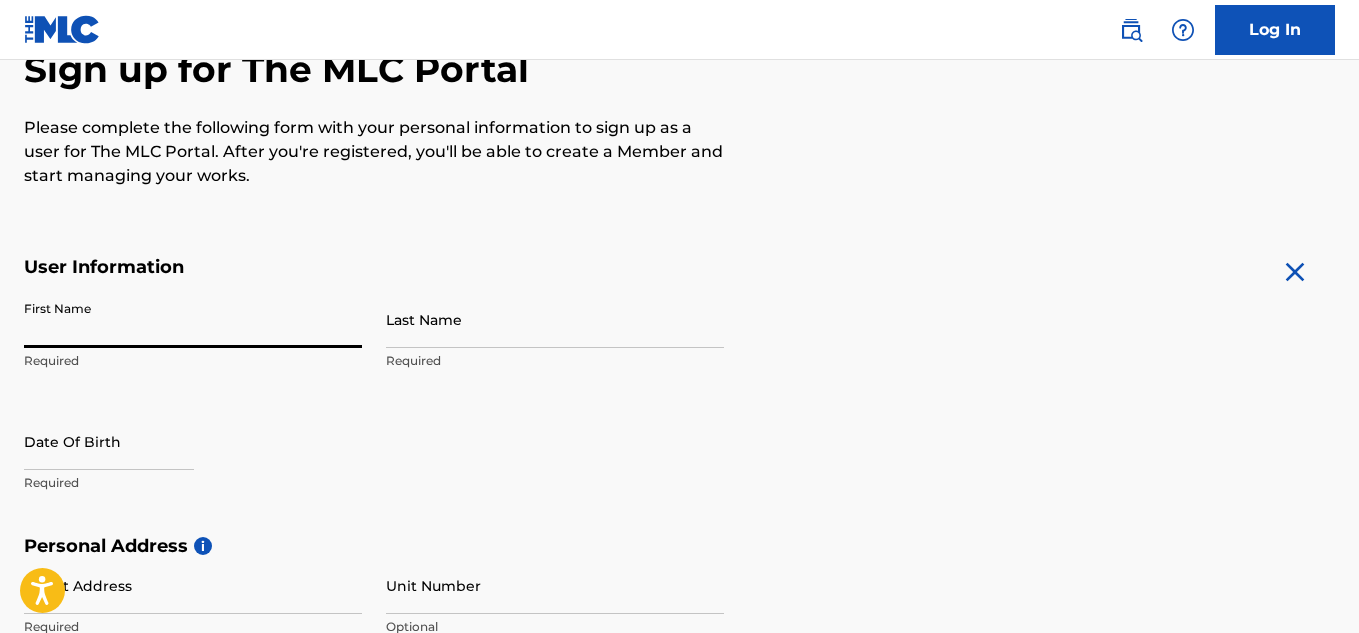 click on "First Name" at bounding box center (193, 319) 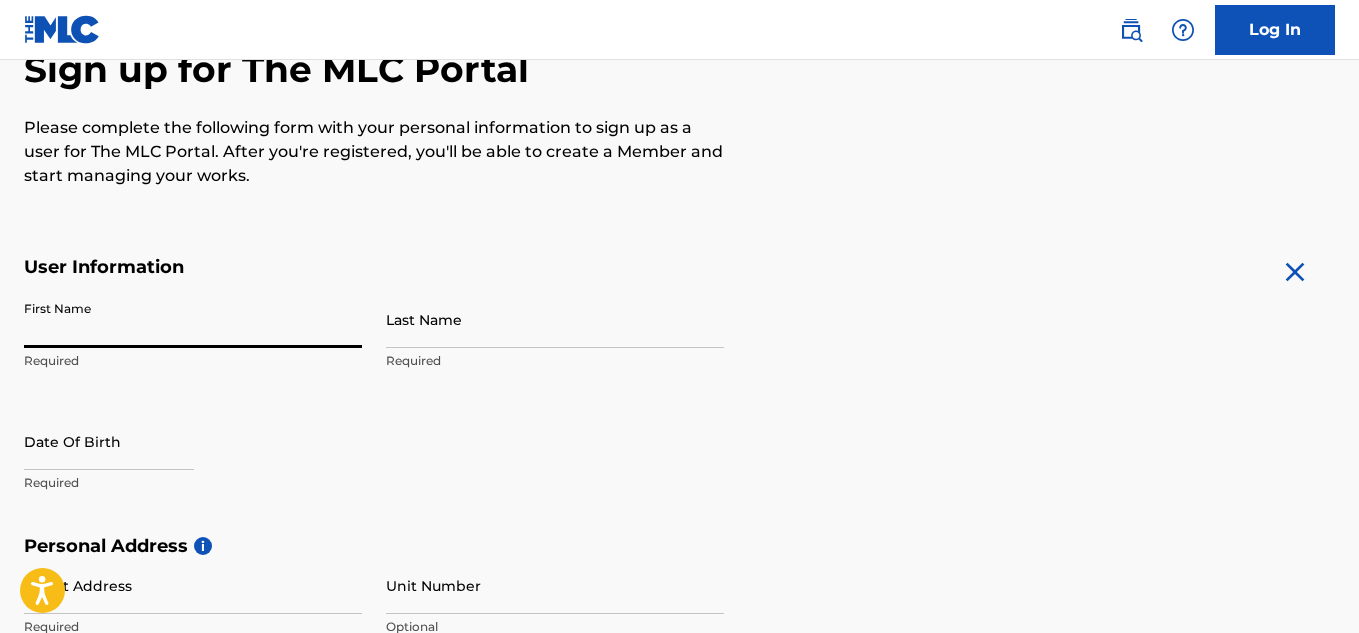 type on "[PERSON_NAME]" 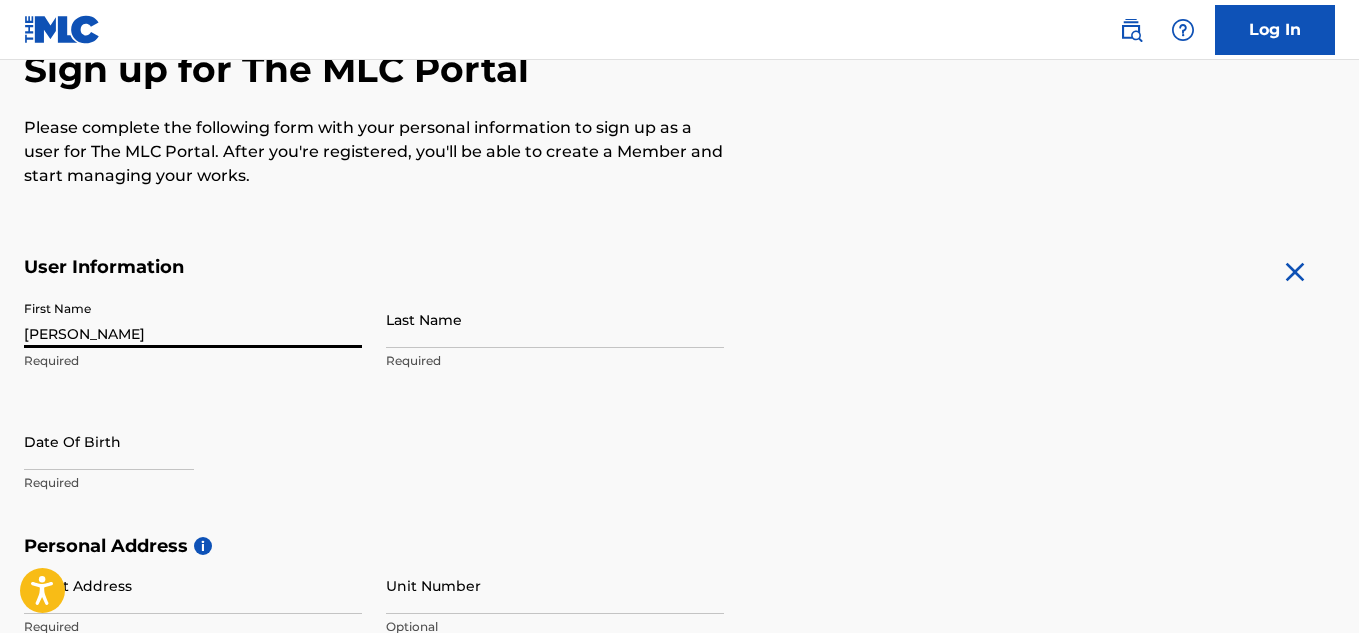 type on "[PERSON_NAME]" 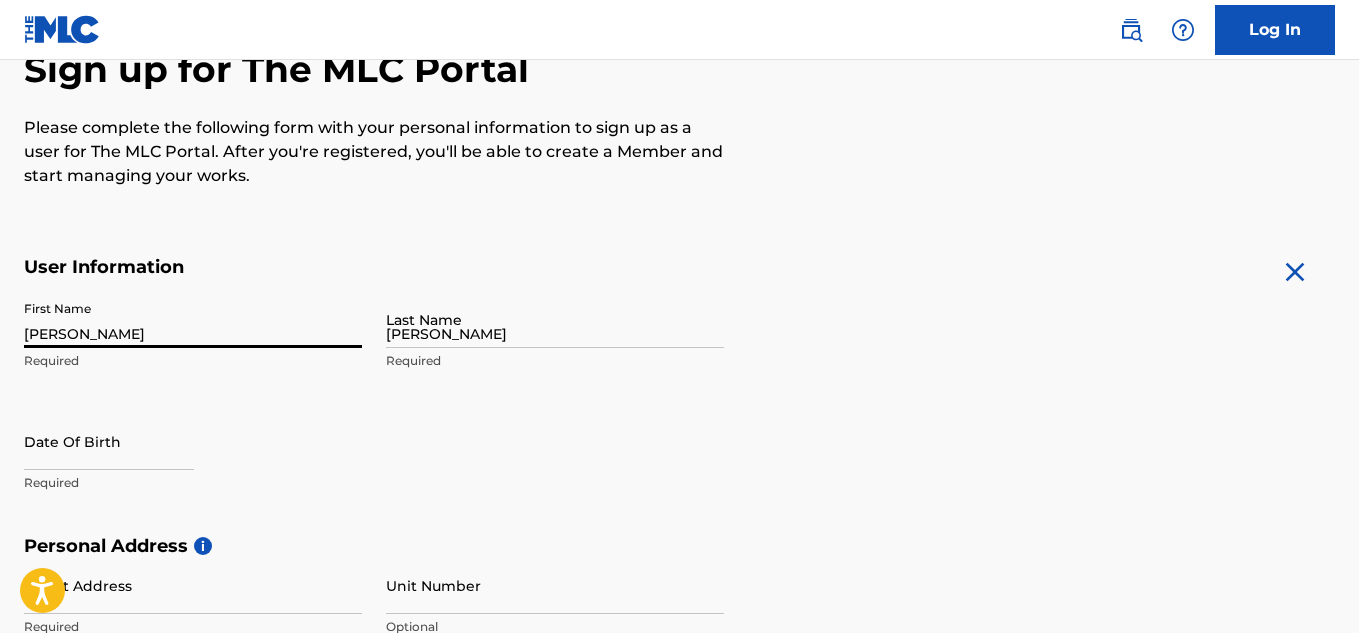 type on "4122 [PERSON_NAME]" 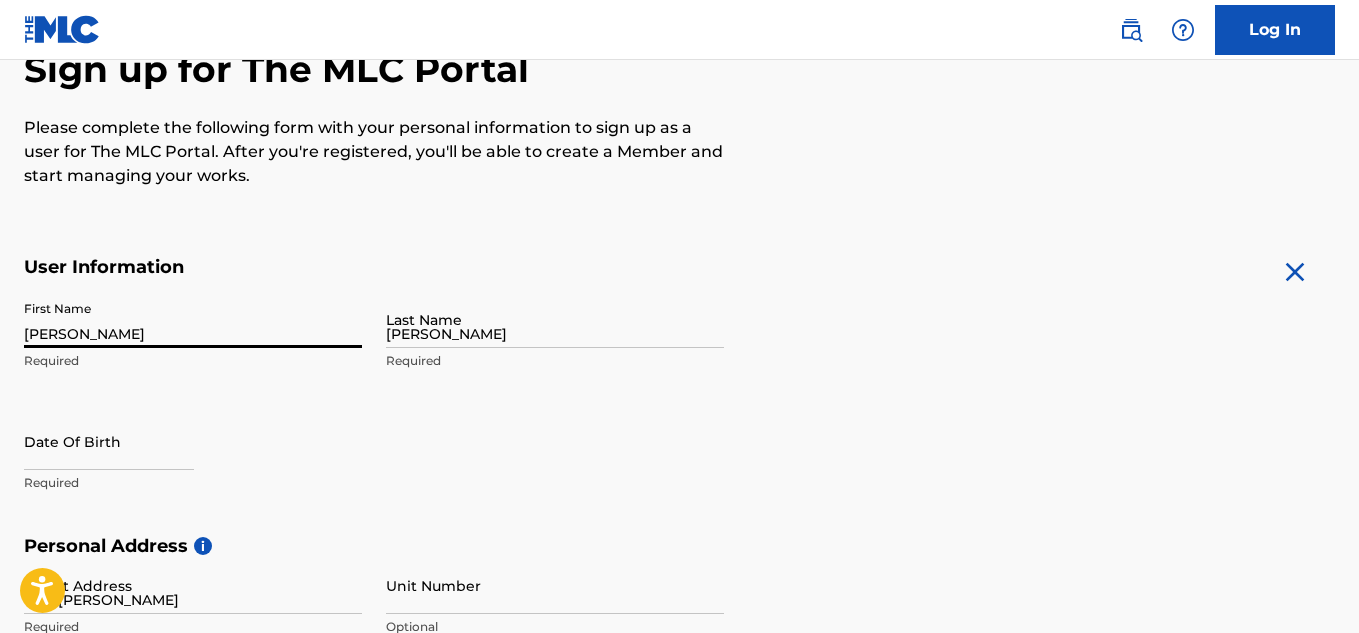 type on "Vryburg" 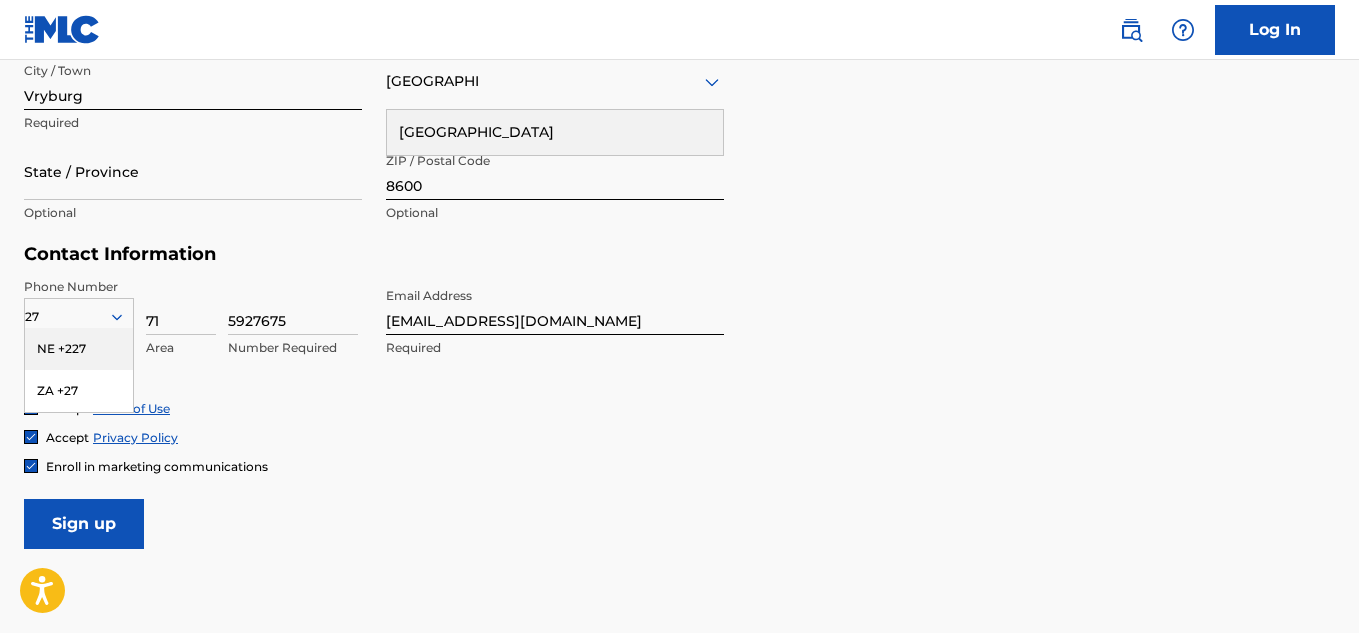 scroll, scrollTop: 810, scrollLeft: 0, axis: vertical 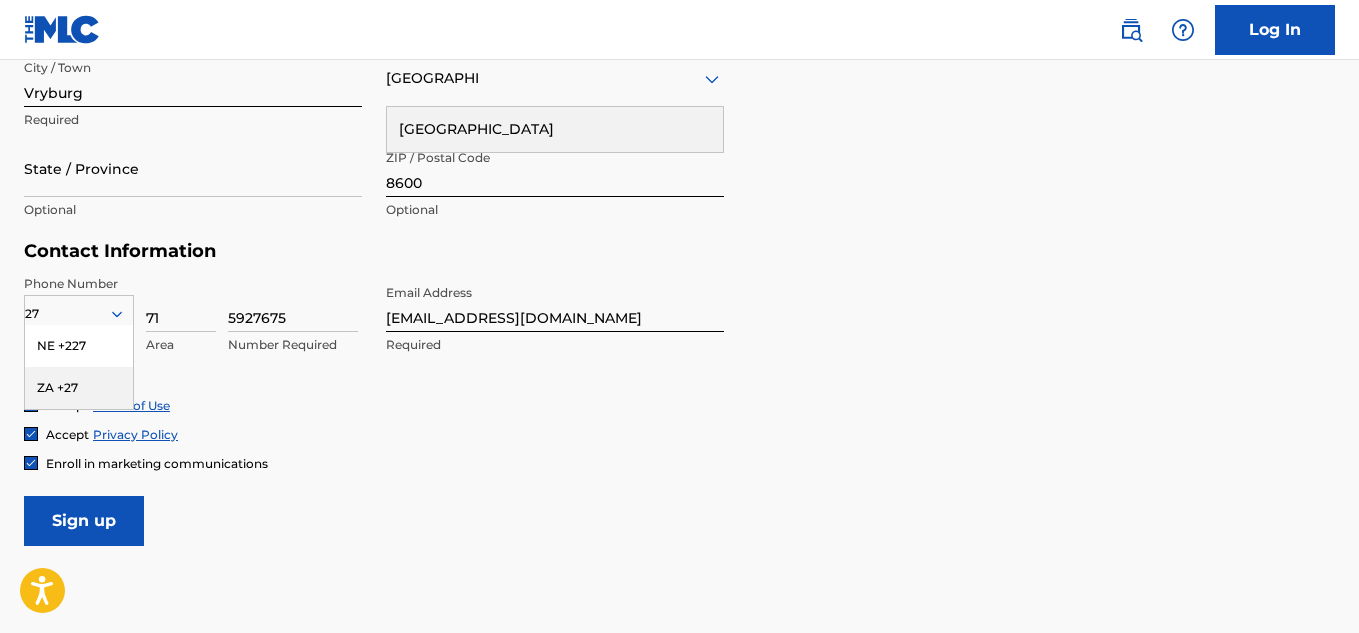 click on "ZA +27" at bounding box center (79, 388) 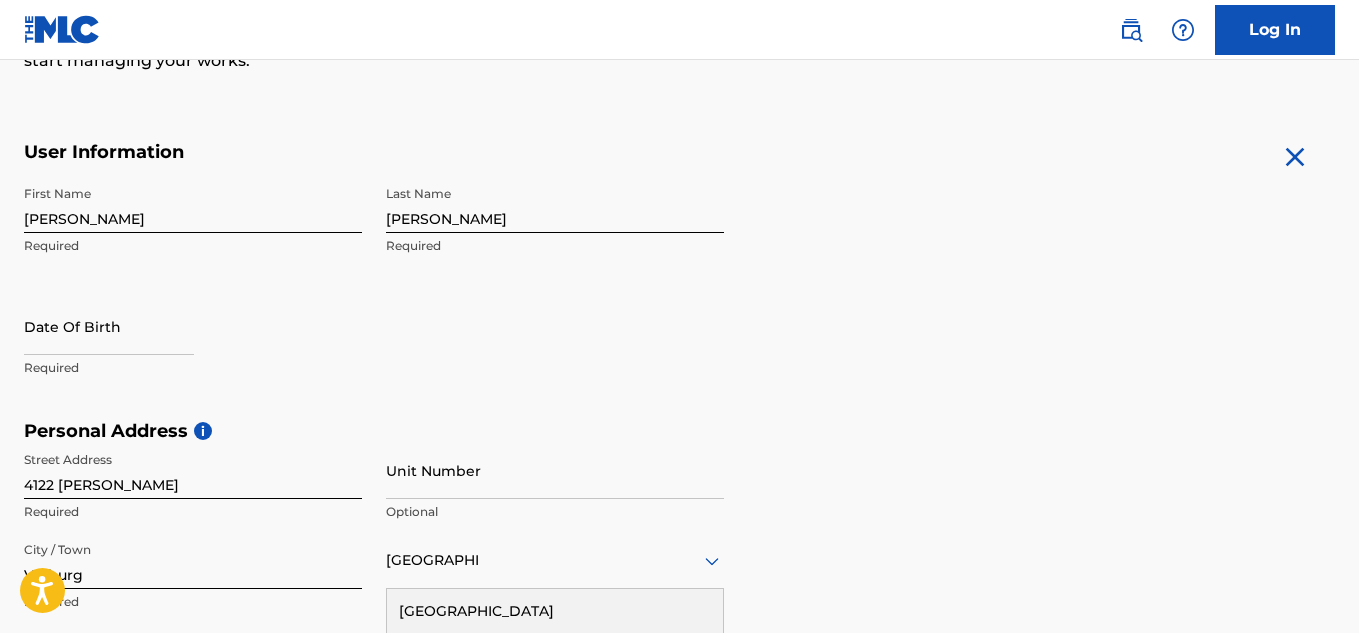 scroll, scrollTop: 346, scrollLeft: 0, axis: vertical 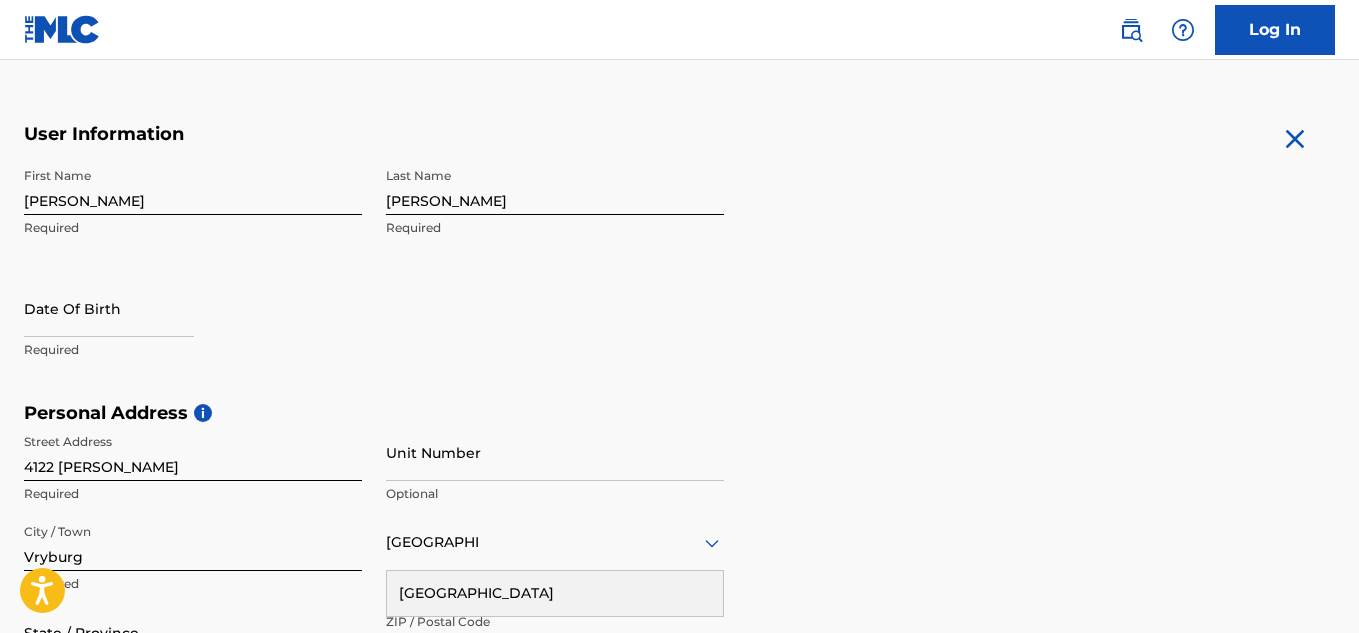 click at bounding box center (109, 308) 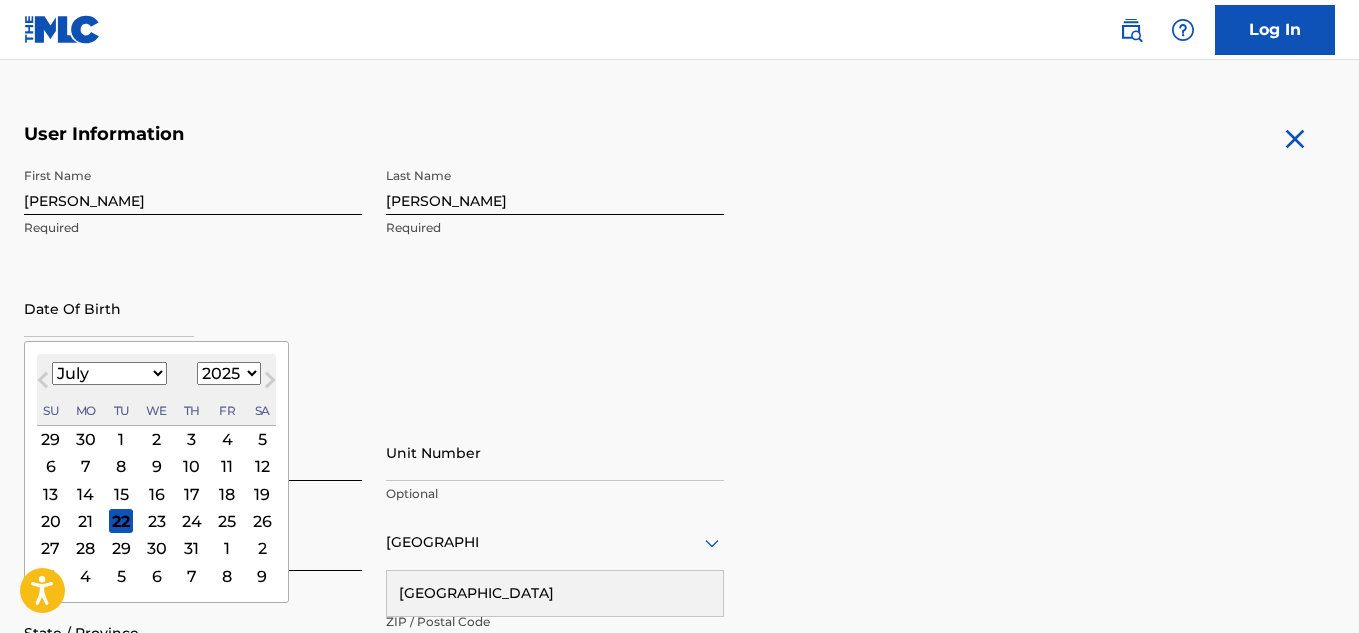 click on "January February March April May June July August September October November December" at bounding box center (109, 373) 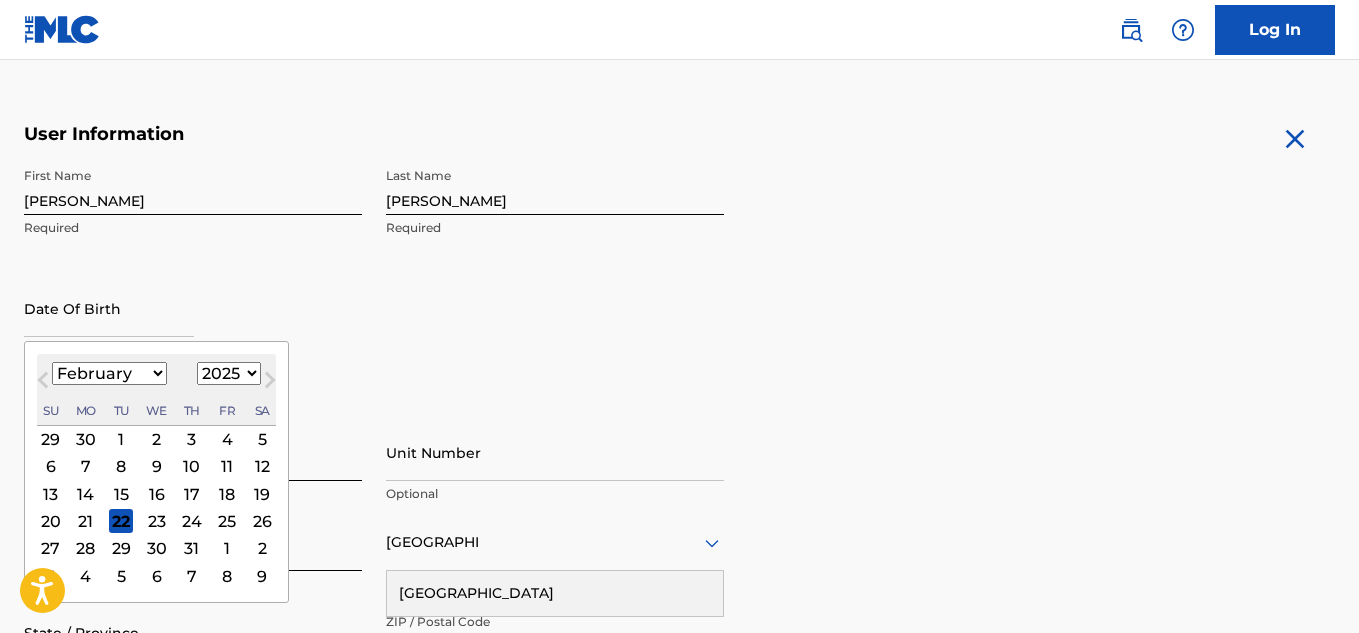 click on "January February March April May June July August September October November December" at bounding box center (109, 373) 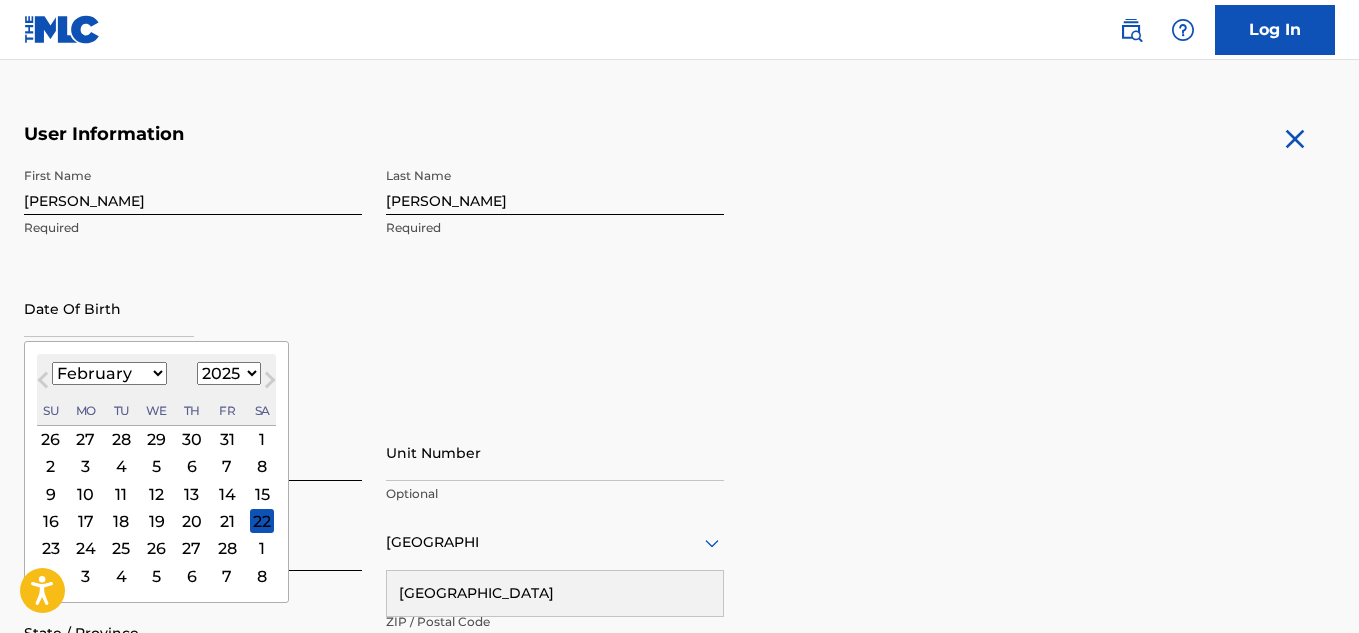 click on "1900 1901 1902 1903 1904 1905 1906 1907 1908 1909 1910 1911 1912 1913 1914 1915 1916 1917 1918 1919 1920 1921 1922 1923 1924 1925 1926 1927 1928 1929 1930 1931 1932 1933 1934 1935 1936 1937 1938 1939 1940 1941 1942 1943 1944 1945 1946 1947 1948 1949 1950 1951 1952 1953 1954 1955 1956 1957 1958 1959 1960 1961 1962 1963 1964 1965 1966 1967 1968 1969 1970 1971 1972 1973 1974 1975 1976 1977 1978 1979 1980 1981 1982 1983 1984 1985 1986 1987 1988 1989 1990 1991 1992 1993 1994 1995 1996 1997 1998 1999 2000 2001 2002 2003 2004 2005 2006 2007 2008 2009 2010 2011 2012 2013 2014 2015 2016 2017 2018 2019 2020 2021 2022 2023 2024 2025 2026 2027 2028 2029 2030 2031 2032 2033 2034 2035 2036 2037 2038 2039 2040 2041 2042 2043 2044 2045 2046 2047 2048 2049 2050 2051 2052 2053 2054 2055 2056 2057 2058 2059 2060 2061 2062 2063 2064 2065 2066 2067 2068 2069 2070 2071 2072 2073 2074 2075 2076 2077 2078 2079 2080 2081 2082 2083 2084 2085 2086 2087 2088 2089 2090 2091 2092 2093 2094 2095 2096 2097 2098 2099 2100" at bounding box center (229, 373) 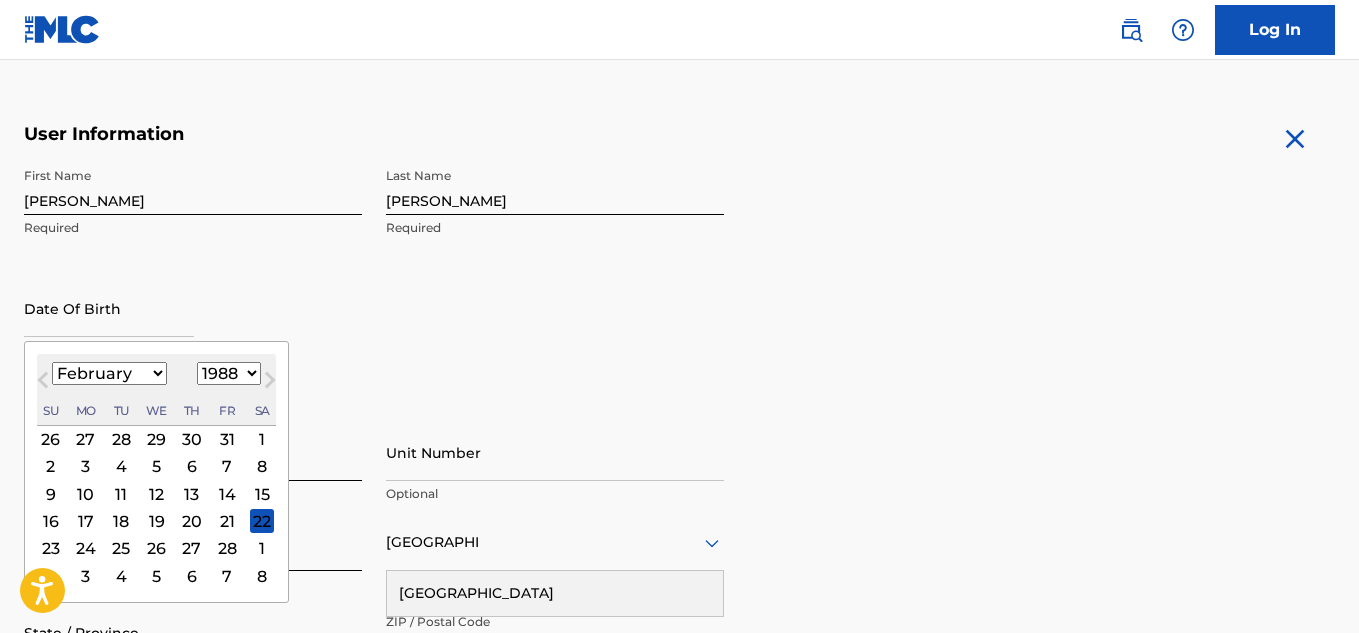 click on "1900 1901 1902 1903 1904 1905 1906 1907 1908 1909 1910 1911 1912 1913 1914 1915 1916 1917 1918 1919 1920 1921 1922 1923 1924 1925 1926 1927 1928 1929 1930 1931 1932 1933 1934 1935 1936 1937 1938 1939 1940 1941 1942 1943 1944 1945 1946 1947 1948 1949 1950 1951 1952 1953 1954 1955 1956 1957 1958 1959 1960 1961 1962 1963 1964 1965 1966 1967 1968 1969 1970 1971 1972 1973 1974 1975 1976 1977 1978 1979 1980 1981 1982 1983 1984 1985 1986 1987 1988 1989 1990 1991 1992 1993 1994 1995 1996 1997 1998 1999 2000 2001 2002 2003 2004 2005 2006 2007 2008 2009 2010 2011 2012 2013 2014 2015 2016 2017 2018 2019 2020 2021 2022 2023 2024 2025 2026 2027 2028 2029 2030 2031 2032 2033 2034 2035 2036 2037 2038 2039 2040 2041 2042 2043 2044 2045 2046 2047 2048 2049 2050 2051 2052 2053 2054 2055 2056 2057 2058 2059 2060 2061 2062 2063 2064 2065 2066 2067 2068 2069 2070 2071 2072 2073 2074 2075 2076 2077 2078 2079 2080 2081 2082 2083 2084 2085 2086 2087 2088 2089 2090 2091 2092 2093 2094 2095 2096 2097 2098 2099 2100" at bounding box center [229, 373] 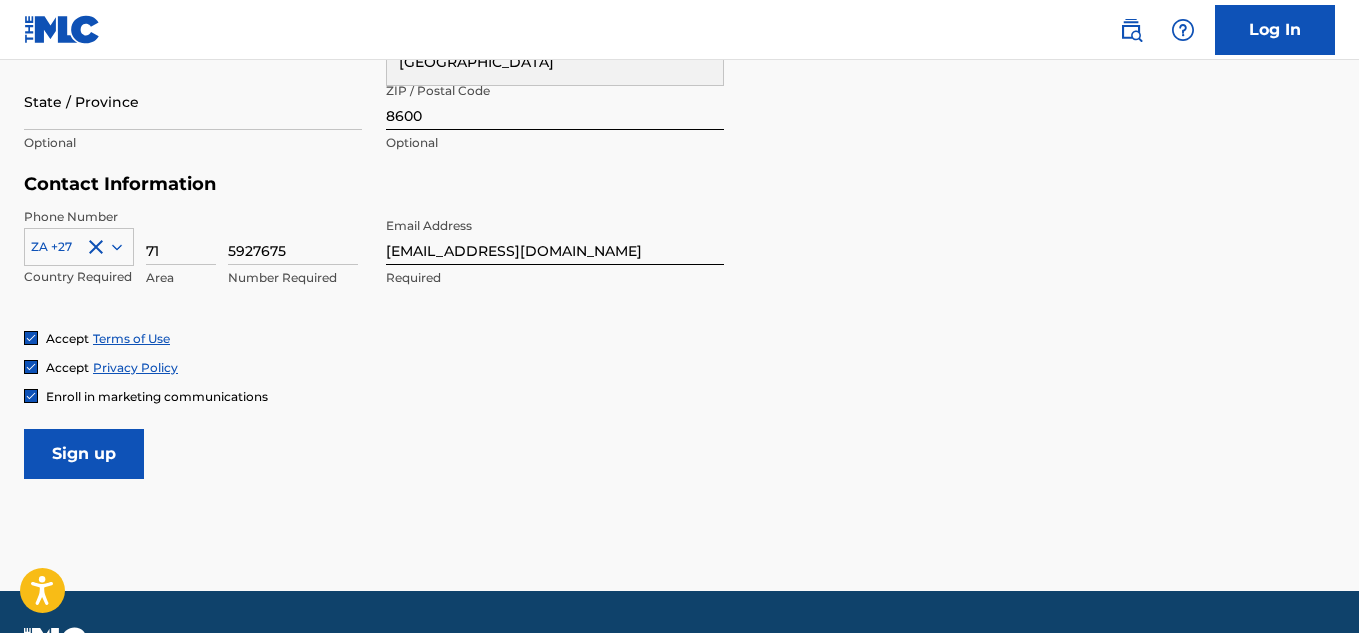 scroll, scrollTop: 882, scrollLeft: 0, axis: vertical 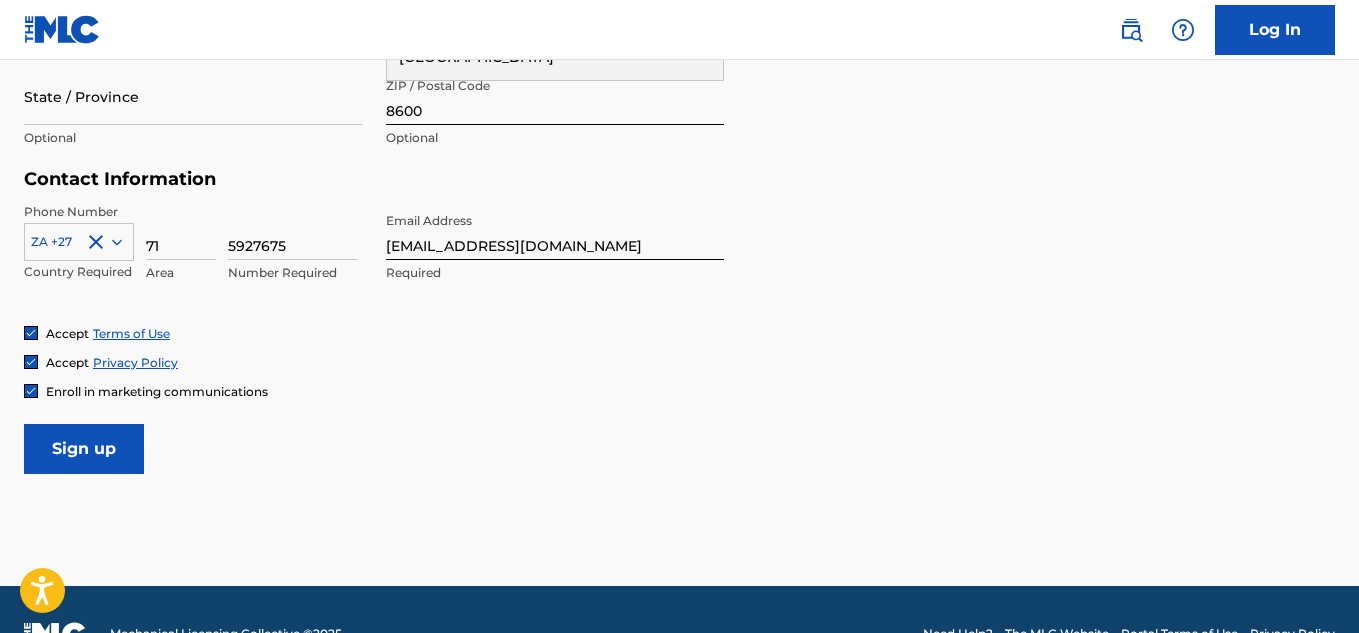 click on "Sign up" at bounding box center (84, 449) 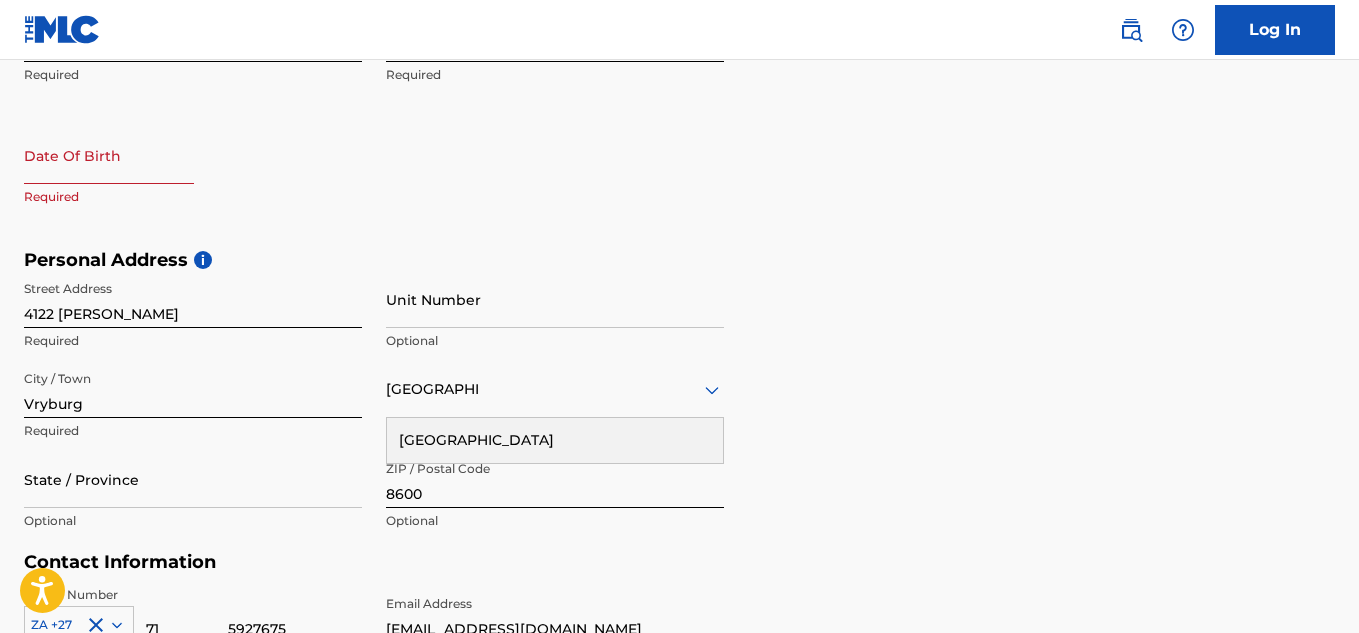scroll, scrollTop: 501, scrollLeft: 0, axis: vertical 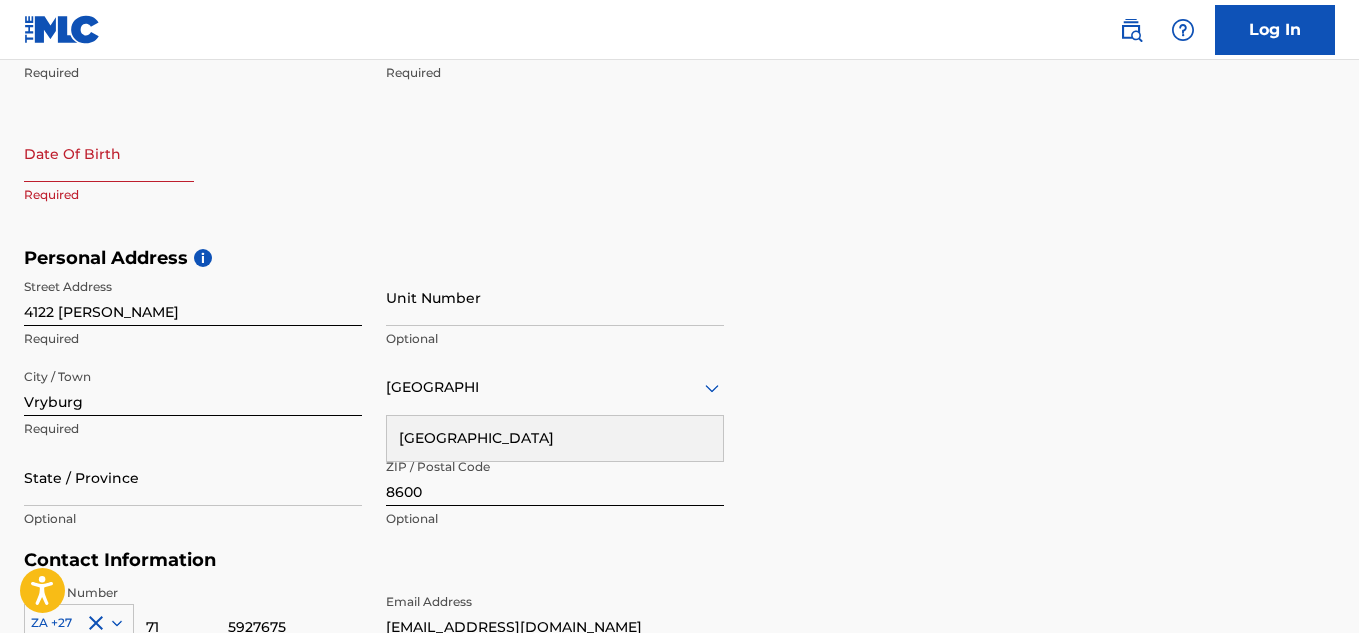 click at bounding box center (109, 153) 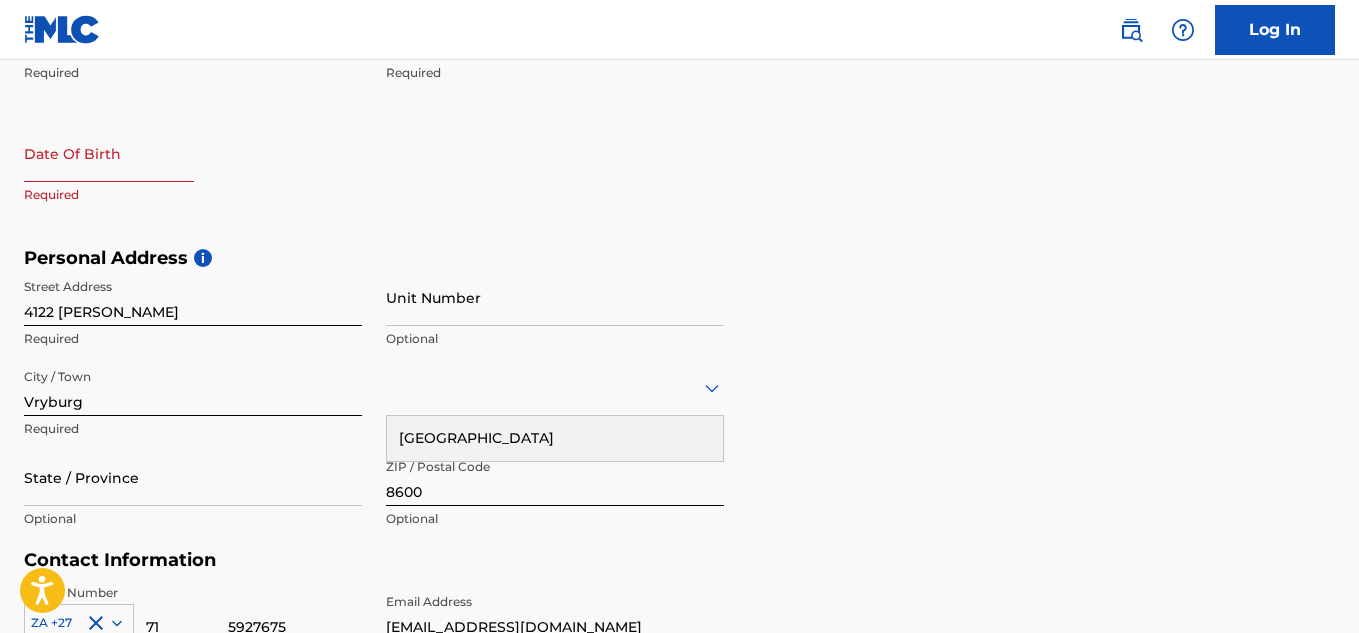 select on "6" 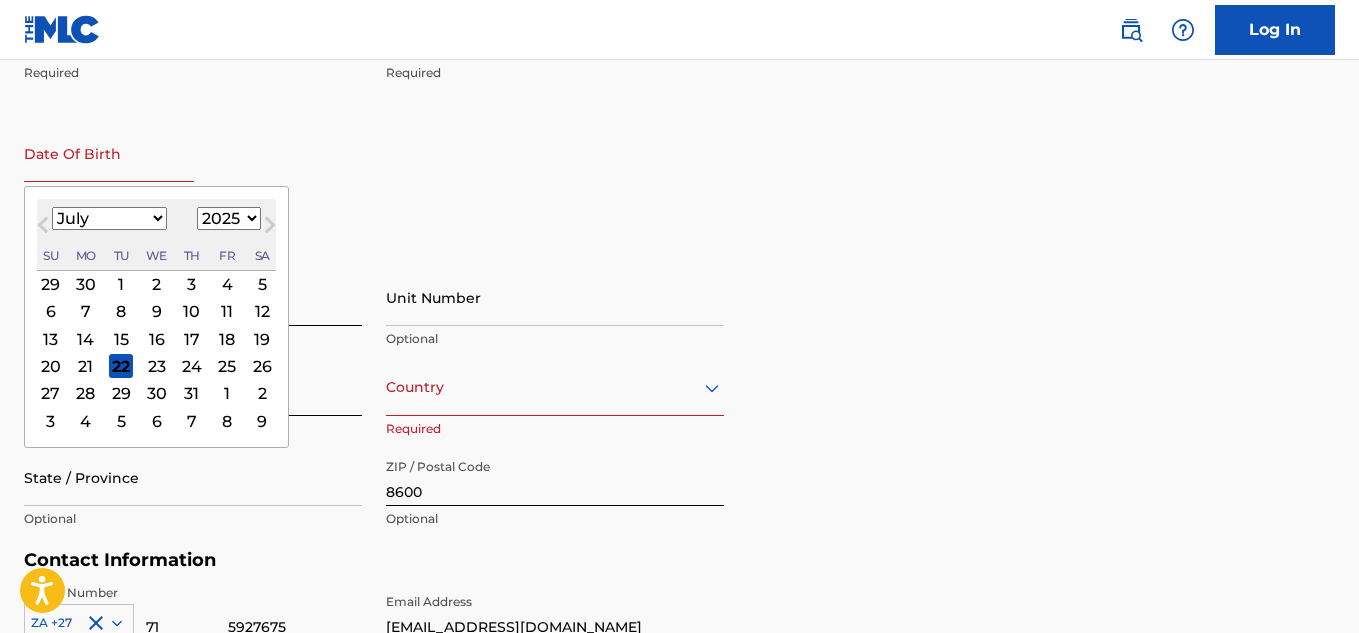 click on "January February March April May June July August September October November December" at bounding box center [109, 218] 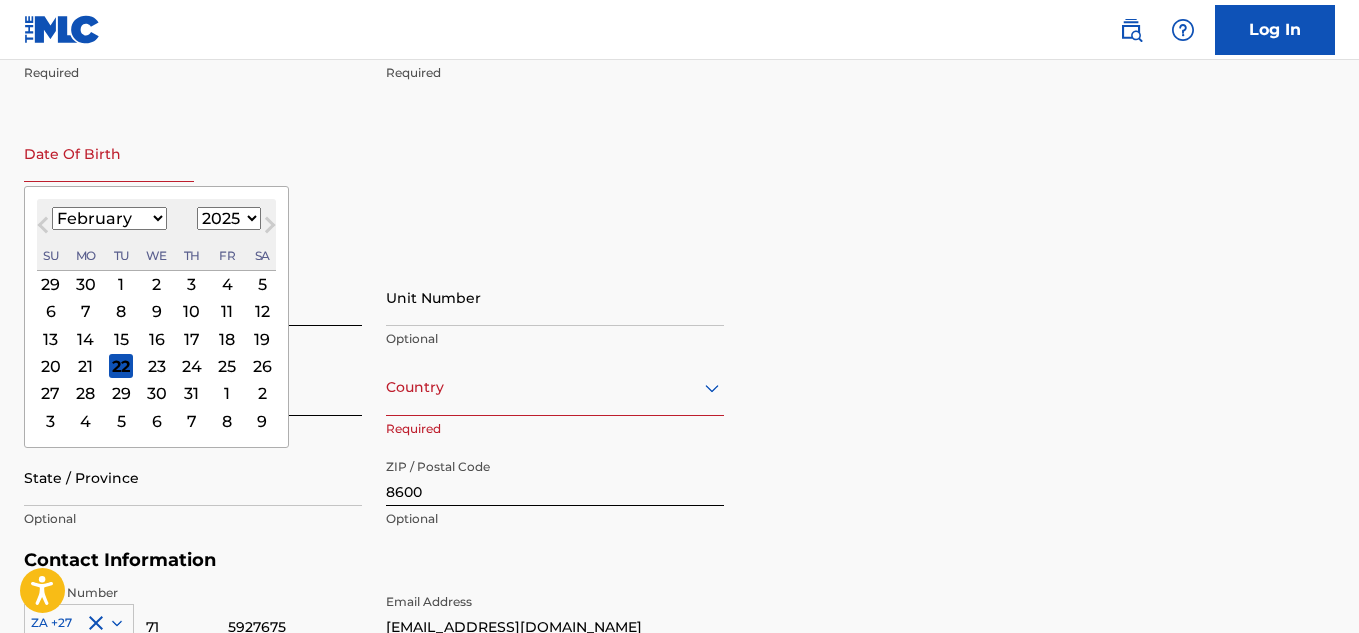 click on "January February March April May June July August September October November December" at bounding box center [109, 218] 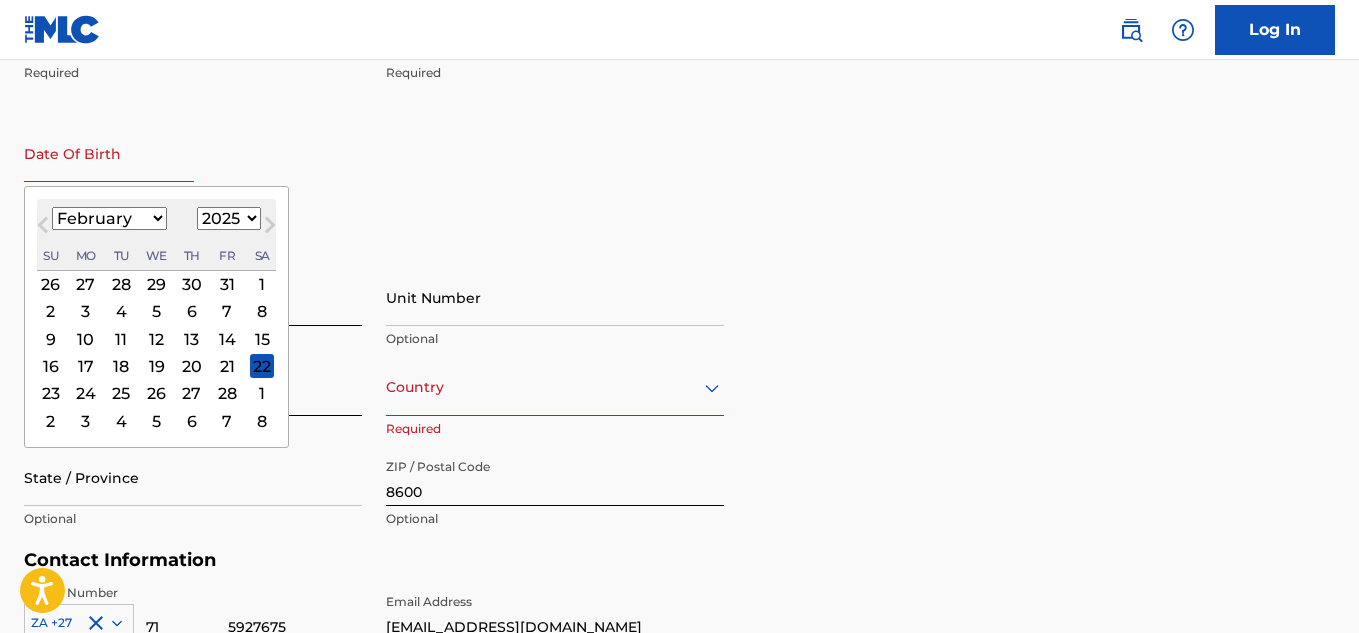 click on "1900 1901 1902 1903 1904 1905 1906 1907 1908 1909 1910 1911 1912 1913 1914 1915 1916 1917 1918 1919 1920 1921 1922 1923 1924 1925 1926 1927 1928 1929 1930 1931 1932 1933 1934 1935 1936 1937 1938 1939 1940 1941 1942 1943 1944 1945 1946 1947 1948 1949 1950 1951 1952 1953 1954 1955 1956 1957 1958 1959 1960 1961 1962 1963 1964 1965 1966 1967 1968 1969 1970 1971 1972 1973 1974 1975 1976 1977 1978 1979 1980 1981 1982 1983 1984 1985 1986 1987 1988 1989 1990 1991 1992 1993 1994 1995 1996 1997 1998 1999 2000 2001 2002 2003 2004 2005 2006 2007 2008 2009 2010 2011 2012 2013 2014 2015 2016 2017 2018 2019 2020 2021 2022 2023 2024 2025 2026 2027 2028 2029 2030 2031 2032 2033 2034 2035 2036 2037 2038 2039 2040 2041 2042 2043 2044 2045 2046 2047 2048 2049 2050 2051 2052 2053 2054 2055 2056 2057 2058 2059 2060 2061 2062 2063 2064 2065 2066 2067 2068 2069 2070 2071 2072 2073 2074 2075 2076 2077 2078 2079 2080 2081 2082 2083 2084 2085 2086 2087 2088 2089 2090 2091 2092 2093 2094 2095 2096 2097 2098 2099 2100" at bounding box center (229, 218) 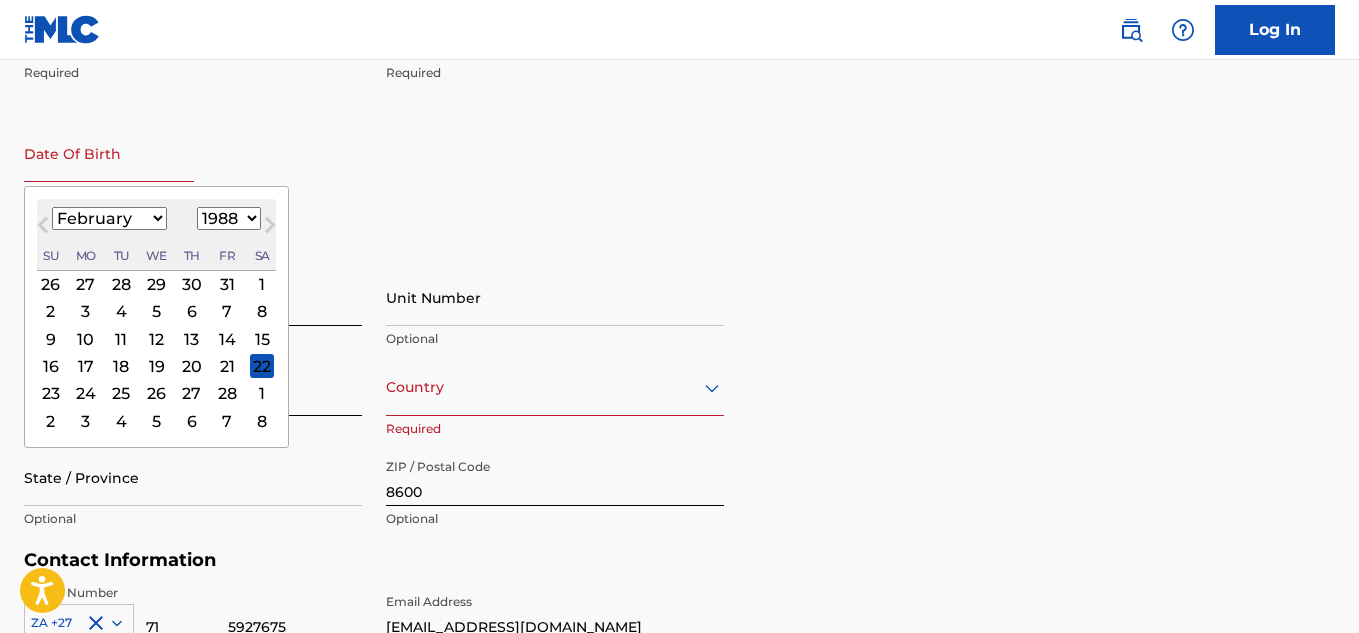 click on "1900 1901 1902 1903 1904 1905 1906 1907 1908 1909 1910 1911 1912 1913 1914 1915 1916 1917 1918 1919 1920 1921 1922 1923 1924 1925 1926 1927 1928 1929 1930 1931 1932 1933 1934 1935 1936 1937 1938 1939 1940 1941 1942 1943 1944 1945 1946 1947 1948 1949 1950 1951 1952 1953 1954 1955 1956 1957 1958 1959 1960 1961 1962 1963 1964 1965 1966 1967 1968 1969 1970 1971 1972 1973 1974 1975 1976 1977 1978 1979 1980 1981 1982 1983 1984 1985 1986 1987 1988 1989 1990 1991 1992 1993 1994 1995 1996 1997 1998 1999 2000 2001 2002 2003 2004 2005 2006 2007 2008 2009 2010 2011 2012 2013 2014 2015 2016 2017 2018 2019 2020 2021 2022 2023 2024 2025 2026 2027 2028 2029 2030 2031 2032 2033 2034 2035 2036 2037 2038 2039 2040 2041 2042 2043 2044 2045 2046 2047 2048 2049 2050 2051 2052 2053 2054 2055 2056 2057 2058 2059 2060 2061 2062 2063 2064 2065 2066 2067 2068 2069 2070 2071 2072 2073 2074 2075 2076 2077 2078 2079 2080 2081 2082 2083 2084 2085 2086 2087 2088 2089 2090 2091 2092 2093 2094 2095 2096 2097 2098 2099 2100" at bounding box center (229, 218) 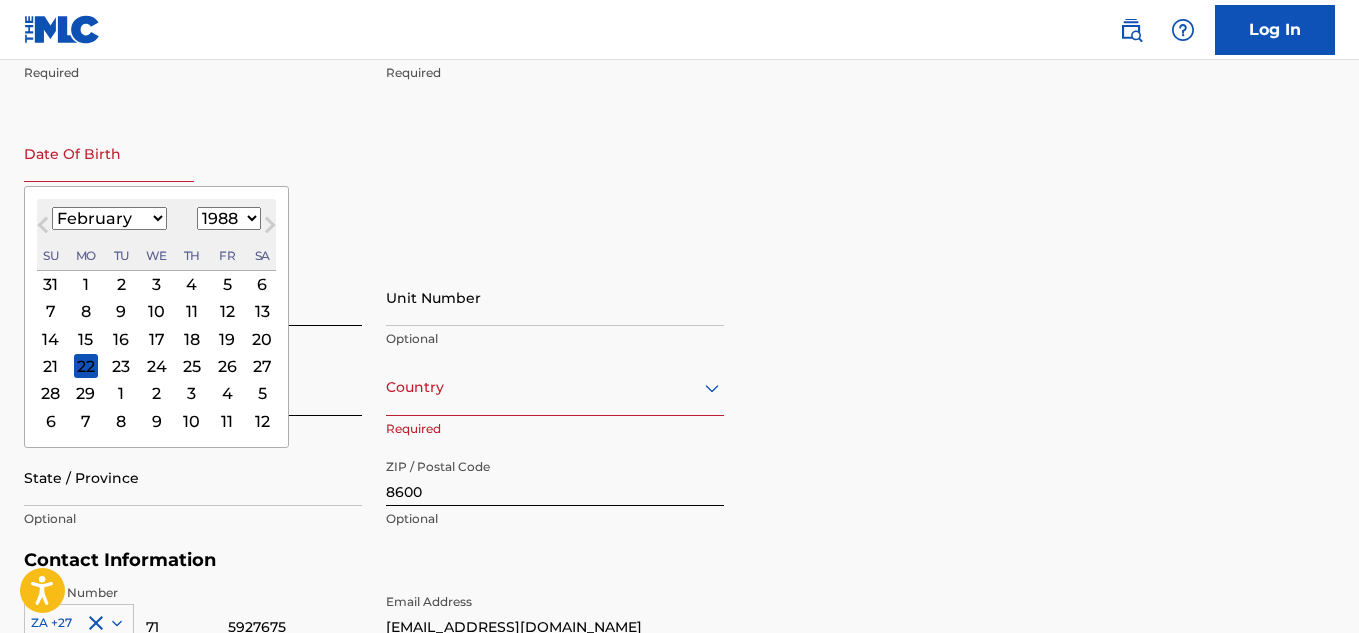 click on "13" at bounding box center [262, 312] 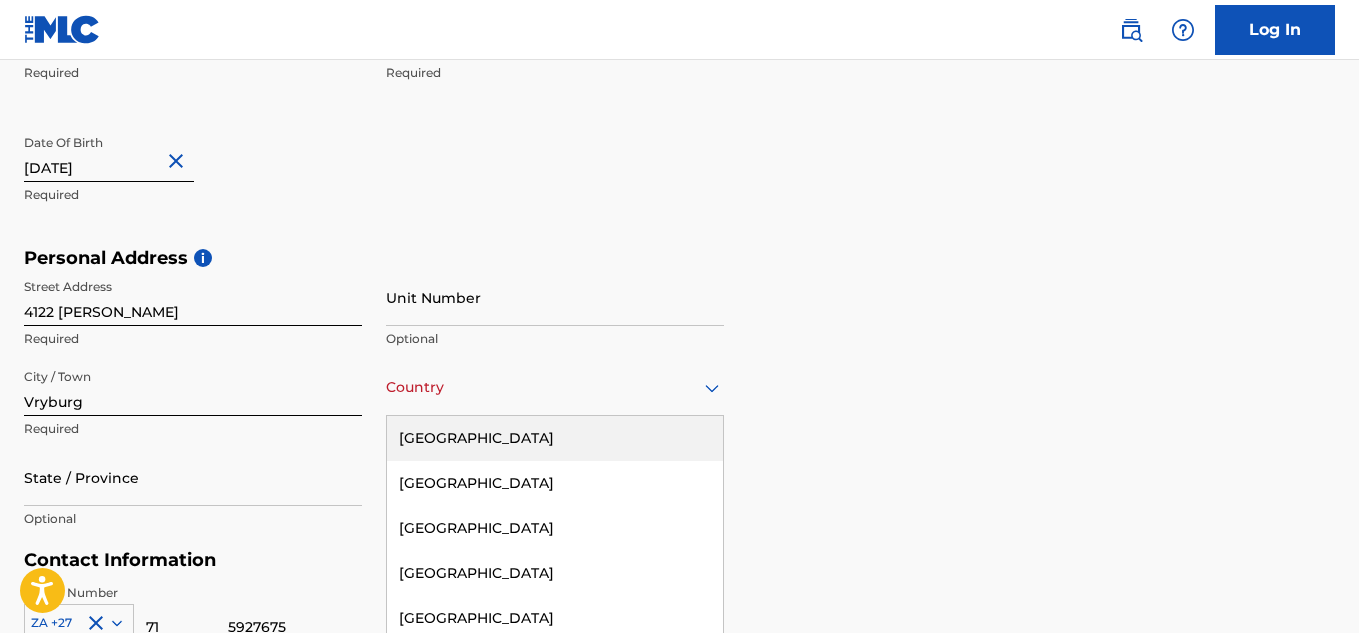 scroll, scrollTop: 585, scrollLeft: 0, axis: vertical 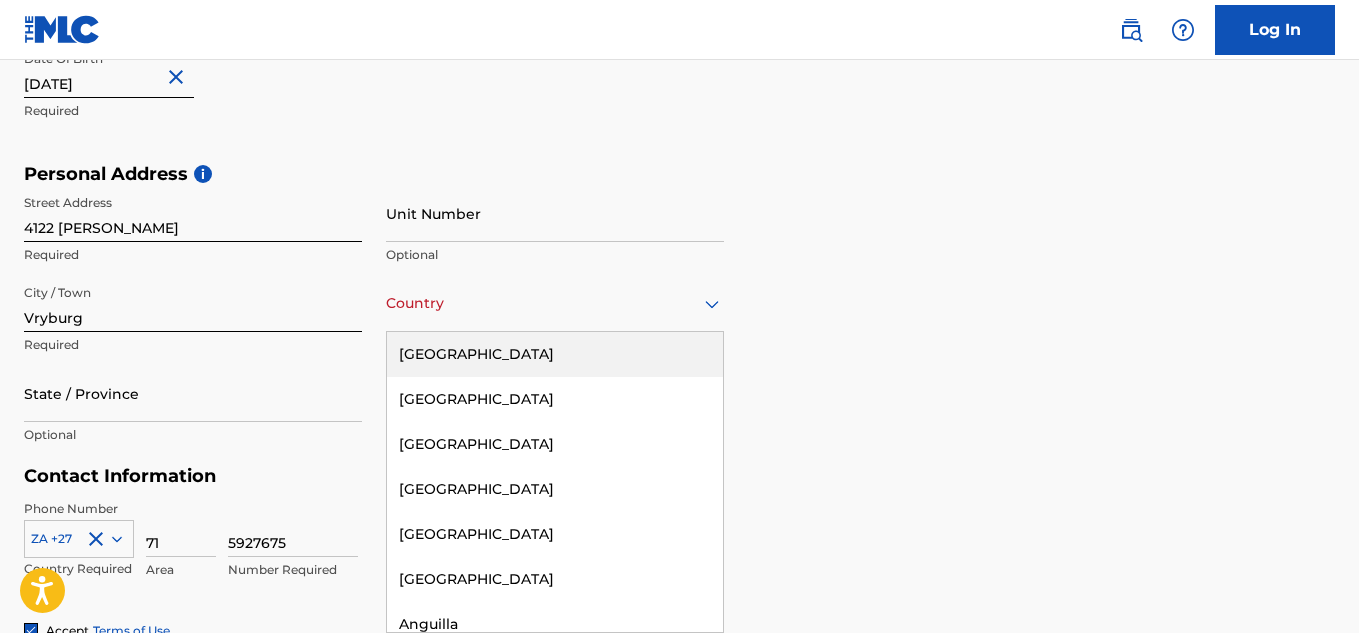 click on "223 results available. Use Up and Down to choose options, press Enter to select the currently focused option, press Escape to exit the menu, press Tab to select the option and exit the menu. Country [GEOGRAPHIC_DATA] [GEOGRAPHIC_DATA] [GEOGRAPHIC_DATA] [GEOGRAPHIC_DATA] [GEOGRAPHIC_DATA] [GEOGRAPHIC_DATA] [GEOGRAPHIC_DATA] [GEOGRAPHIC_DATA] [GEOGRAPHIC_DATA] [GEOGRAPHIC_DATA] [GEOGRAPHIC_DATA] [GEOGRAPHIC_DATA] [GEOGRAPHIC_DATA] [GEOGRAPHIC_DATA] [GEOGRAPHIC_DATA] [GEOGRAPHIC_DATA] [GEOGRAPHIC_DATA] [GEOGRAPHIC_DATA] [GEOGRAPHIC_DATA] [GEOGRAPHIC_DATA] [GEOGRAPHIC_DATA] [GEOGRAPHIC_DATA] [GEOGRAPHIC_DATA] [GEOGRAPHIC_DATA] [GEOGRAPHIC_DATA] [GEOGRAPHIC_DATA] [GEOGRAPHIC_DATA] [GEOGRAPHIC_DATA] [GEOGRAPHIC_DATA] [GEOGRAPHIC_DATA] [GEOGRAPHIC_DATA] [GEOGRAPHIC_DATA] [GEOGRAPHIC_DATA] [GEOGRAPHIC_DATA] [GEOGRAPHIC_DATA] [GEOGRAPHIC_DATA] [GEOGRAPHIC_DATA] [GEOGRAPHIC_DATA] [GEOGRAPHIC_DATA] [GEOGRAPHIC_DATA] [GEOGRAPHIC_DATA] [GEOGRAPHIC_DATA] [GEOGRAPHIC_DATA] [GEOGRAPHIC_DATA] [GEOGRAPHIC_DATA] [GEOGRAPHIC_DATA], [GEOGRAPHIC_DATA] [GEOGRAPHIC_DATA] [GEOGRAPHIC_DATA] [GEOGRAPHIC_DATA] [GEOGRAPHIC_DATA] [GEOGRAPHIC_DATA] [GEOGRAPHIC_DATA] [GEOGRAPHIC_DATA] [GEOGRAPHIC_DATA] [GEOGRAPHIC_DATA] [GEOGRAPHIC_DATA] [GEOGRAPHIC_DATA] [GEOGRAPHIC_DATA] [GEOGRAPHIC_DATA] [GEOGRAPHIC_DATA] [GEOGRAPHIC_DATA] [GEOGRAPHIC_DATA] [GEOGRAPHIC_DATA] [GEOGRAPHIC_DATA] ([GEOGRAPHIC_DATA]) [GEOGRAPHIC_DATA] [GEOGRAPHIC_DATA] [GEOGRAPHIC_DATA] [GEOGRAPHIC_DATA] [GEOGRAPHIC_DATA] [GEOGRAPHIC_DATA] [GEOGRAPHIC_DATA] [GEOGRAPHIC_DATA] [US_STATE] [GEOGRAPHIC_DATA] [GEOGRAPHIC_DATA] [GEOGRAPHIC_DATA] [GEOGRAPHIC_DATA] [GEOGRAPHIC_DATA] [GEOGRAPHIC_DATA] [GEOGRAPHIC_DATA]" at bounding box center [555, 303] 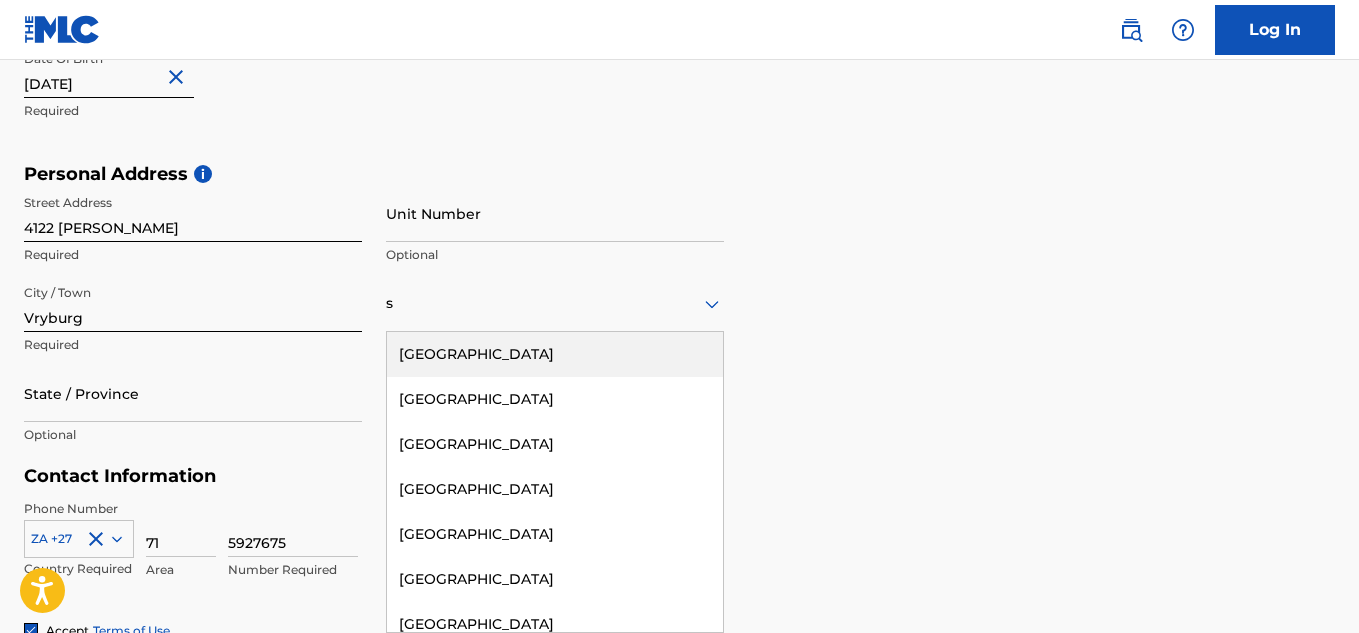 type on "[GEOGRAPHIC_DATA]" 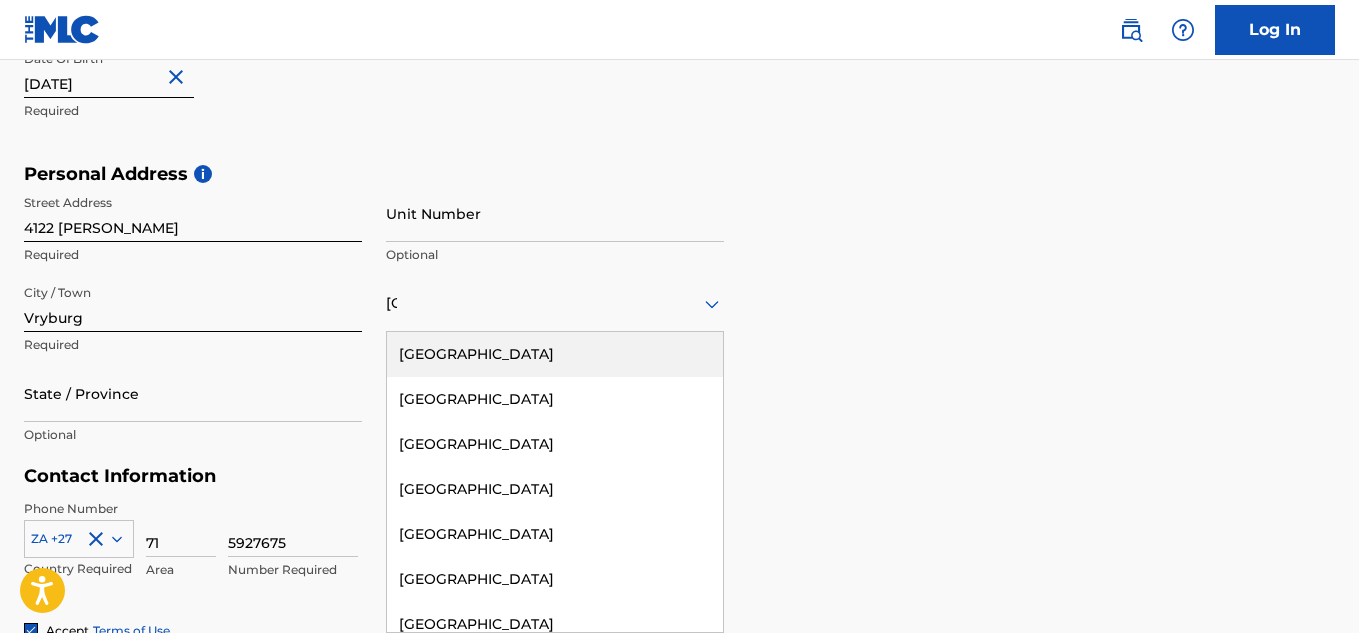 type on "27" 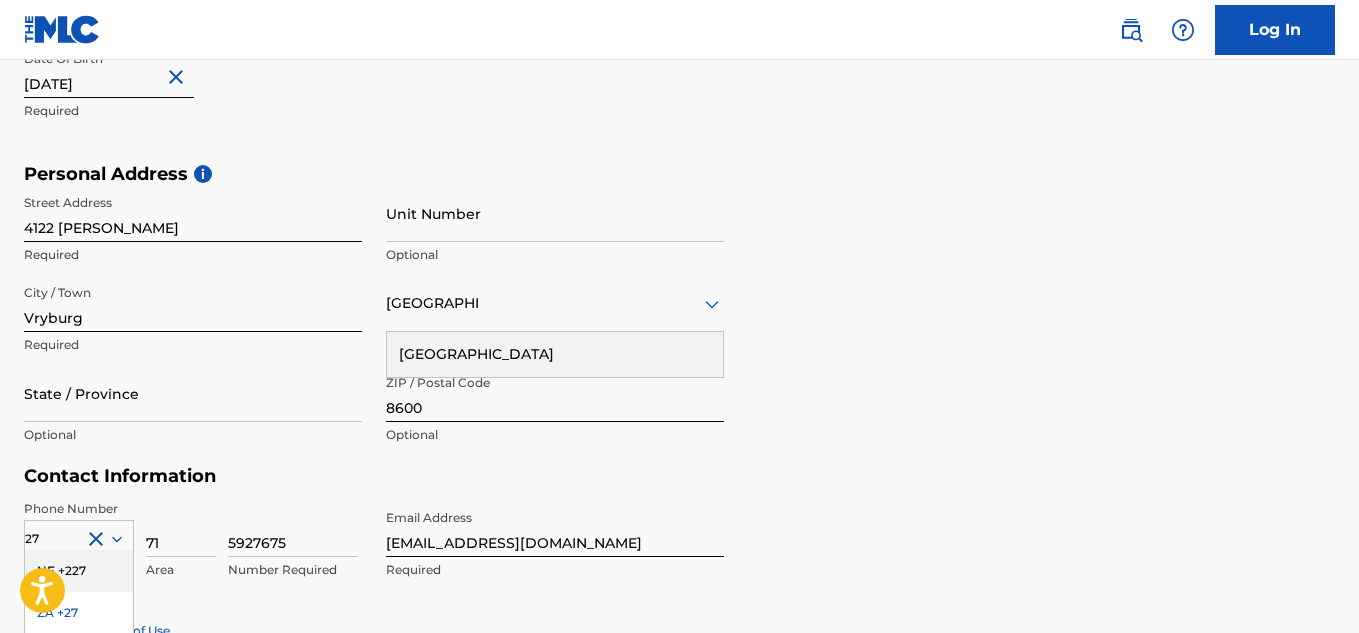 scroll, scrollTop: 587, scrollLeft: 0, axis: vertical 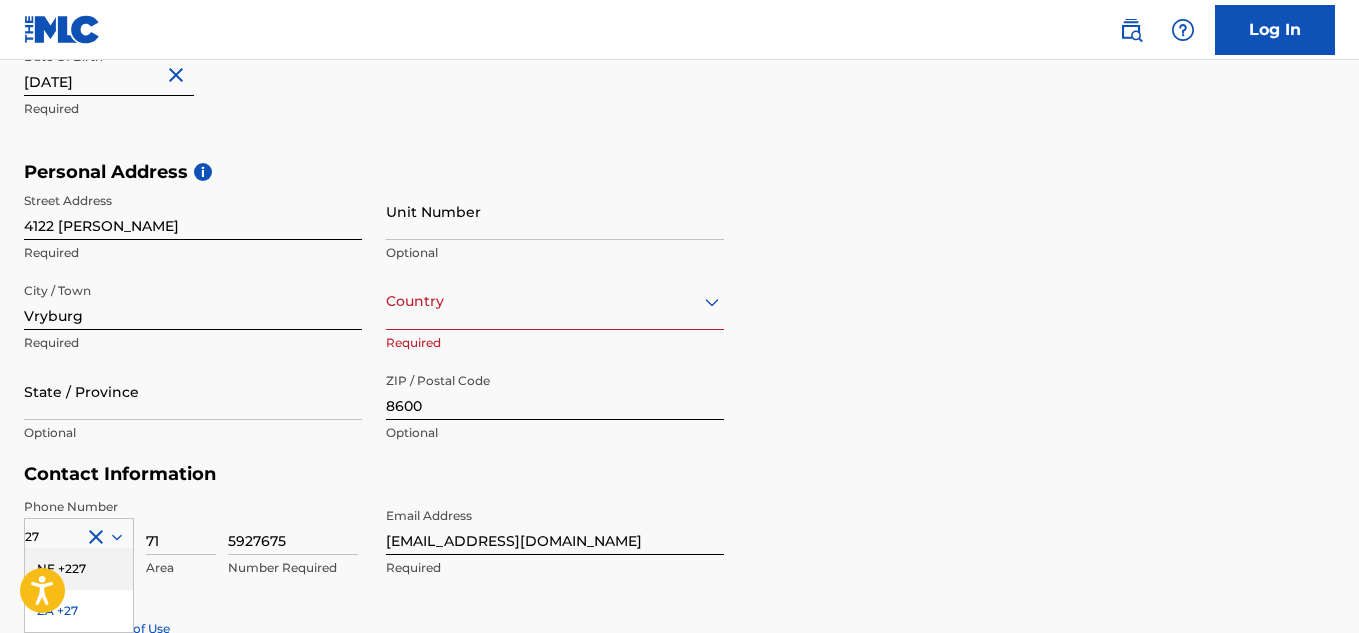 click on "Personal Address i Street Address 4122 [PERSON_NAME] Required Unit Number Optional City / Town [GEOGRAPHIC_DATA] Required Country Required State / Province Optional ZIP / Postal Code 8600 Optional" at bounding box center [679, 312] 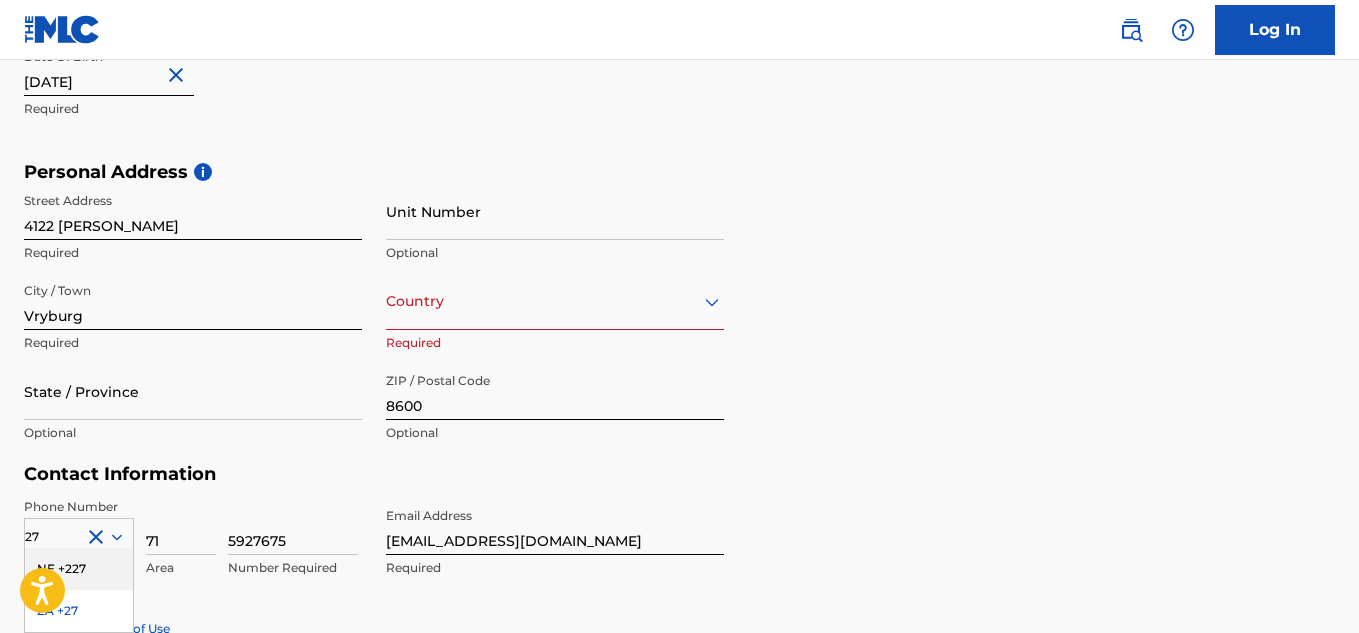 click at bounding box center (555, 301) 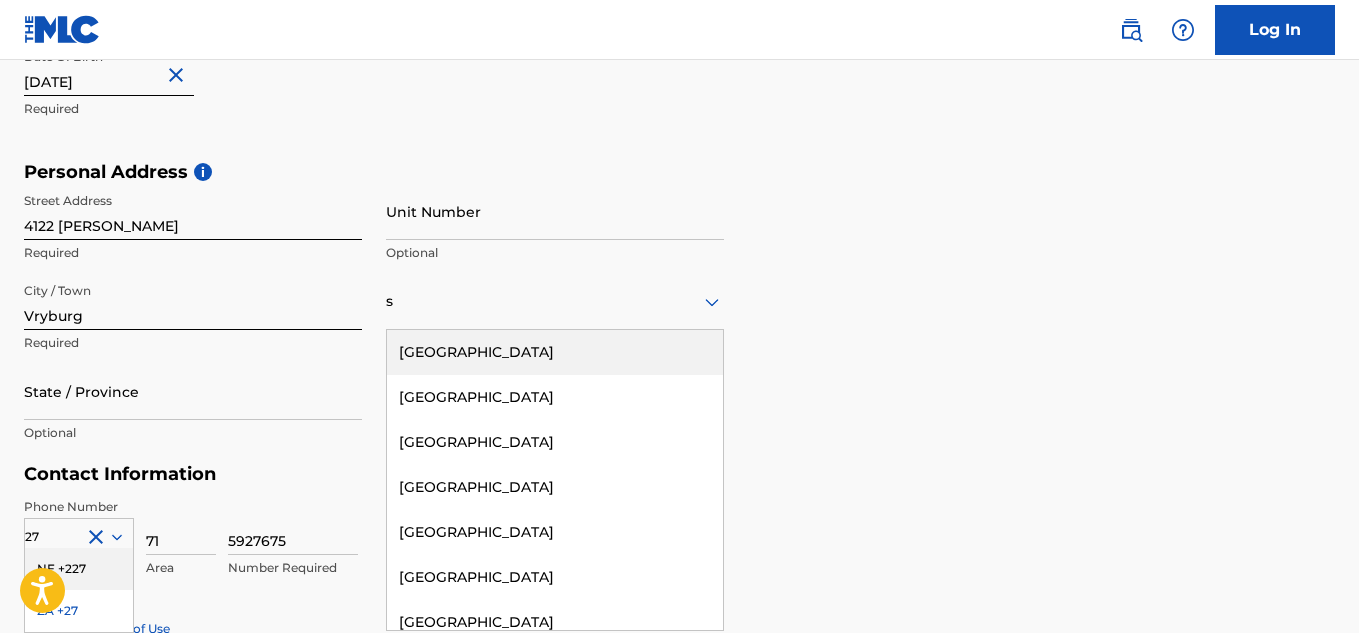 type on "[GEOGRAPHIC_DATA]" 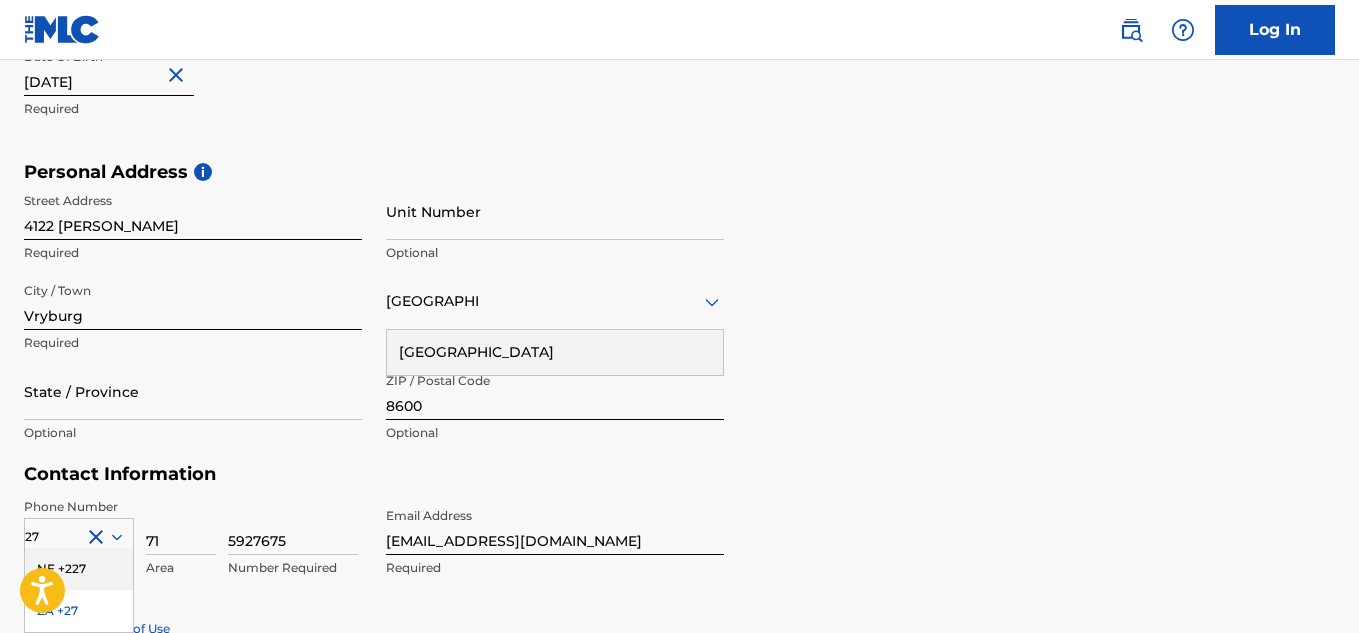click on "[GEOGRAPHIC_DATA]" at bounding box center (555, 352) 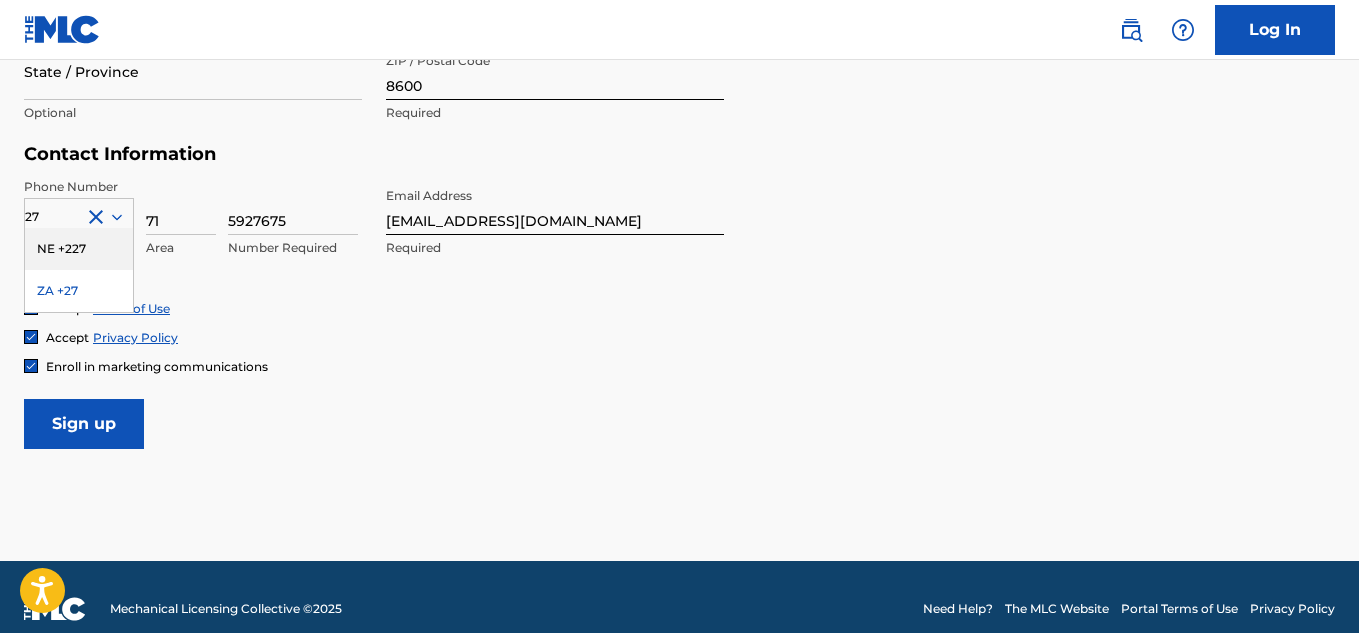 scroll, scrollTop: 911, scrollLeft: 0, axis: vertical 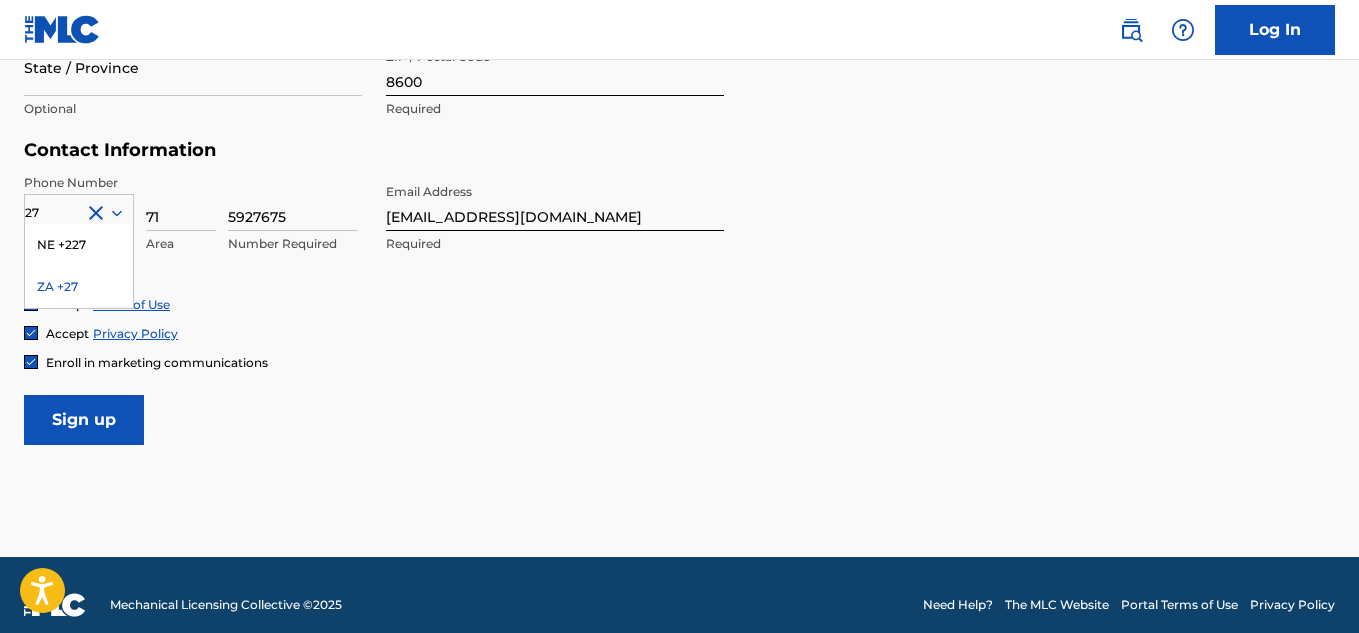 click on "ZA +27" at bounding box center (79, 287) 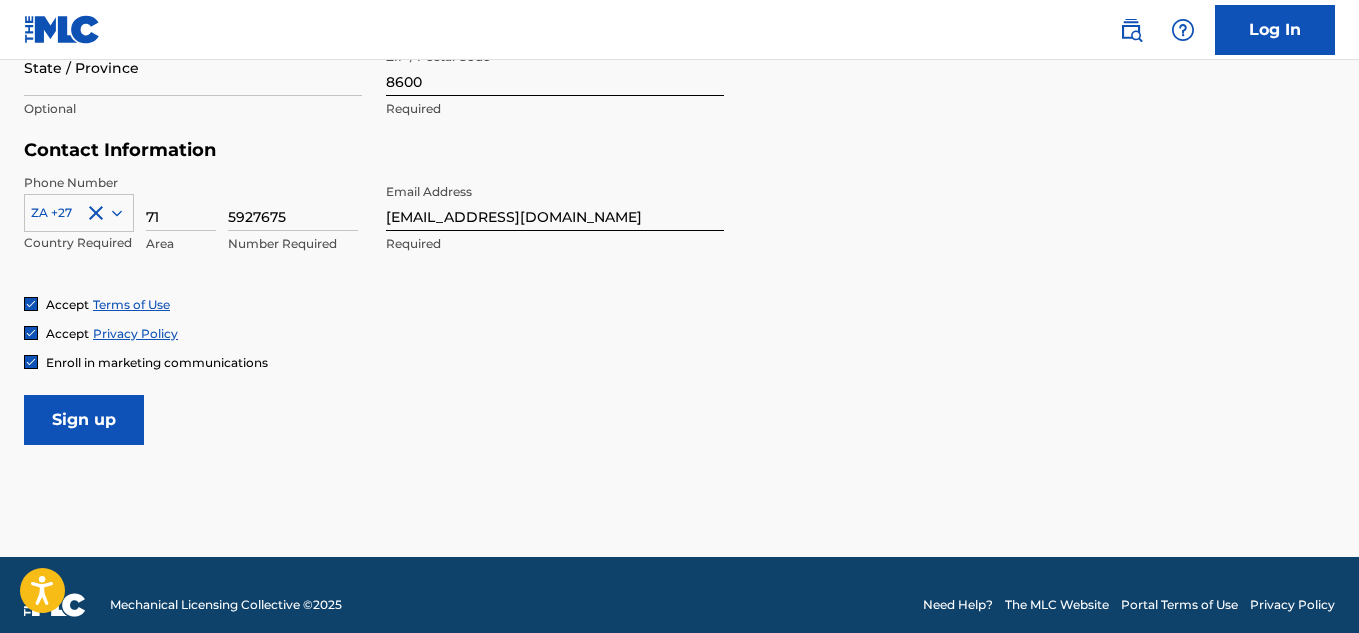 click on "Sign up" at bounding box center (84, 420) 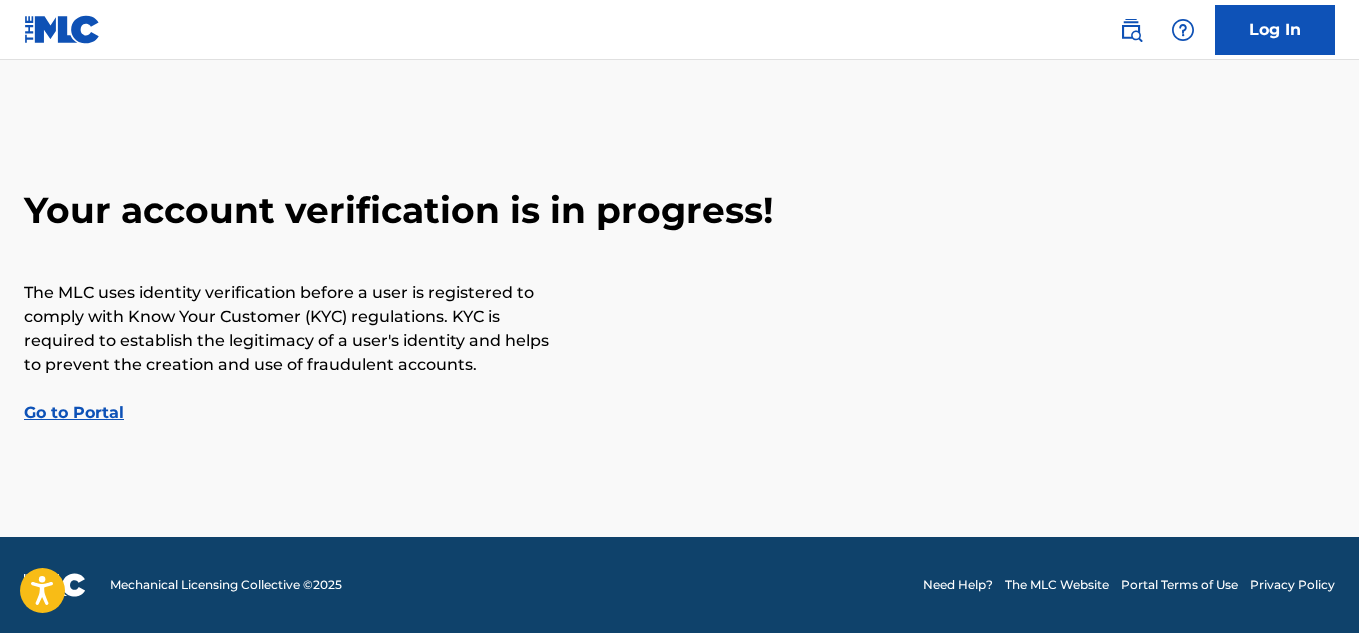 scroll, scrollTop: 0, scrollLeft: 0, axis: both 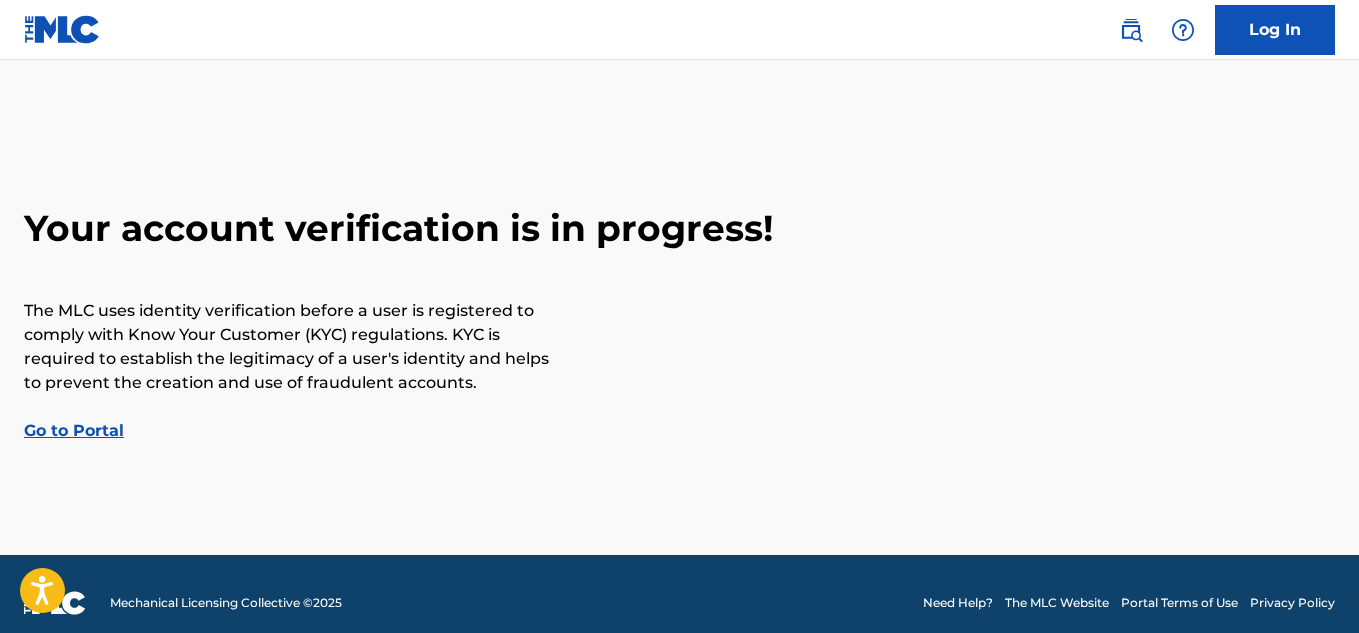 click on "Go to Portal" at bounding box center [74, 430] 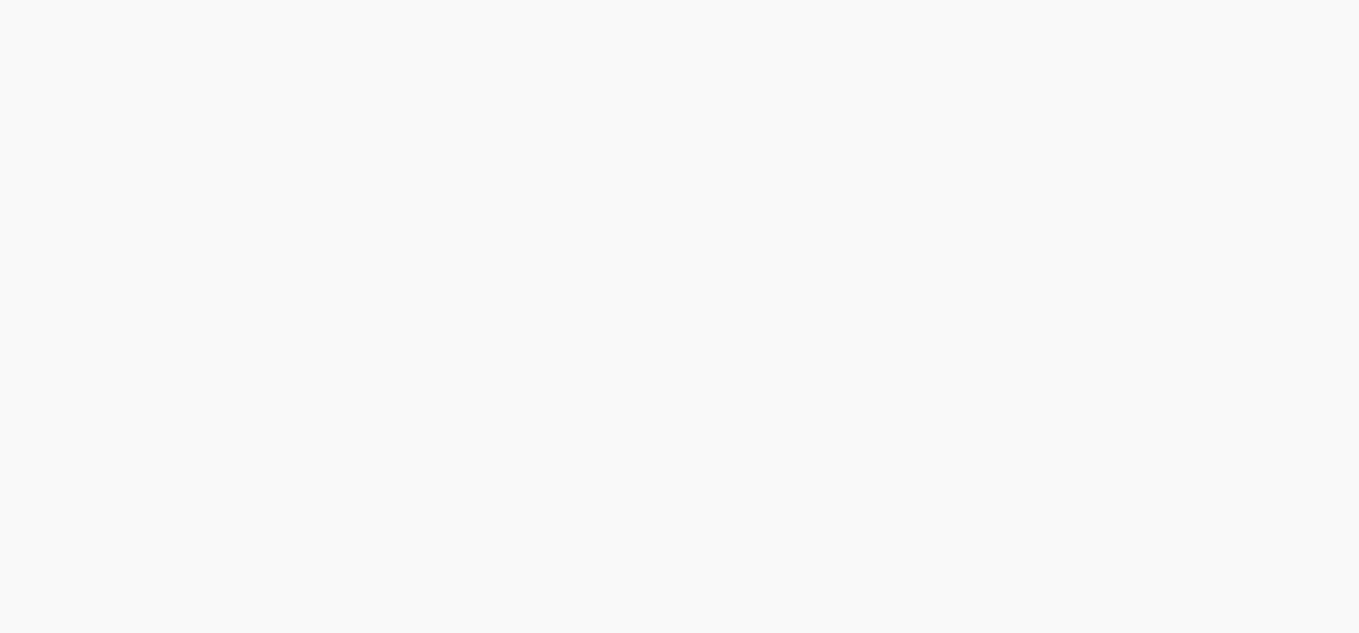 scroll, scrollTop: 0, scrollLeft: 0, axis: both 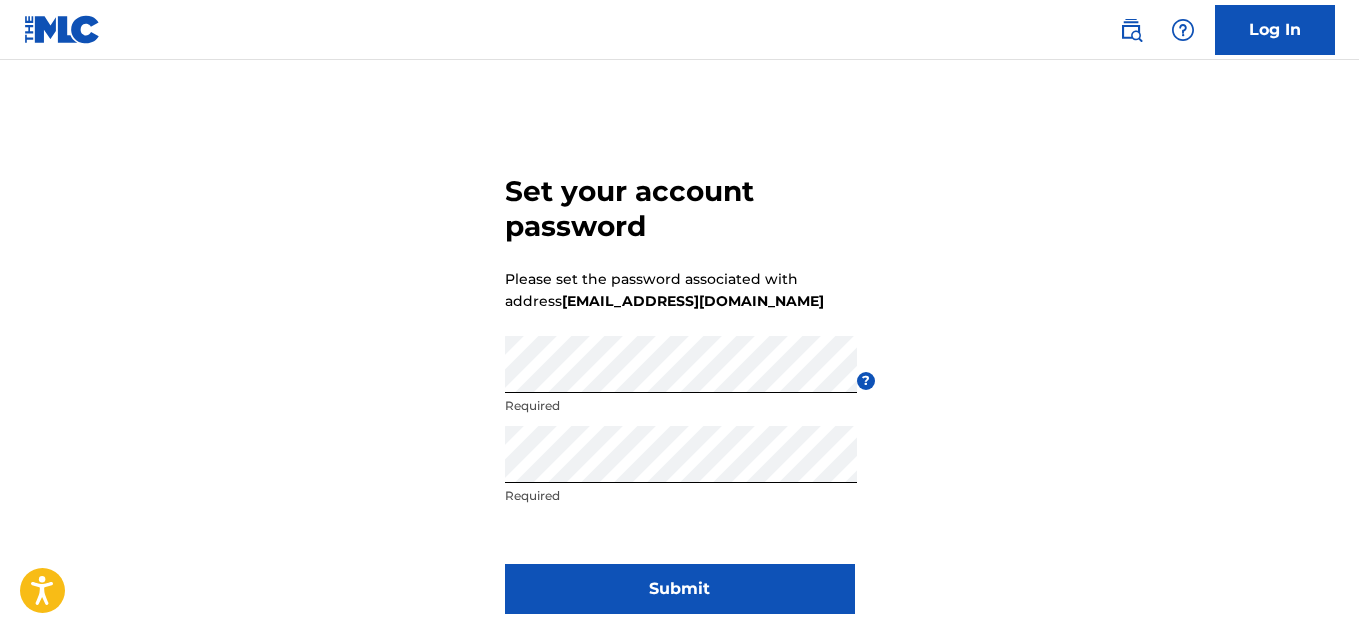 click on "Submit" at bounding box center [680, 589] 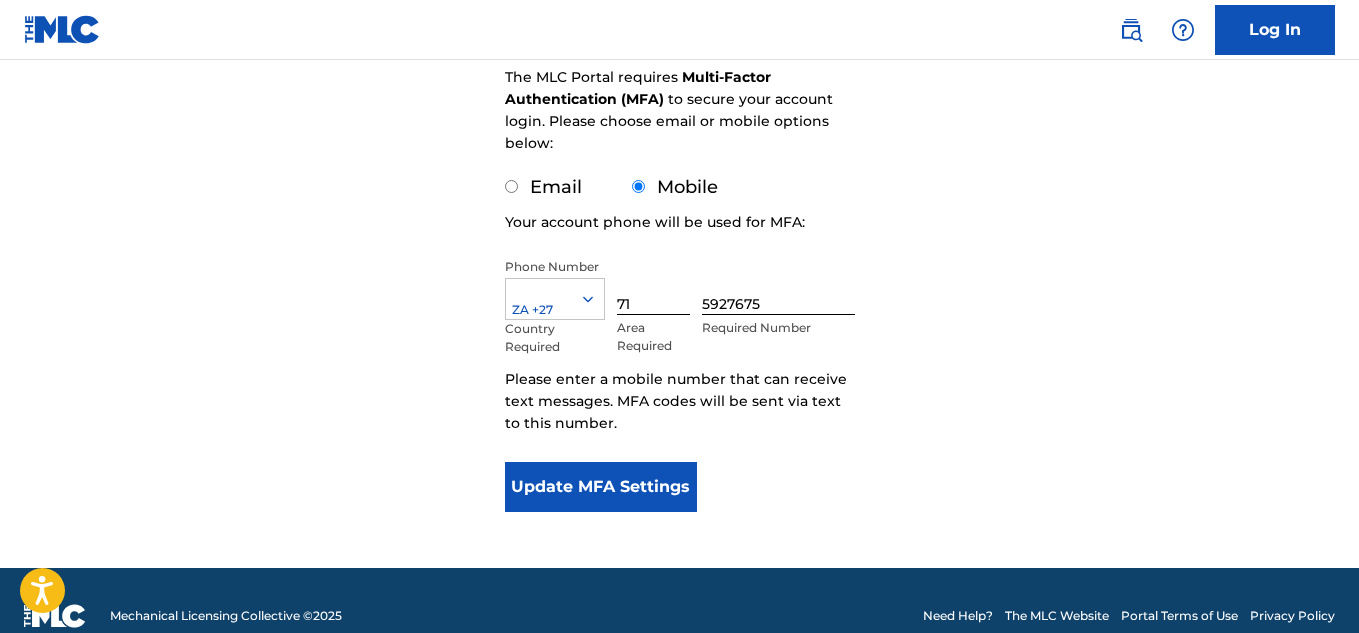 scroll, scrollTop: 301, scrollLeft: 0, axis: vertical 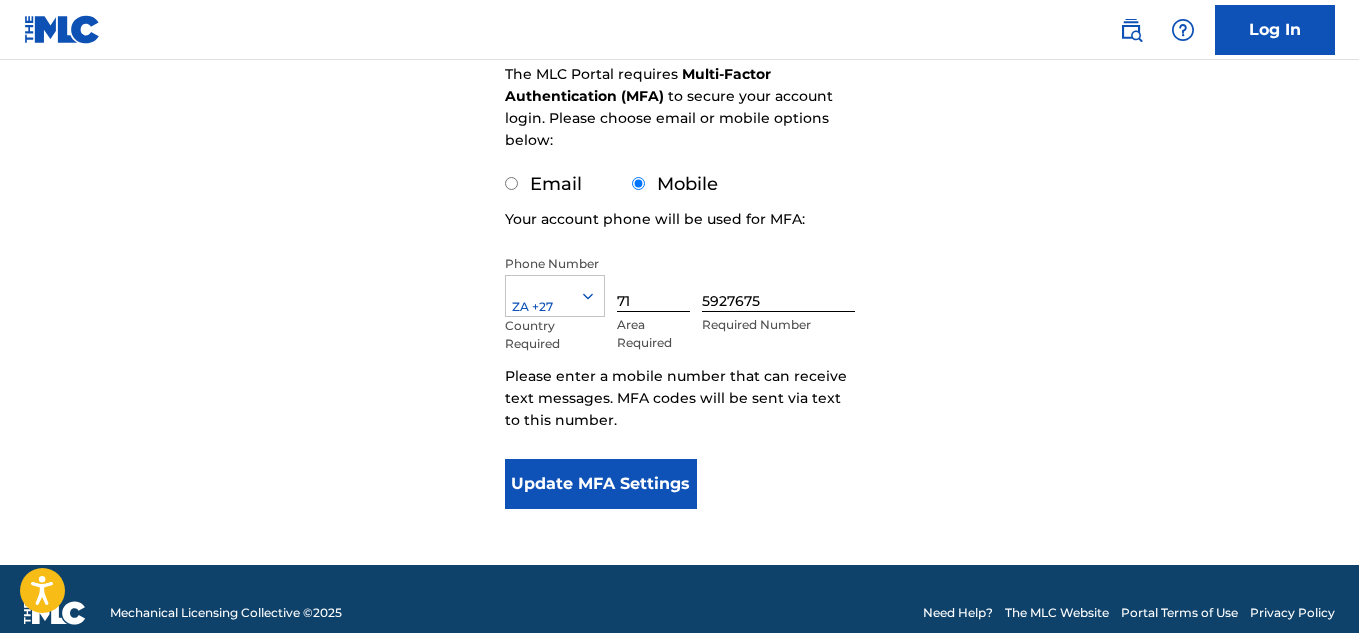 click on "Email" at bounding box center [511, 183] 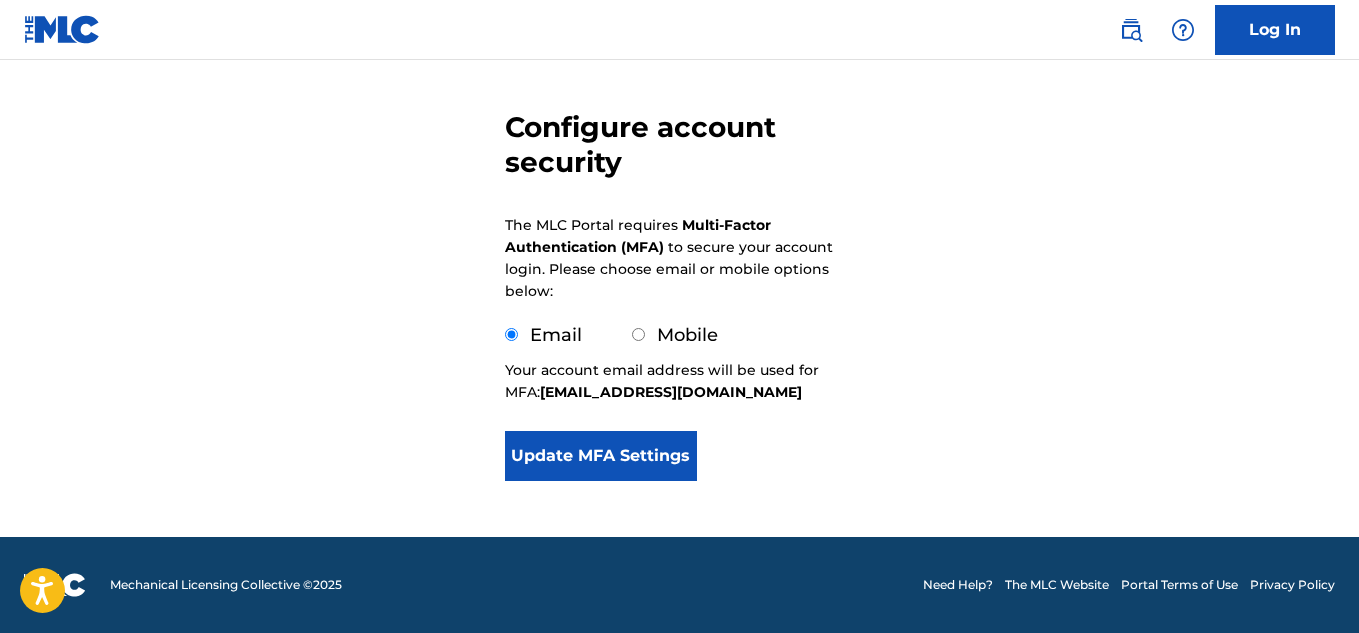 scroll, scrollTop: 150, scrollLeft: 0, axis: vertical 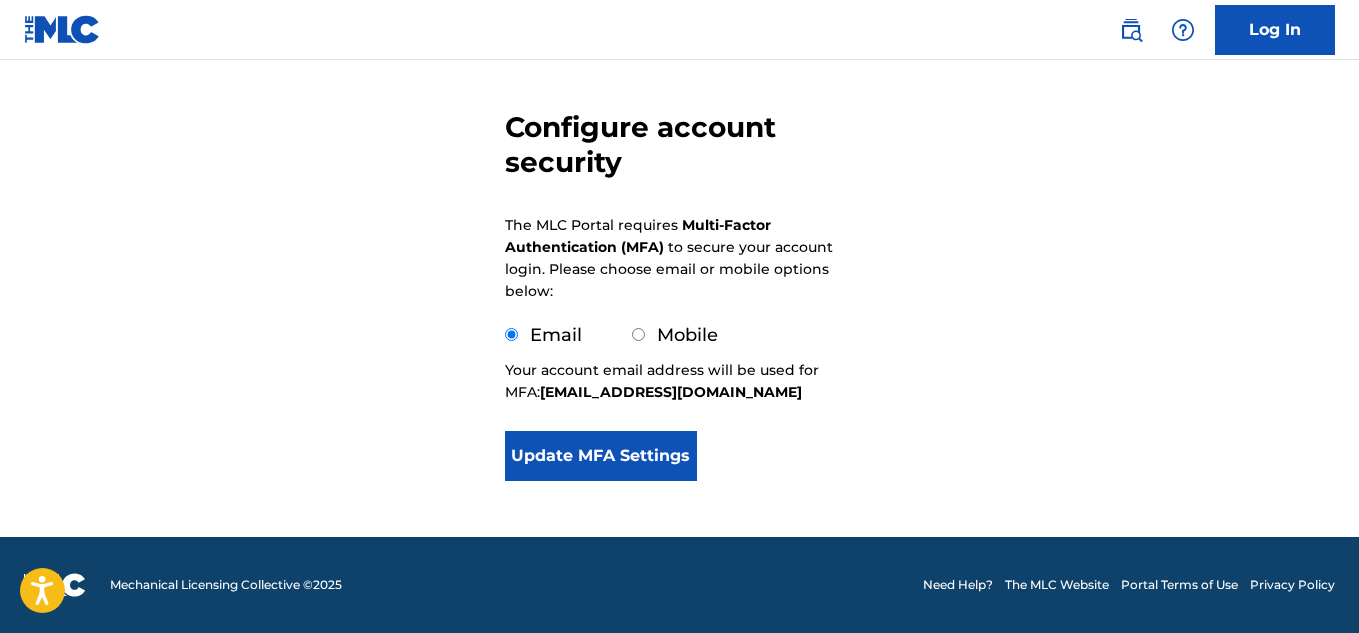 click on "Update MFA Settings" at bounding box center [601, 456] 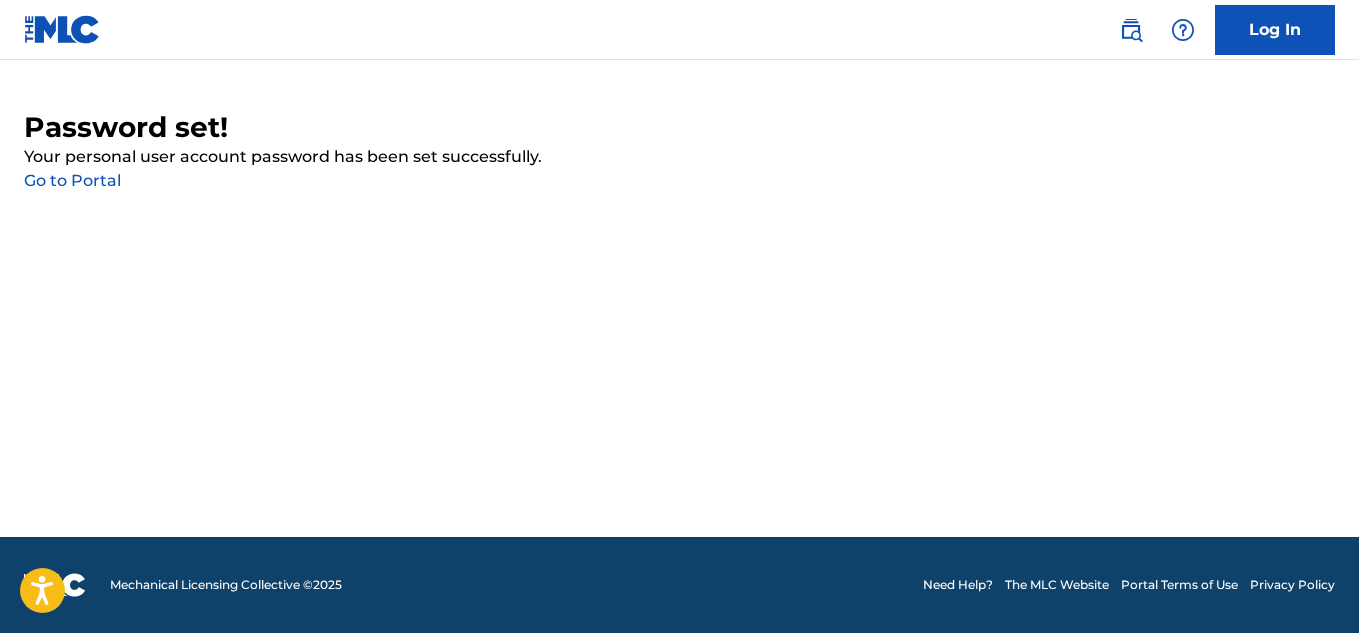 click on "Go to Portal" at bounding box center [72, 180] 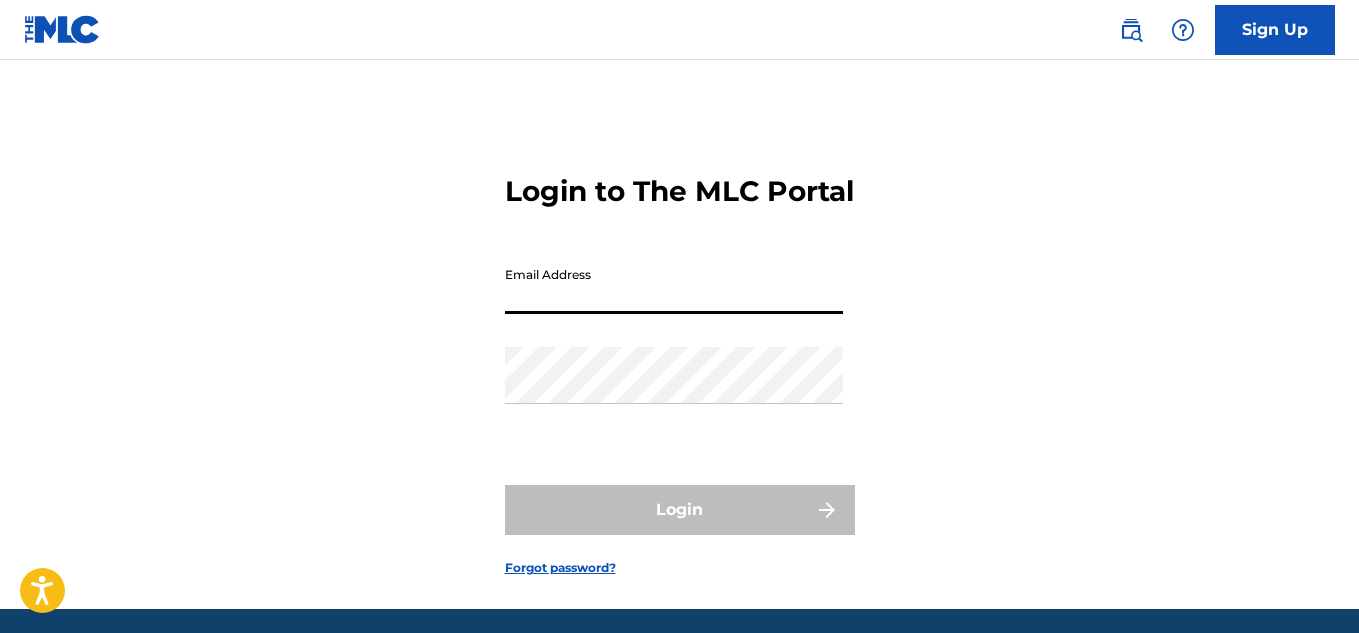 click on "Email Address" at bounding box center (674, 285) 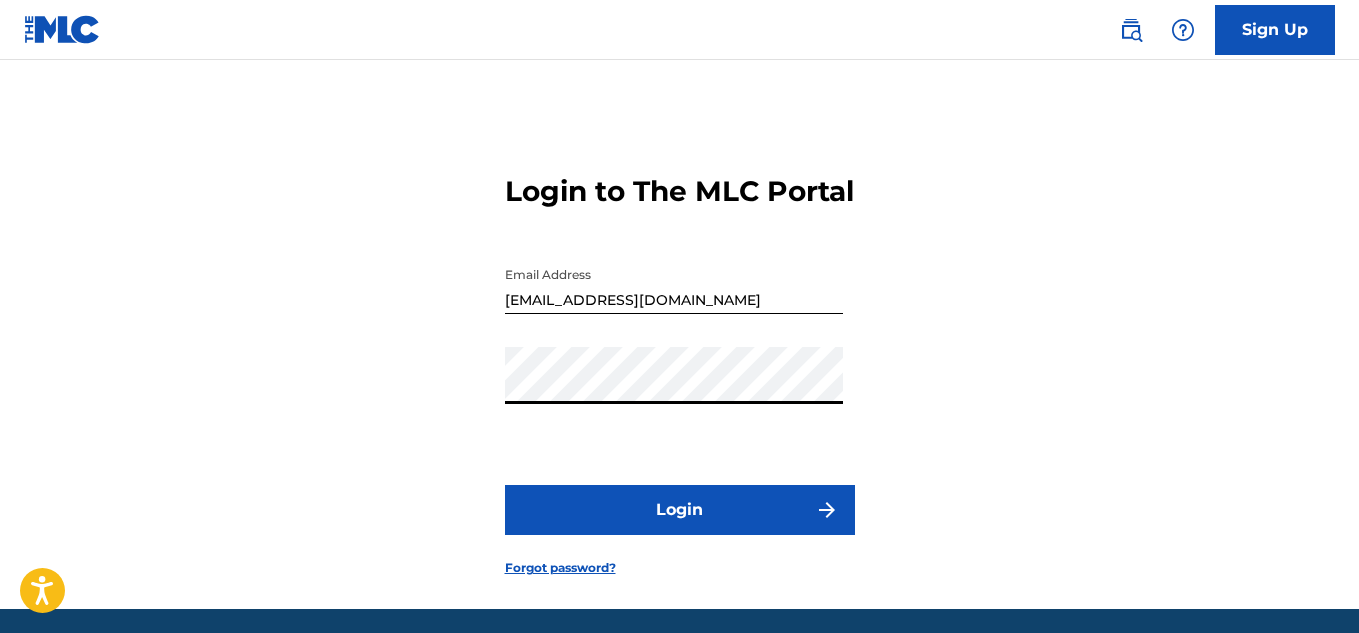 click on "Login" at bounding box center (680, 510) 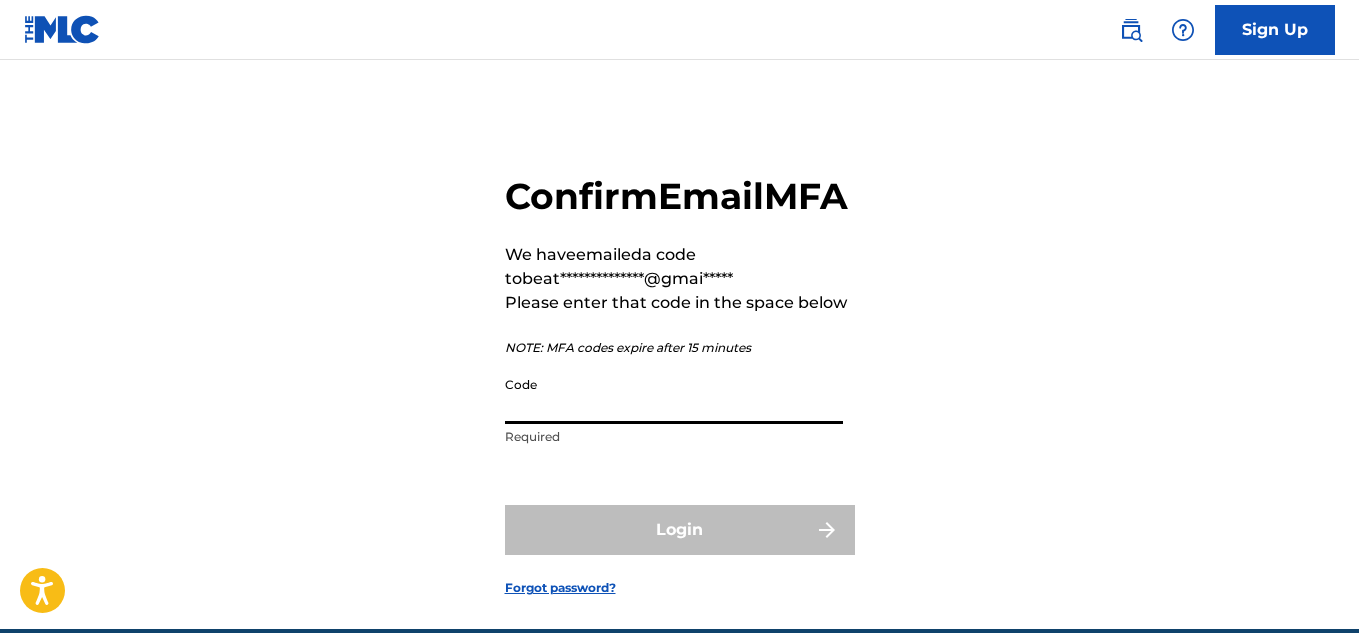 click on "Code" at bounding box center [674, 395] 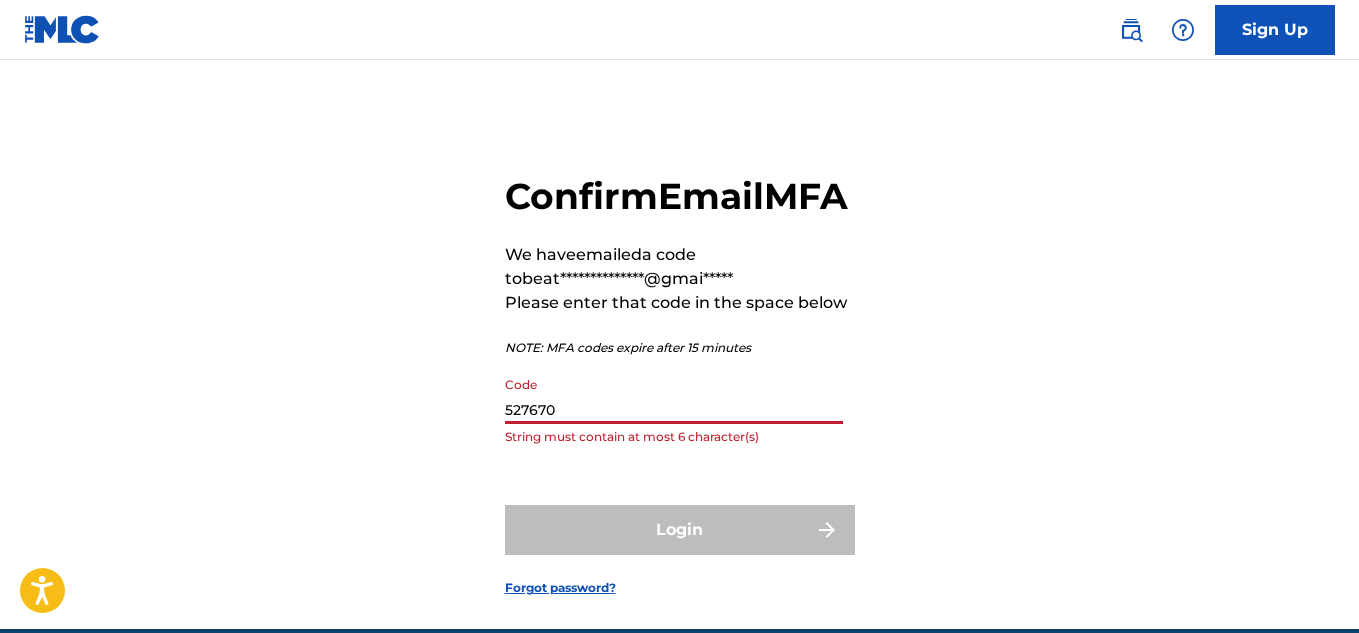 click on "527670" at bounding box center [674, 395] 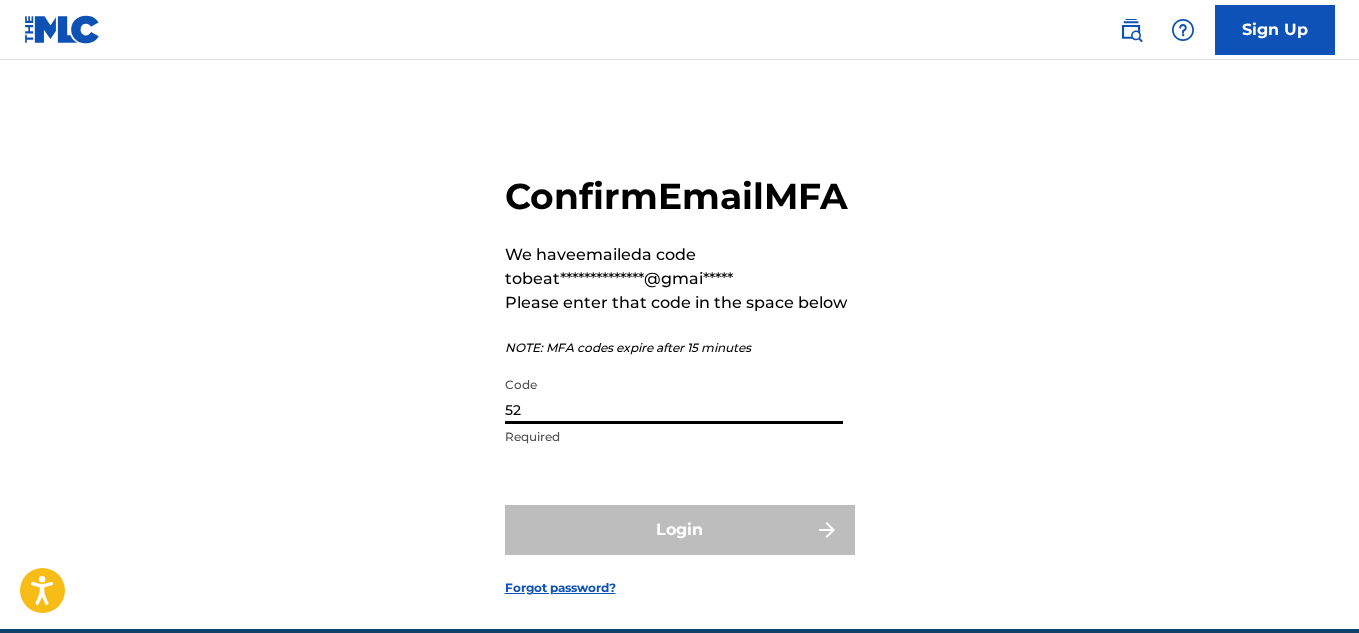 type on "5" 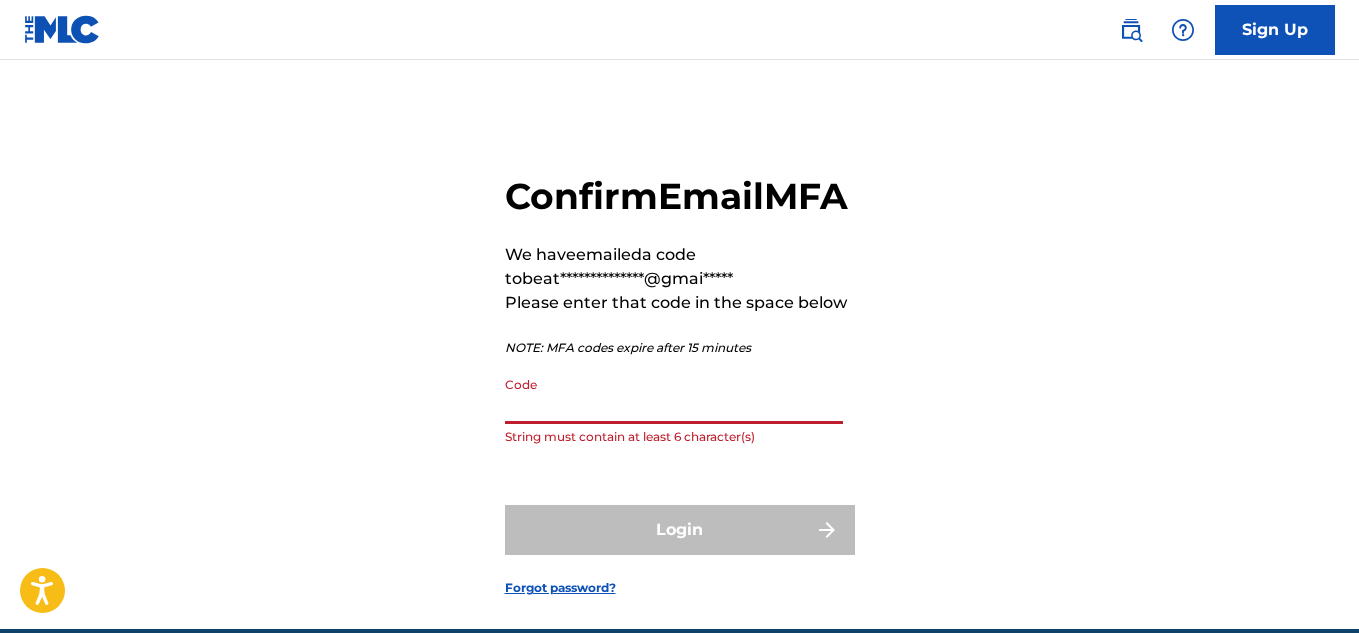 paste on "527670" 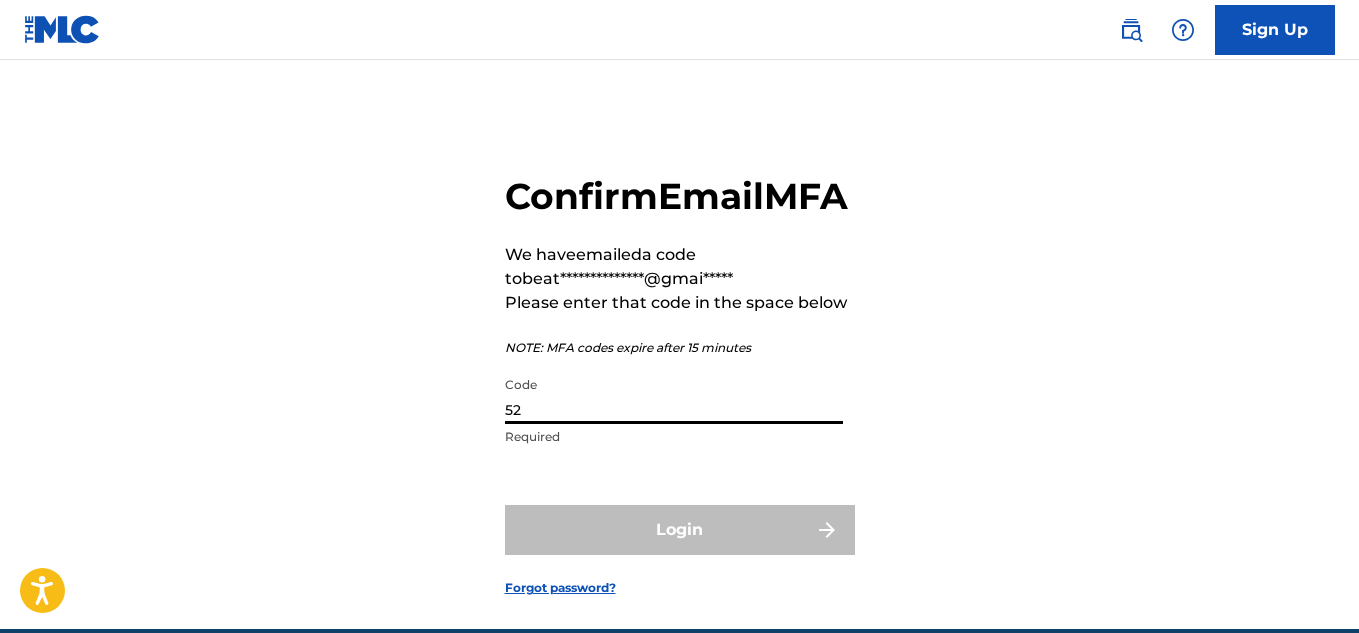 type on "5" 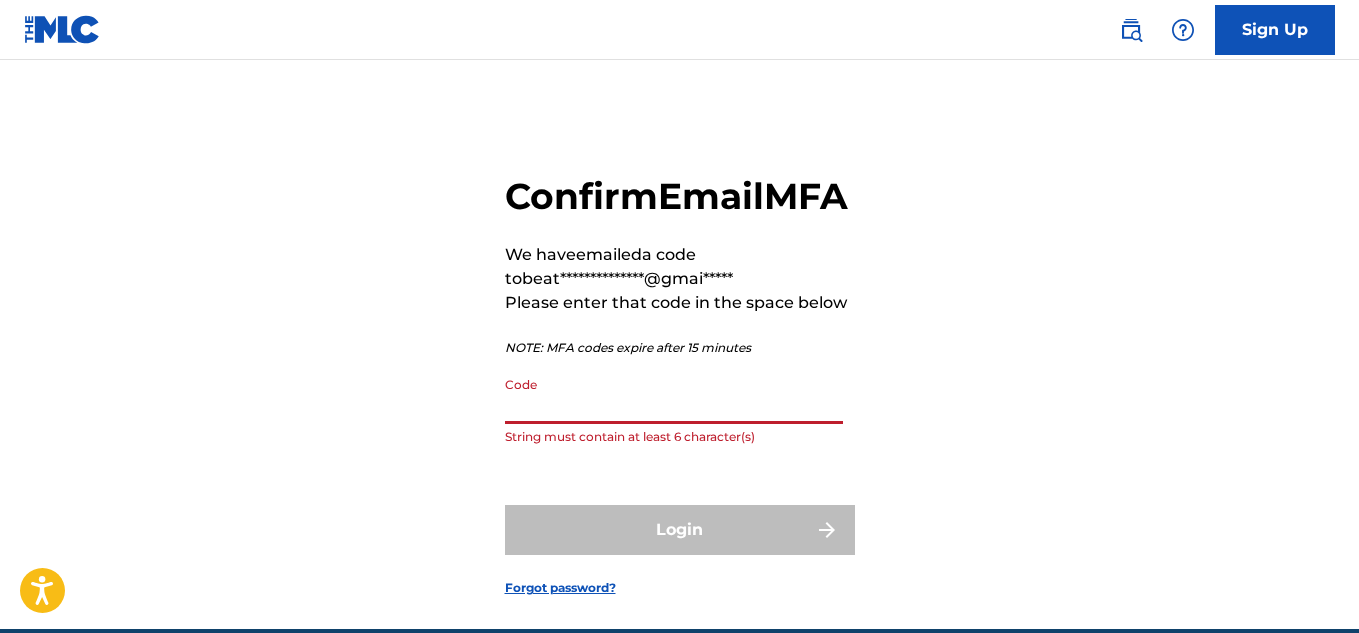 click on "Code" at bounding box center (674, 395) 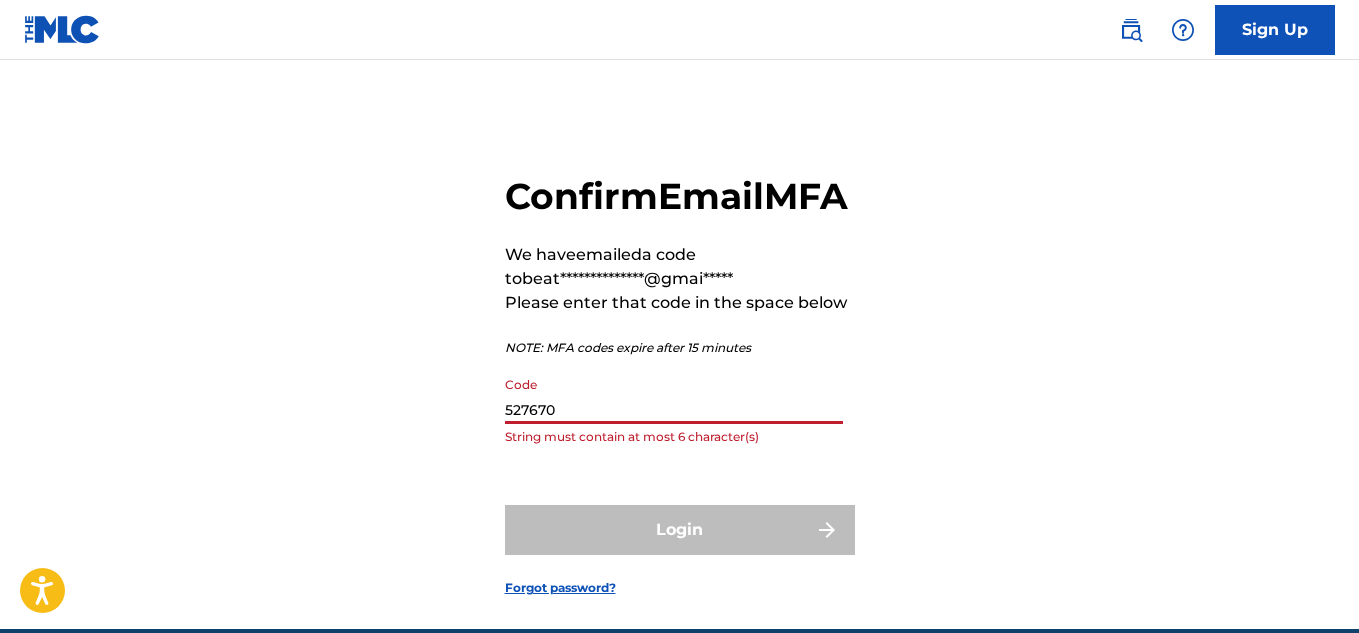 click on "527670" at bounding box center [674, 395] 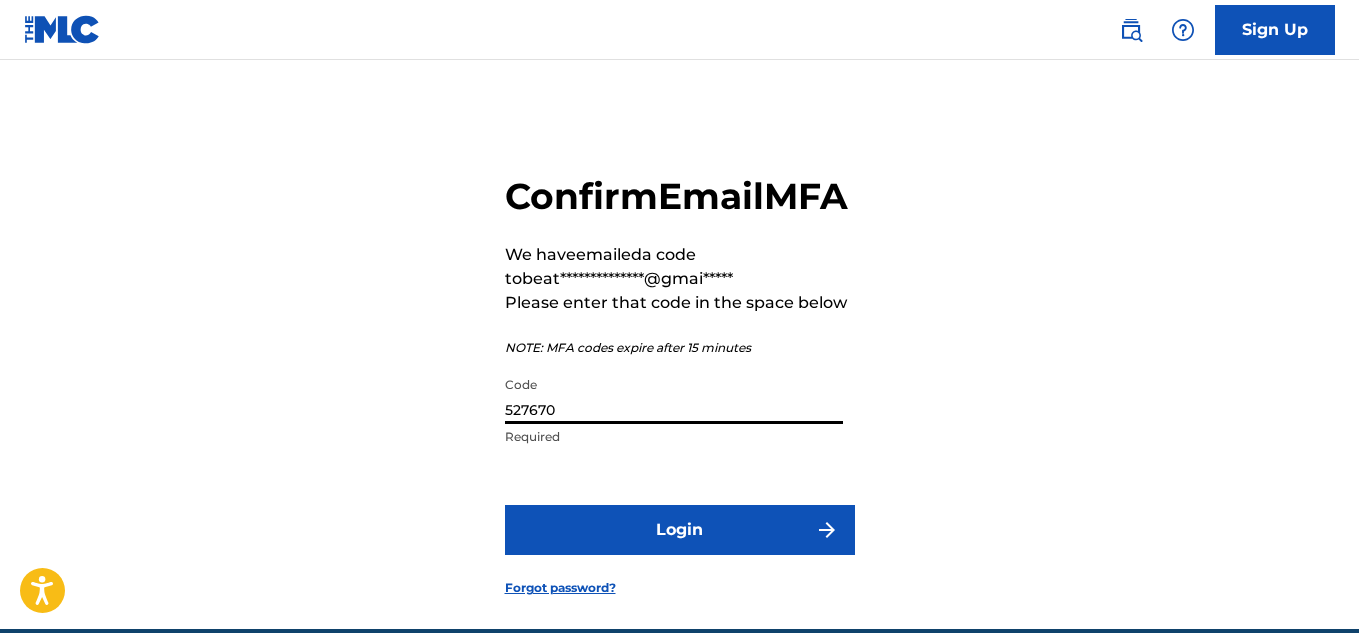 type on "527670" 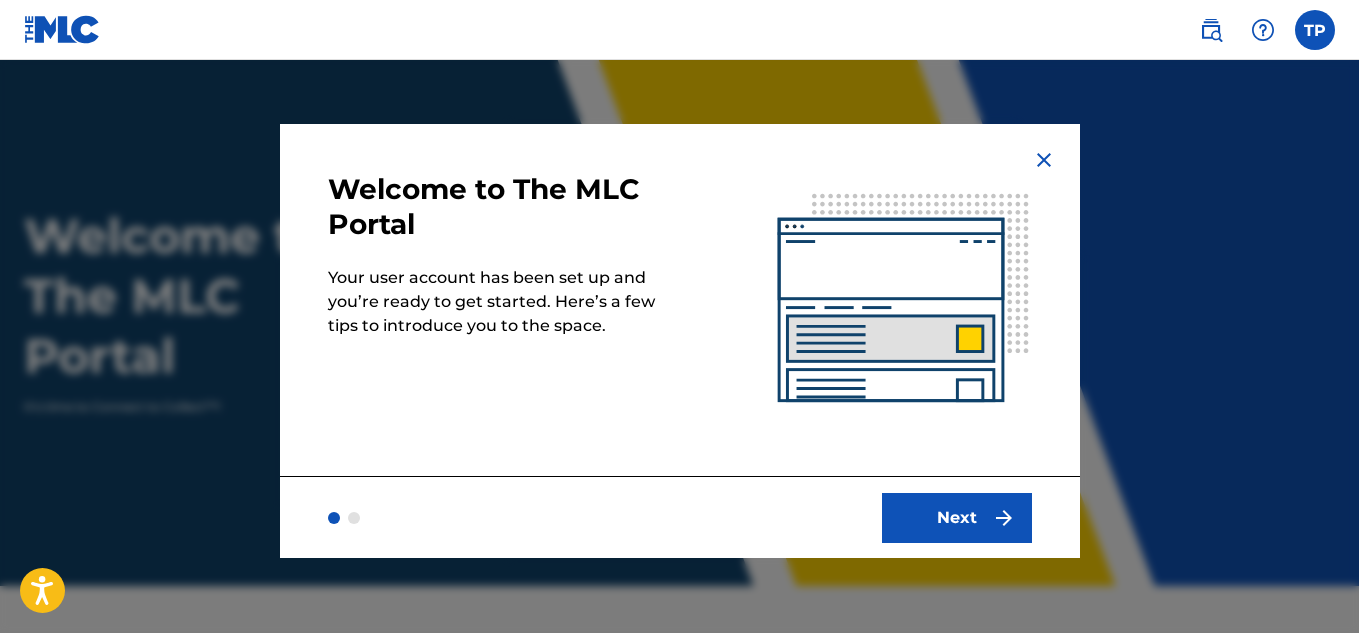 scroll, scrollTop: 0, scrollLeft: 0, axis: both 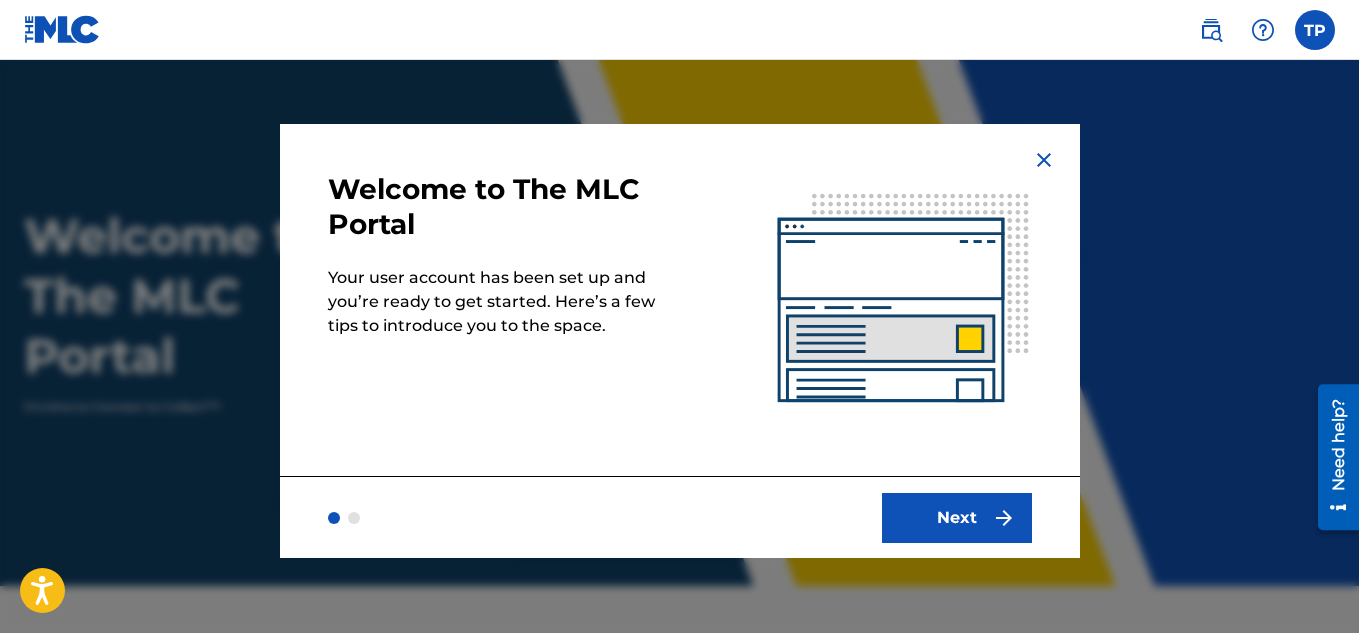 click on "Next" at bounding box center (957, 518) 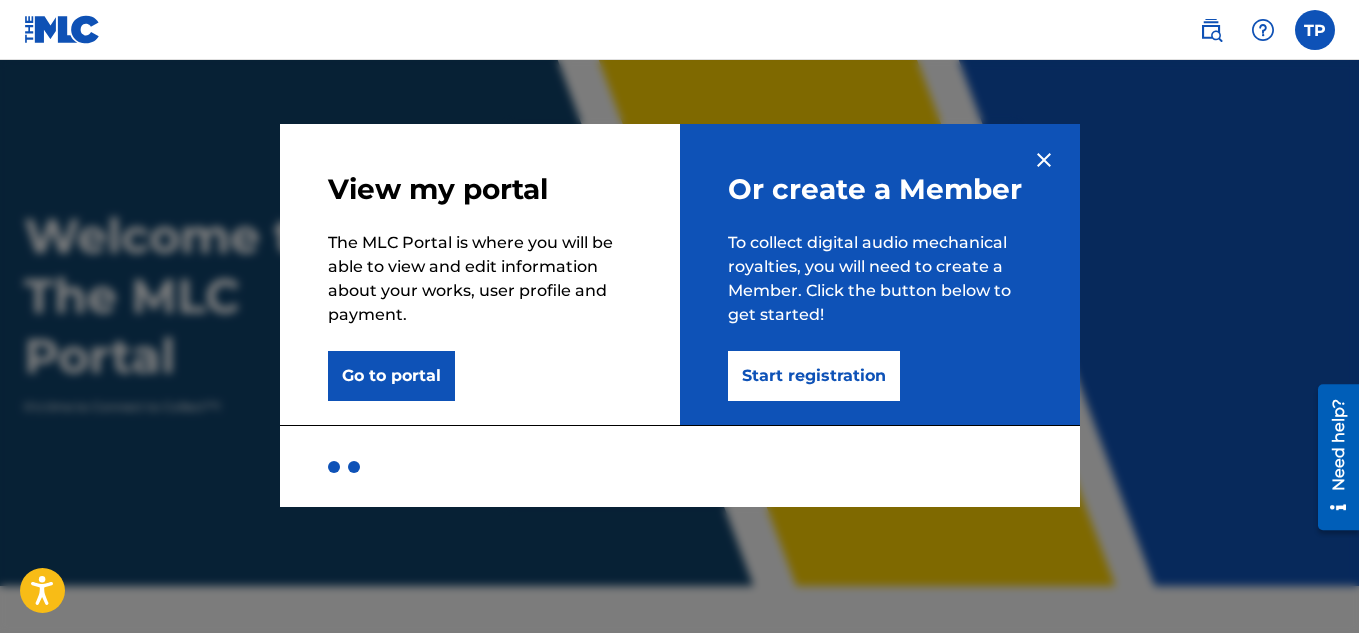 click on "Start registration" at bounding box center [814, 376] 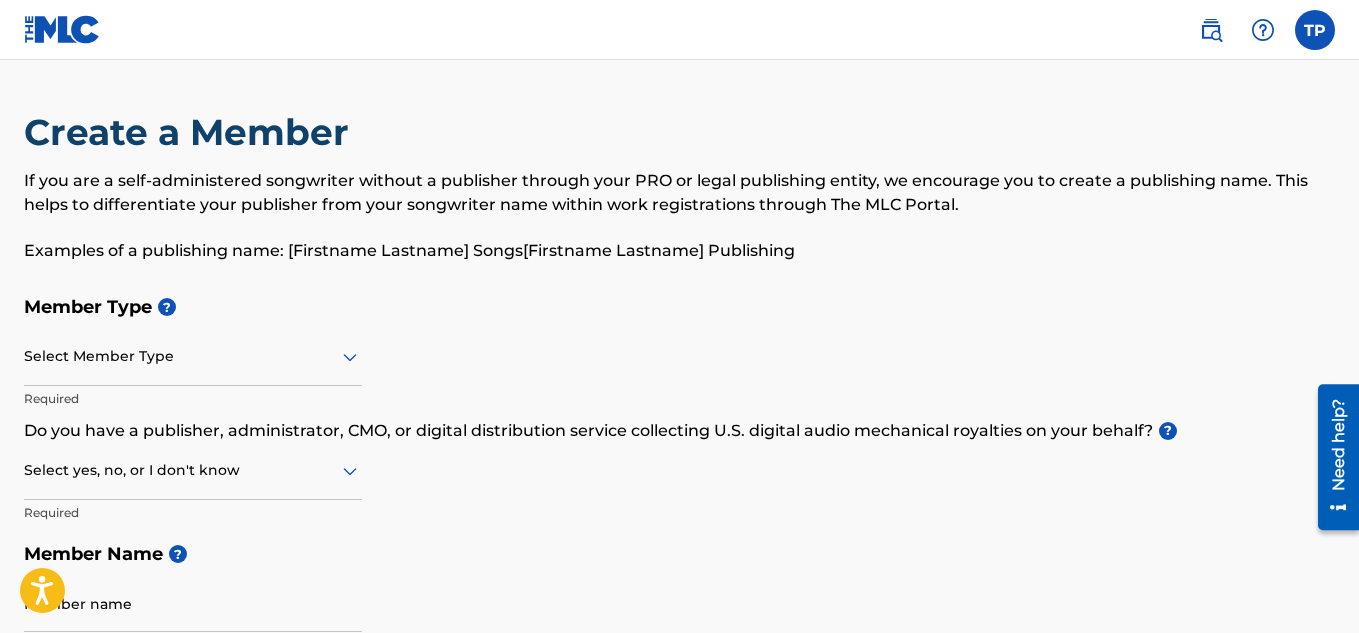 drag, startPoint x: 1357, startPoint y: 66, endPoint x: 1365, endPoint y: 117, distance: 51.62364 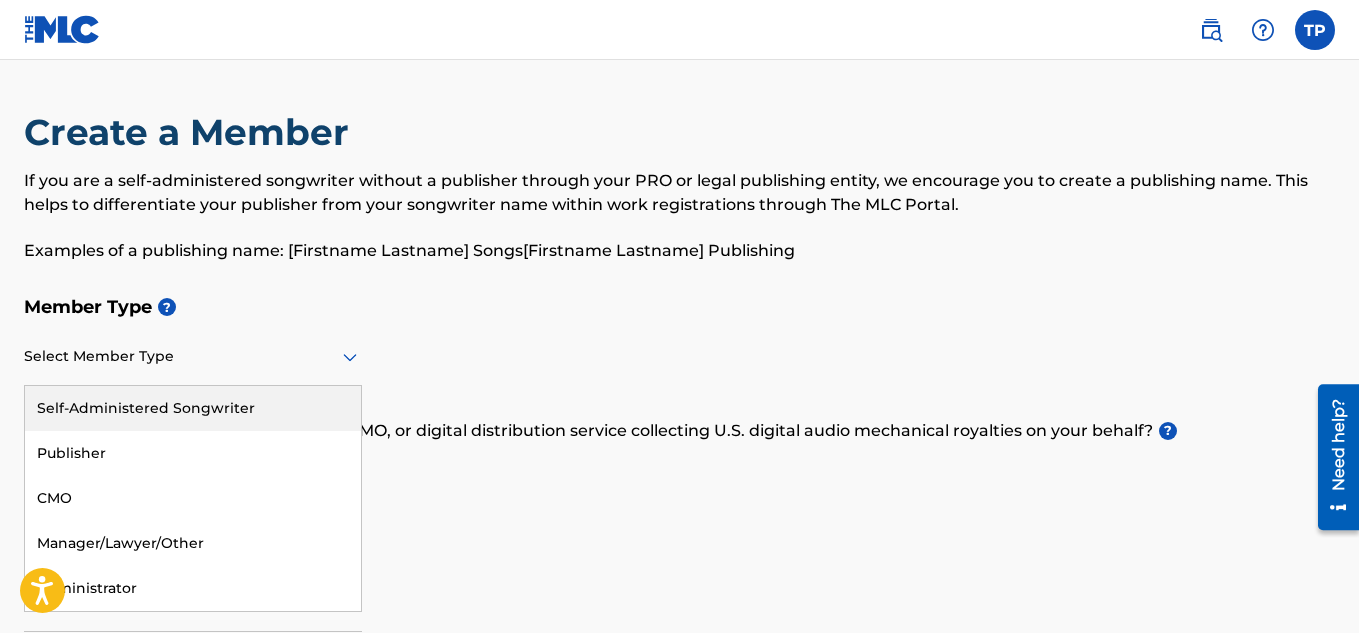 click 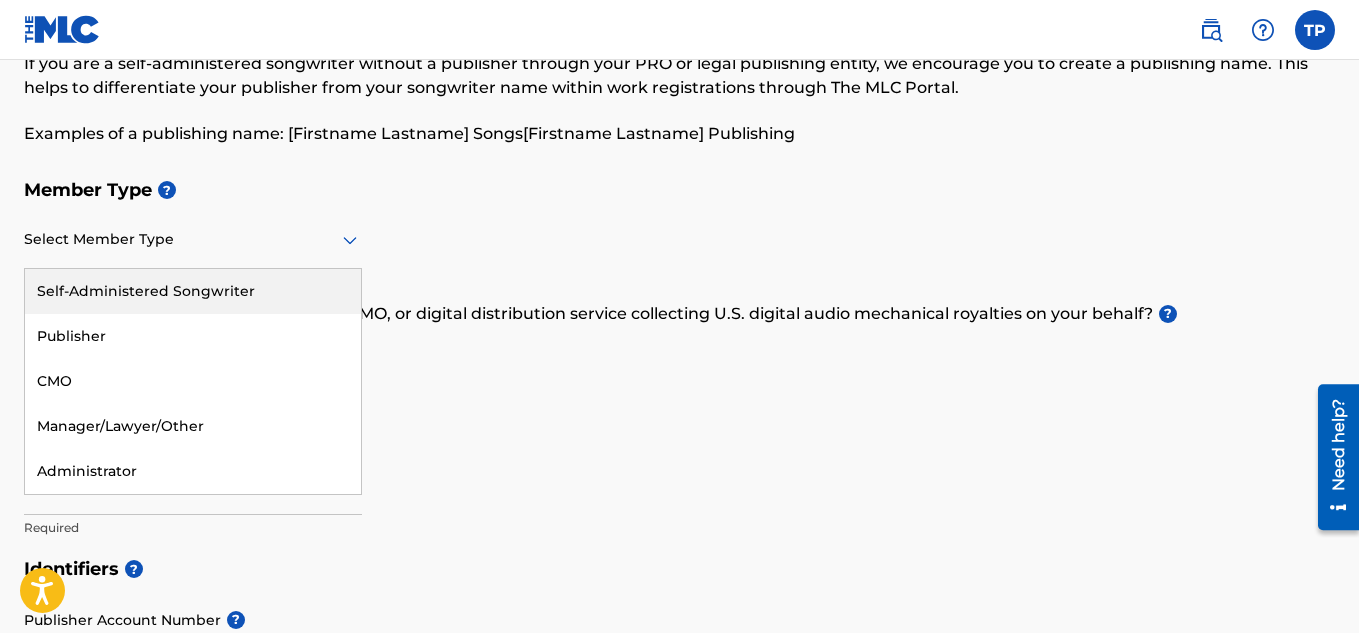 scroll, scrollTop: 111, scrollLeft: 0, axis: vertical 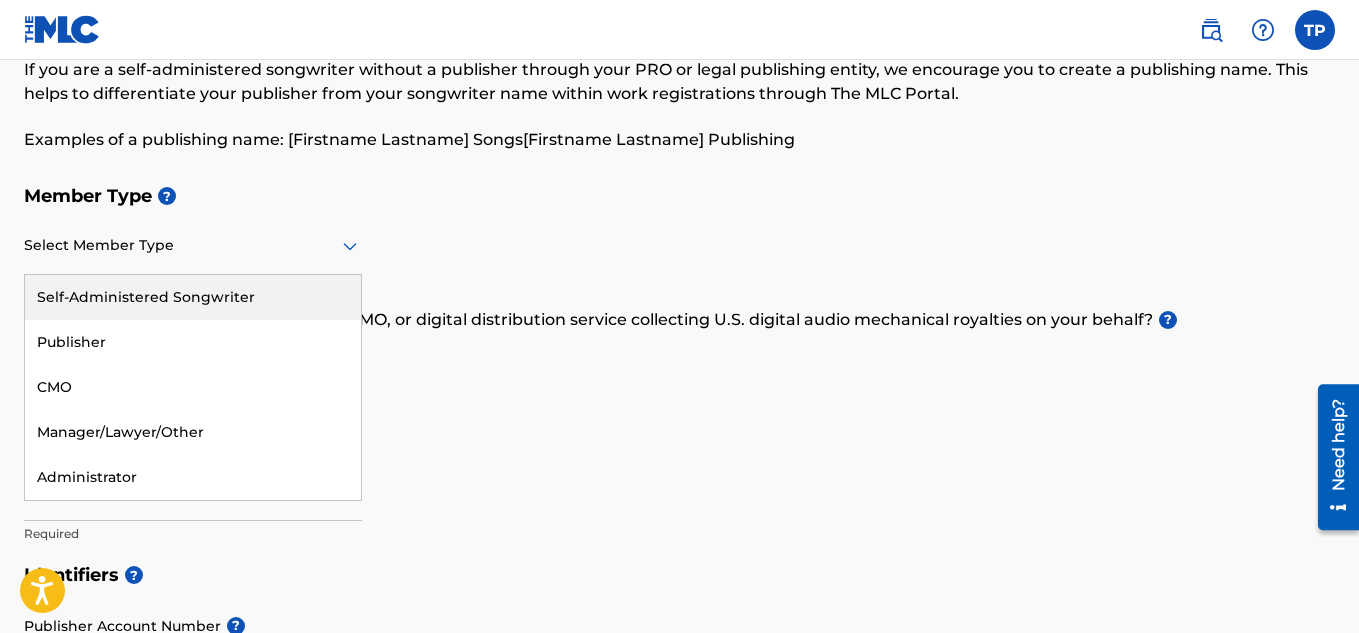 click on "Self-Administered Songwriter" at bounding box center (193, 297) 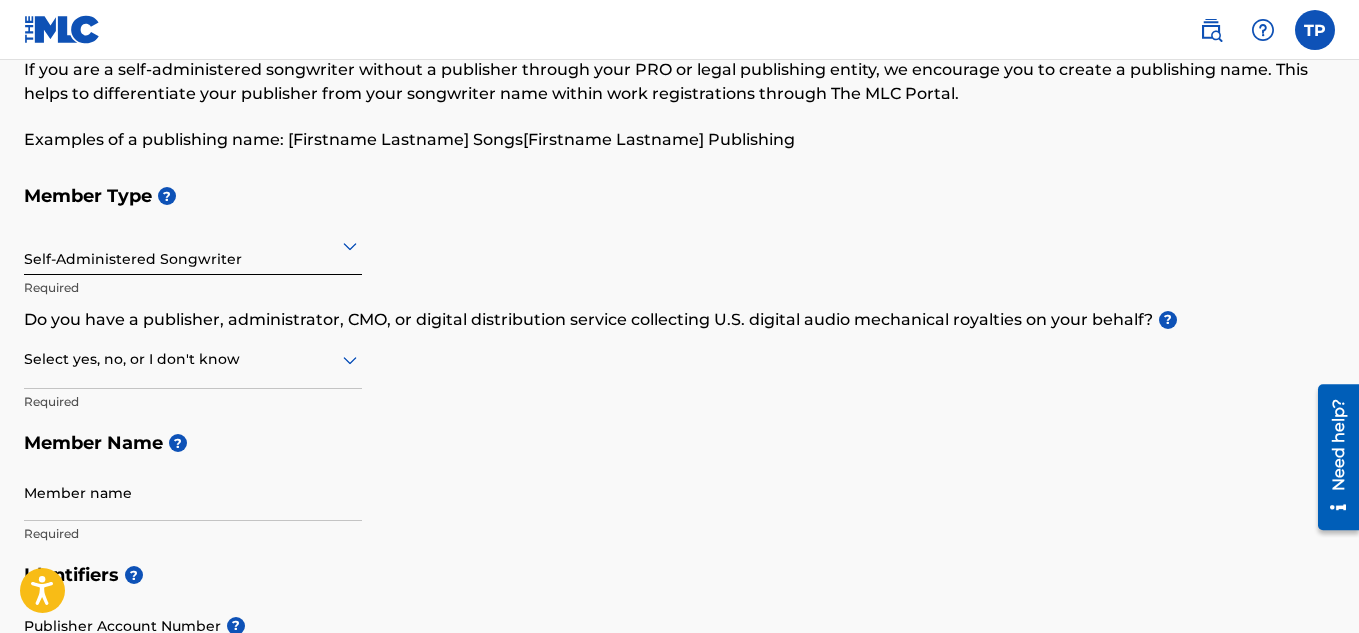 click 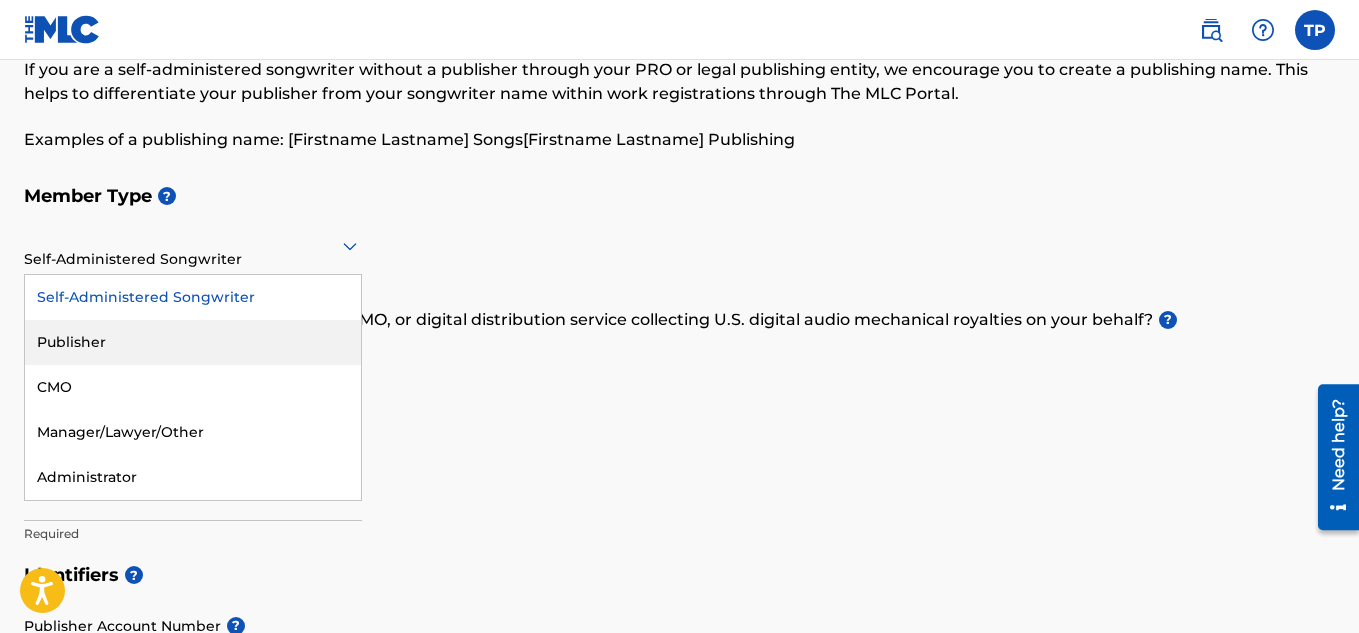 click on "Publisher" at bounding box center [193, 342] 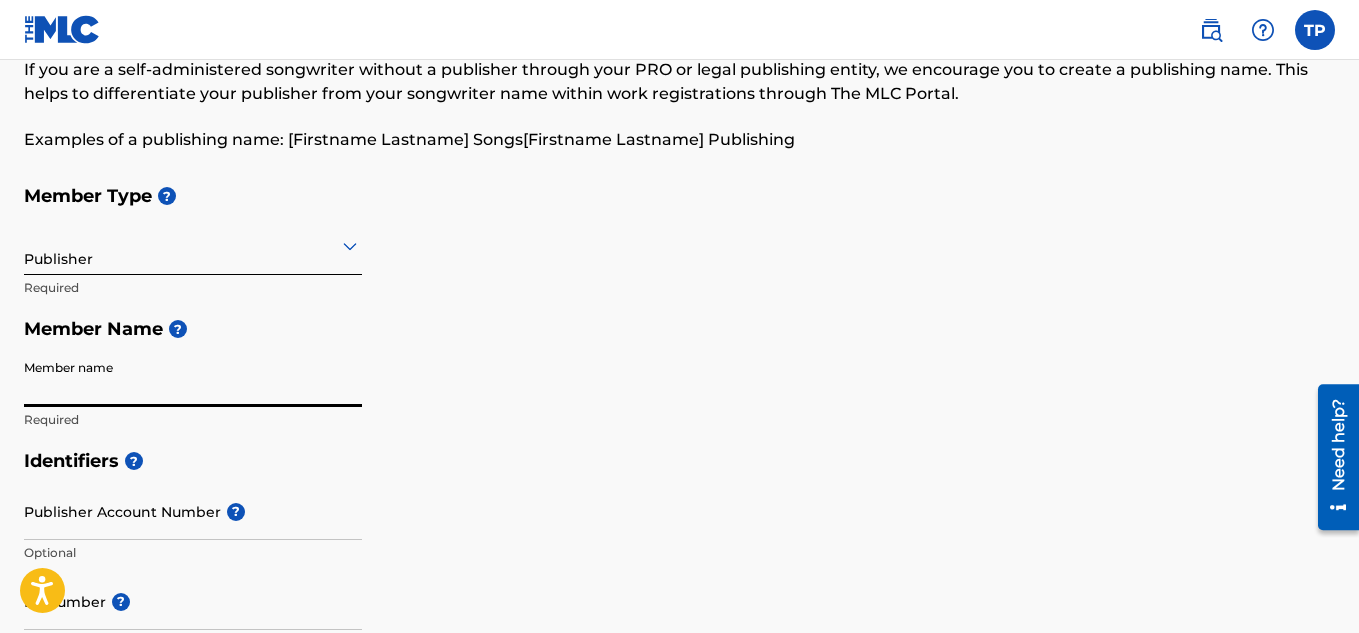 click on "Member name" at bounding box center (193, 378) 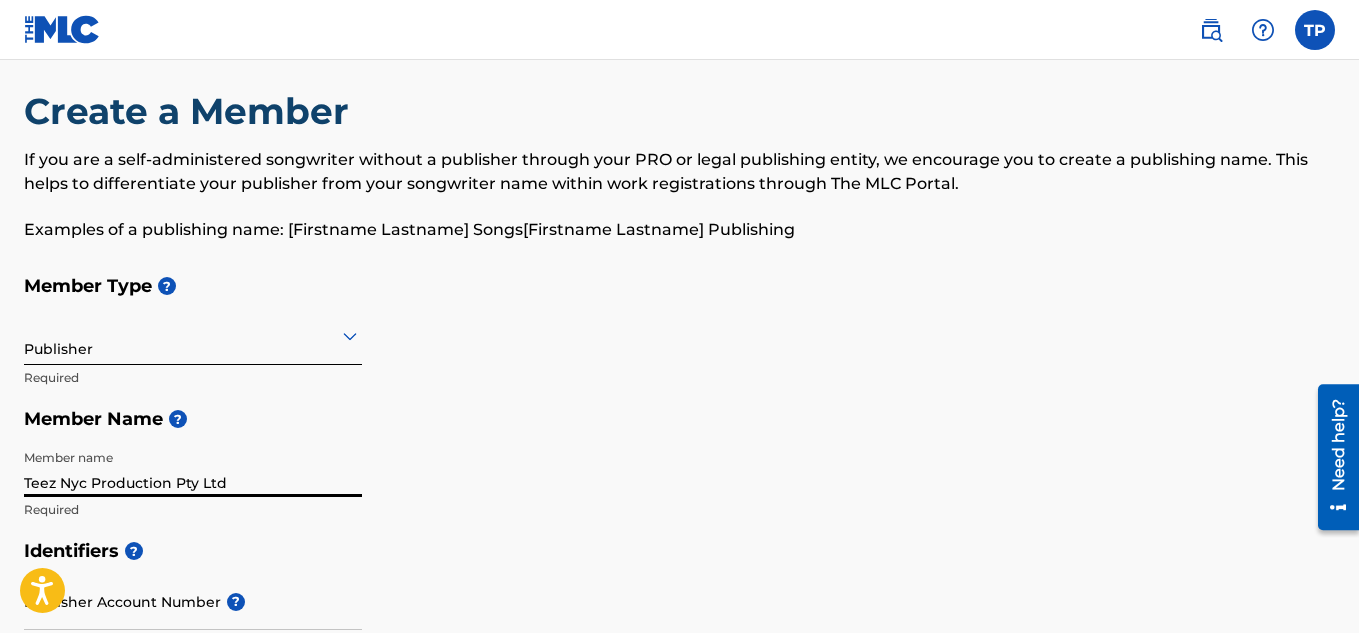 scroll, scrollTop: 0, scrollLeft: 0, axis: both 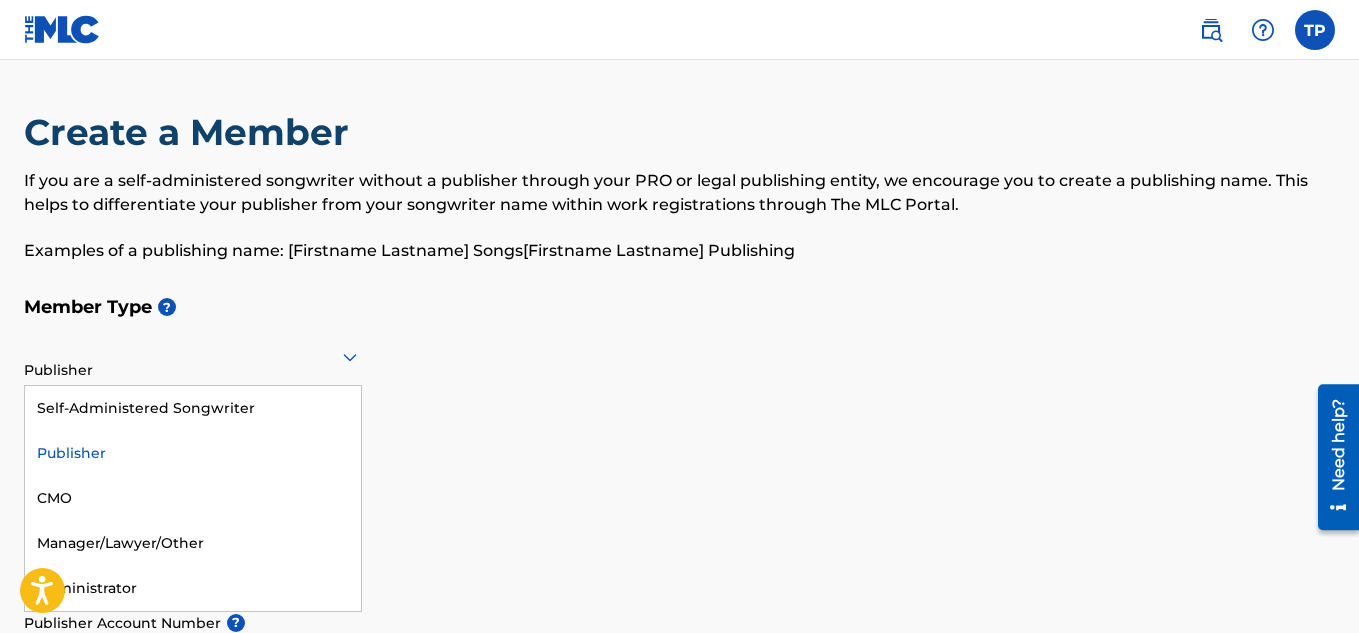 click 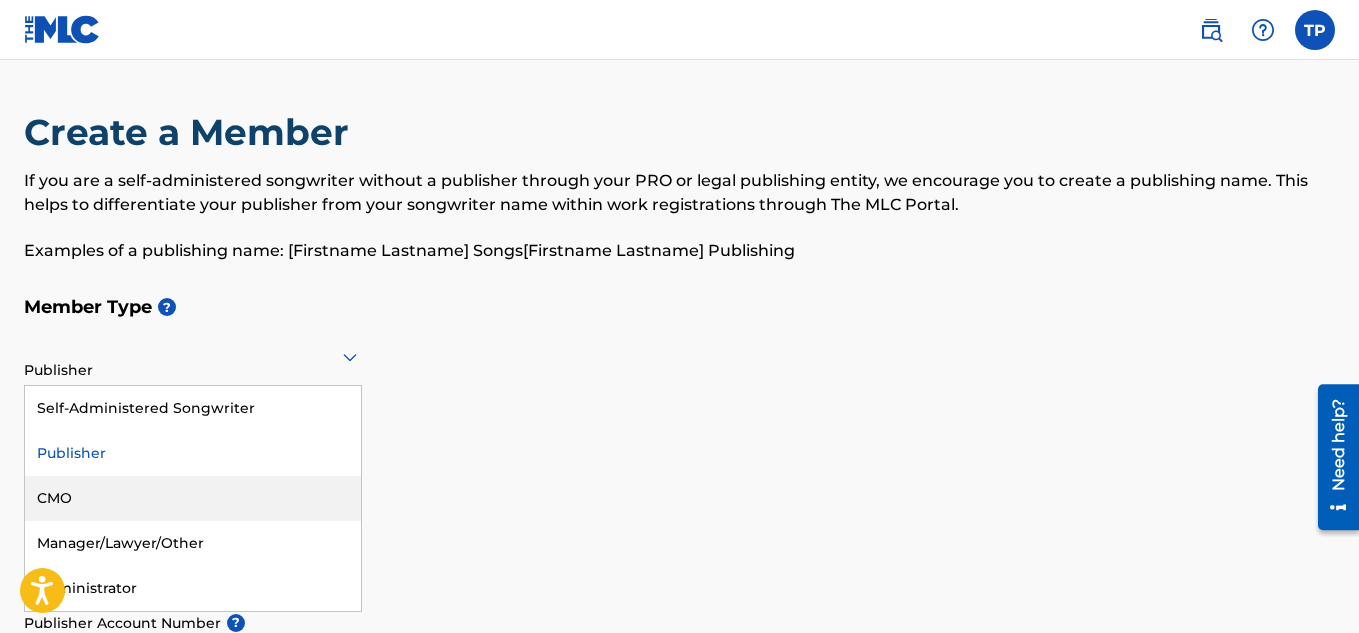 click on "CMO" at bounding box center (193, 498) 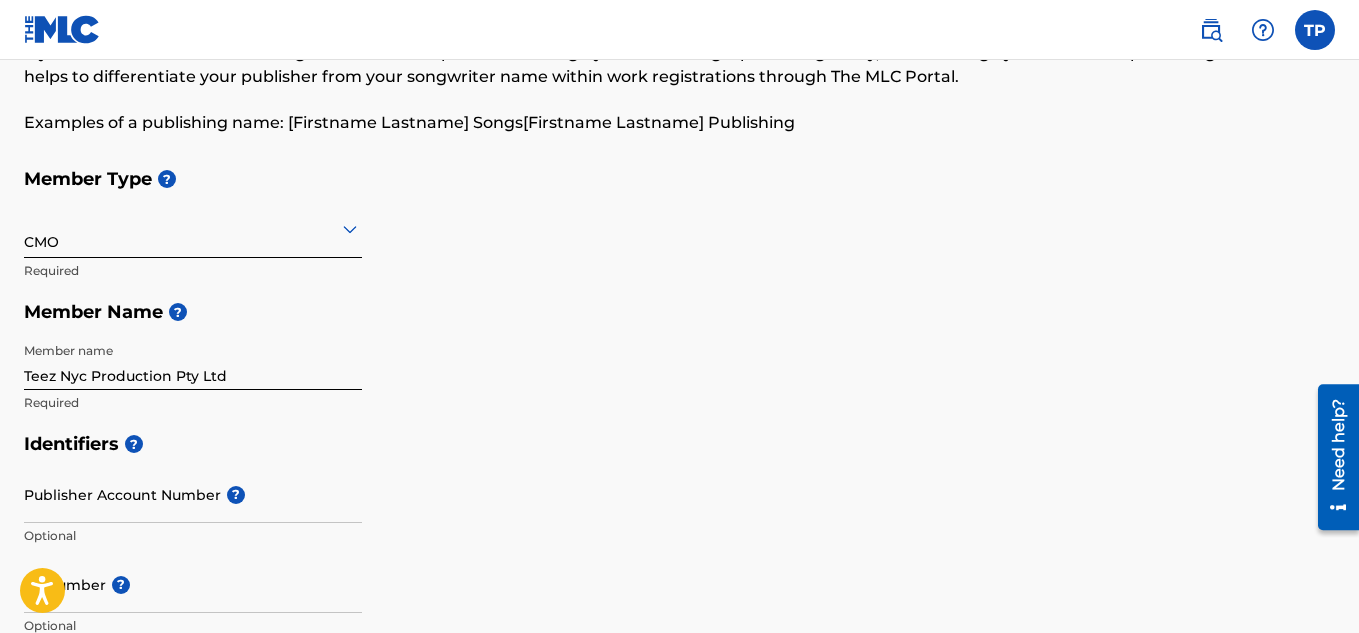 scroll, scrollTop: 122, scrollLeft: 0, axis: vertical 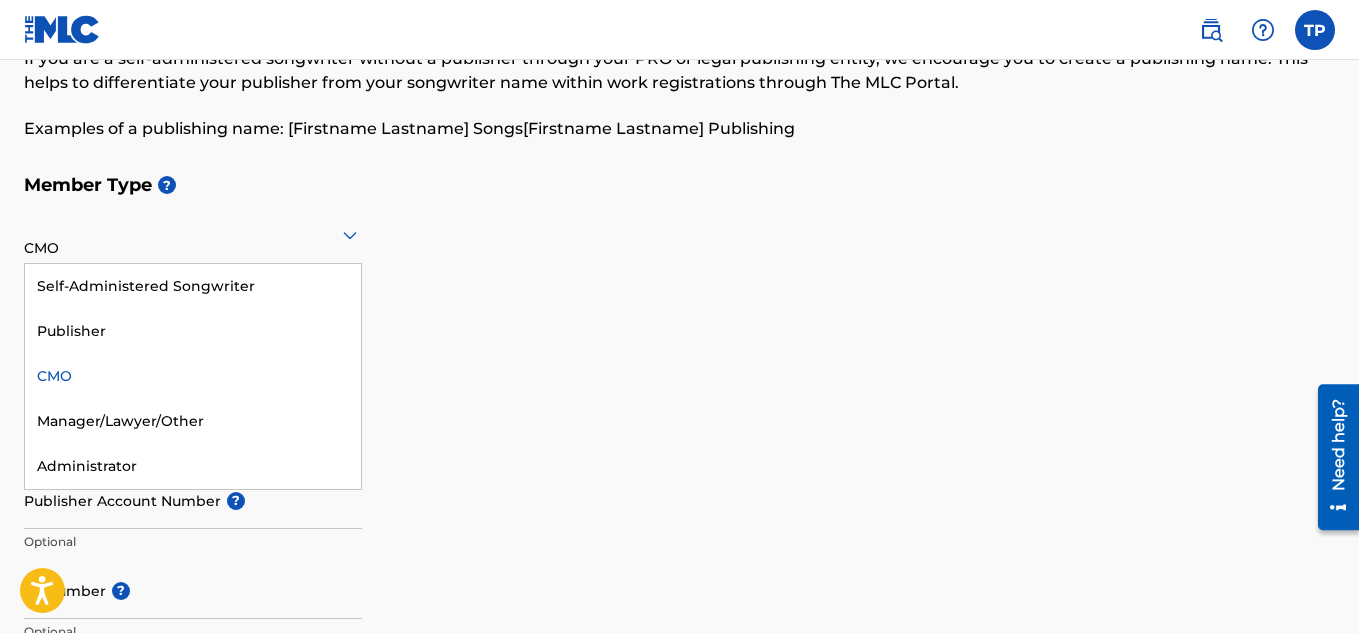 click 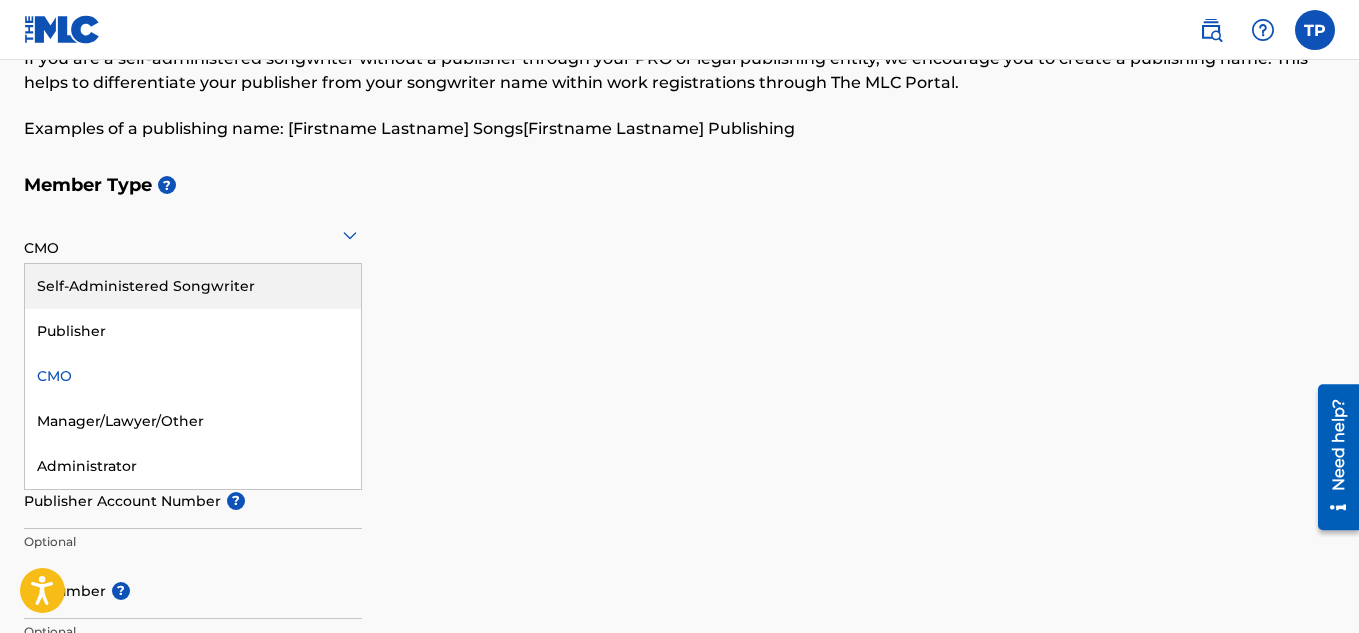 click on "Self-Administered Songwriter" at bounding box center [193, 286] 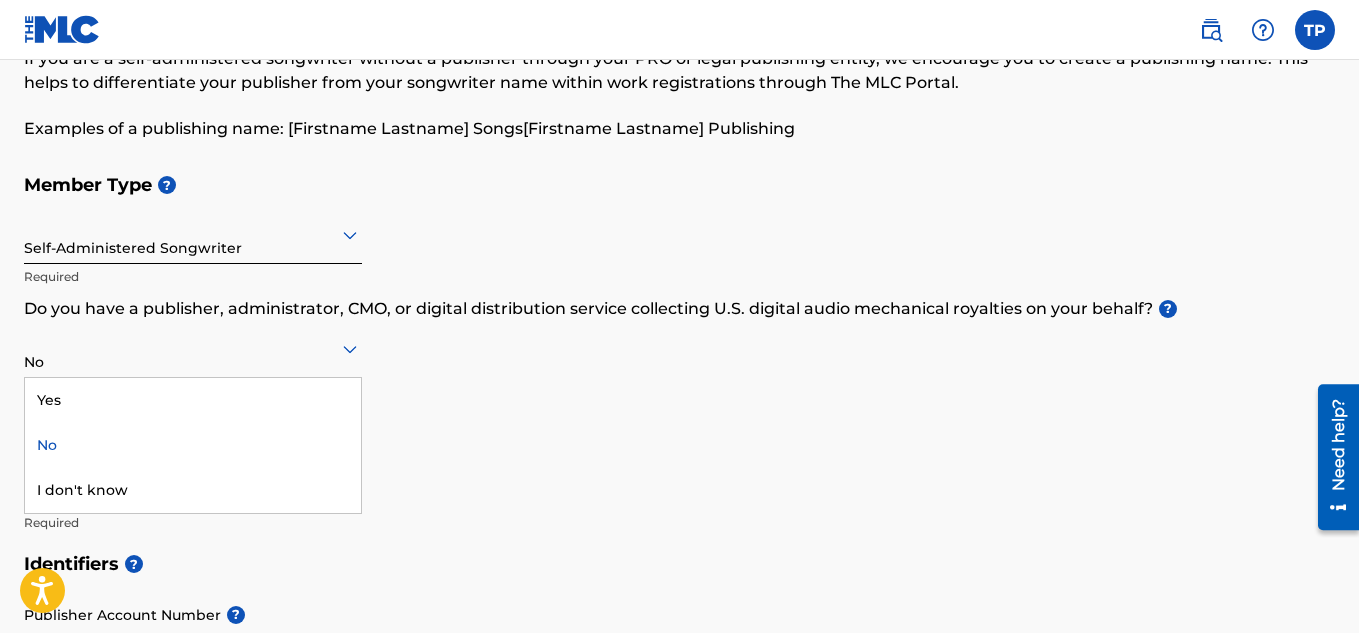 click 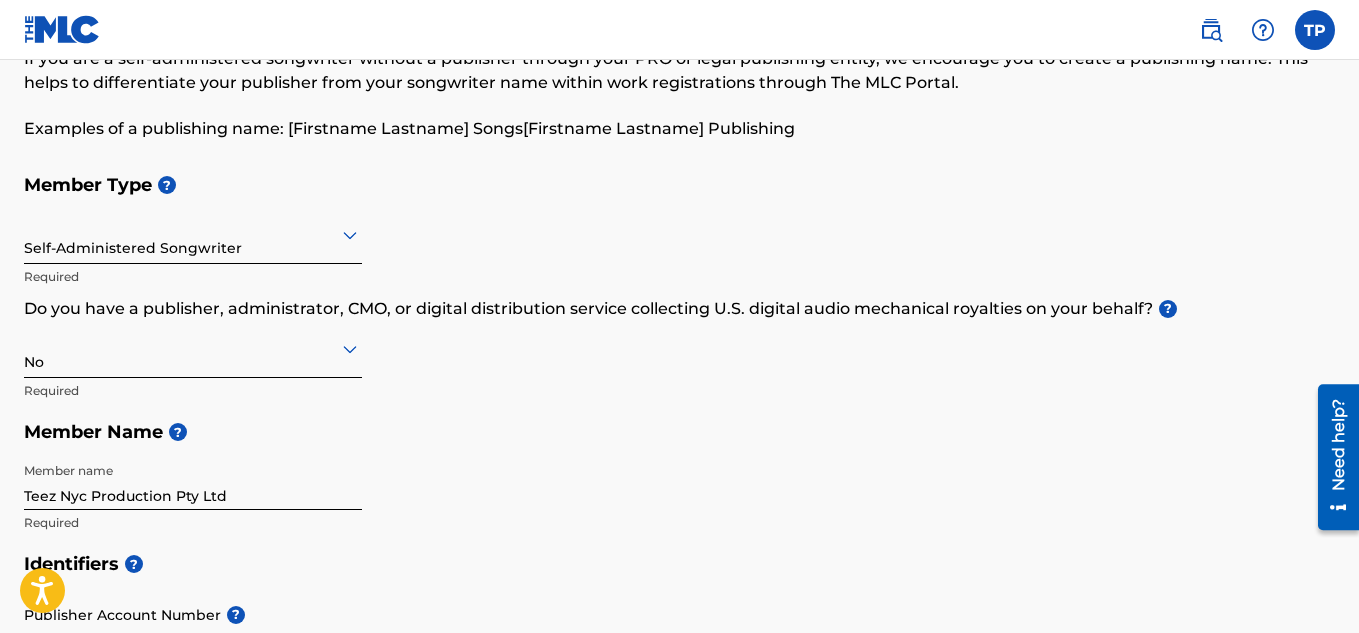 click on "Member Type ? Self-Administered Songwriter Required Do you have a publisher, administrator, CMO, or digital distribution service collecting U.S. digital audio mechanical royalties on your behalf? ? No Required Member Name ? Member name Teez Nyc Production Pty Ltd Required" at bounding box center [679, 353] 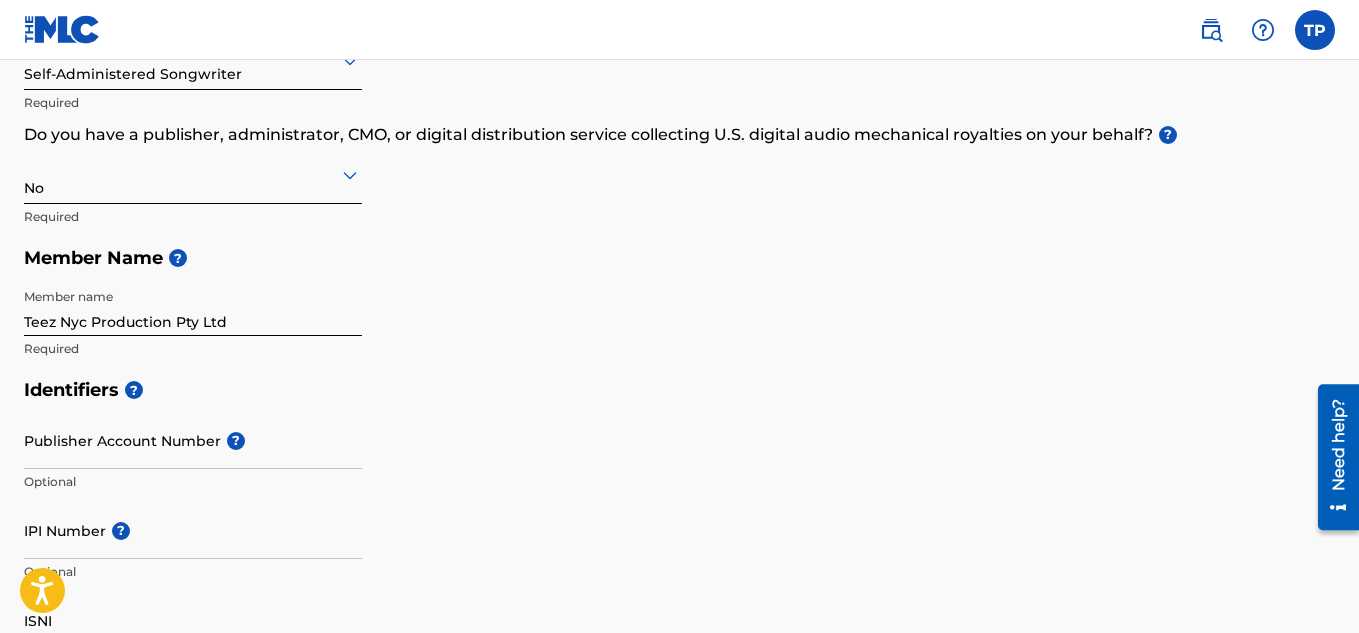 scroll, scrollTop: 311, scrollLeft: 0, axis: vertical 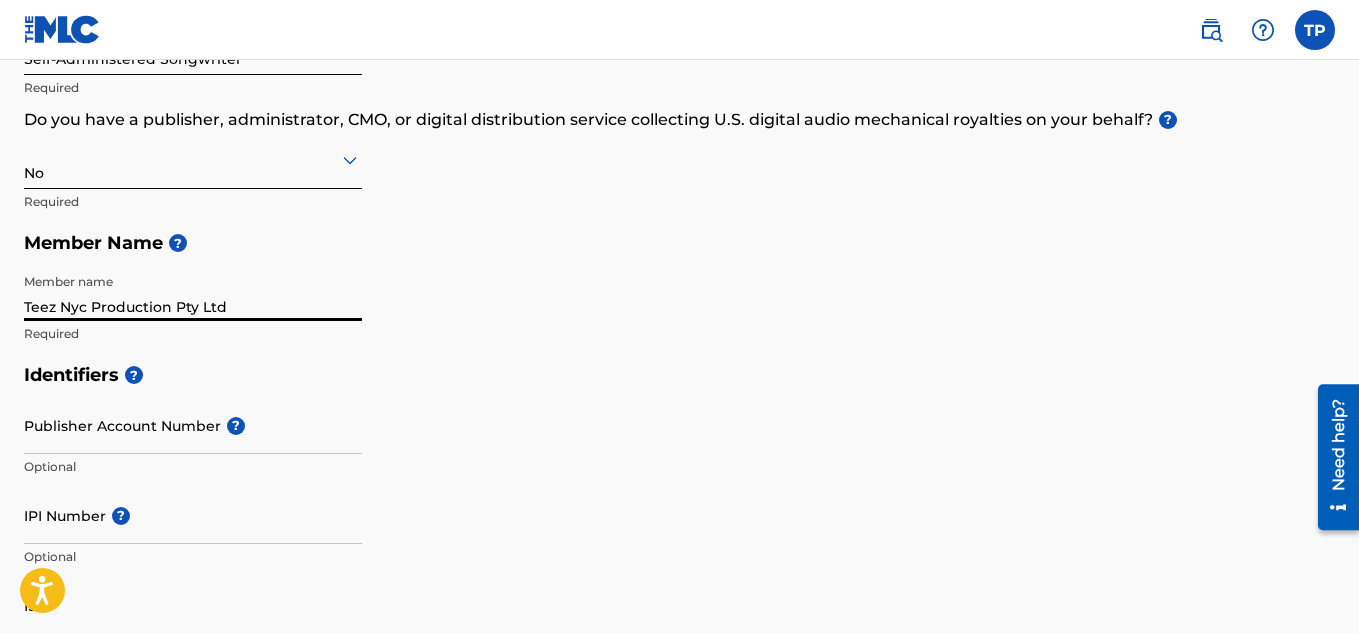 click on "Teez Nyc Production Pty Ltd" at bounding box center [193, 292] 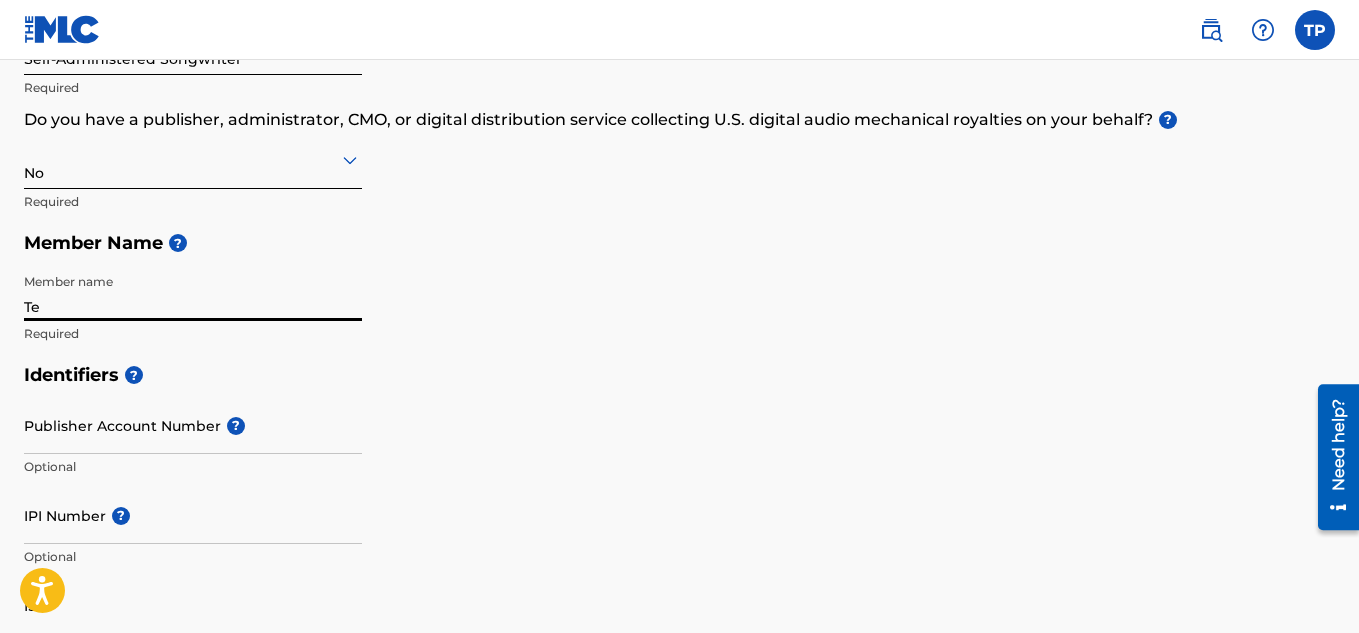 type on "T" 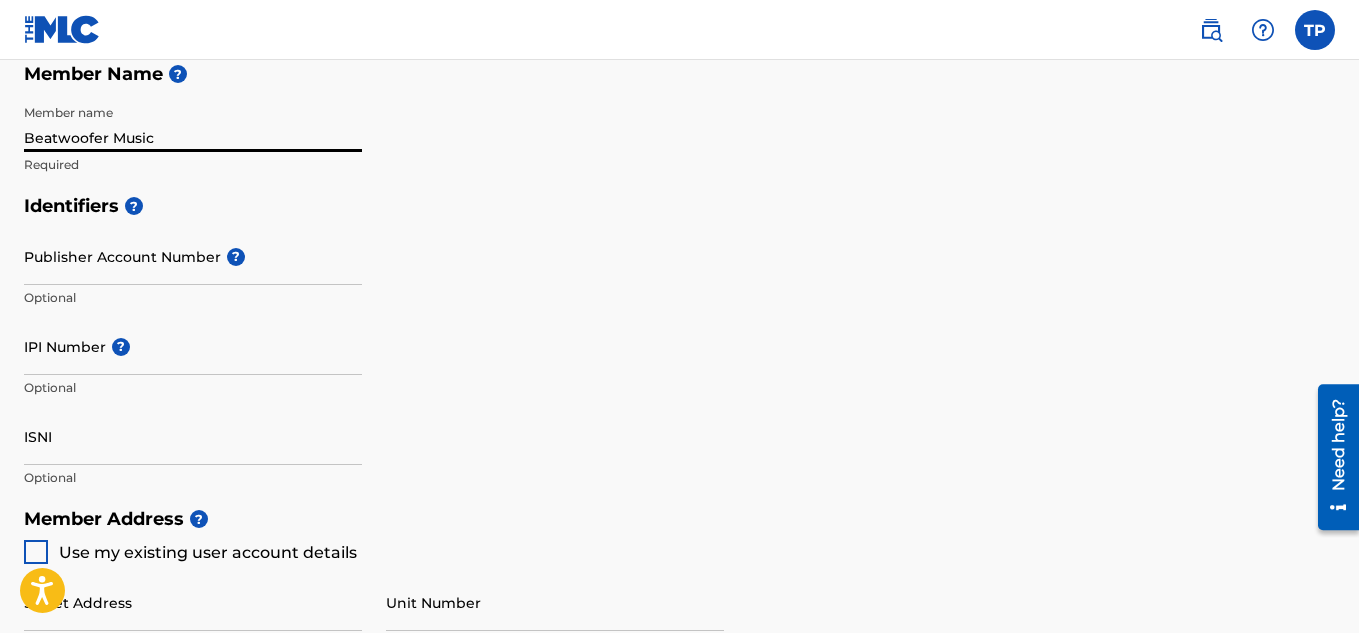 scroll, scrollTop: 484, scrollLeft: 0, axis: vertical 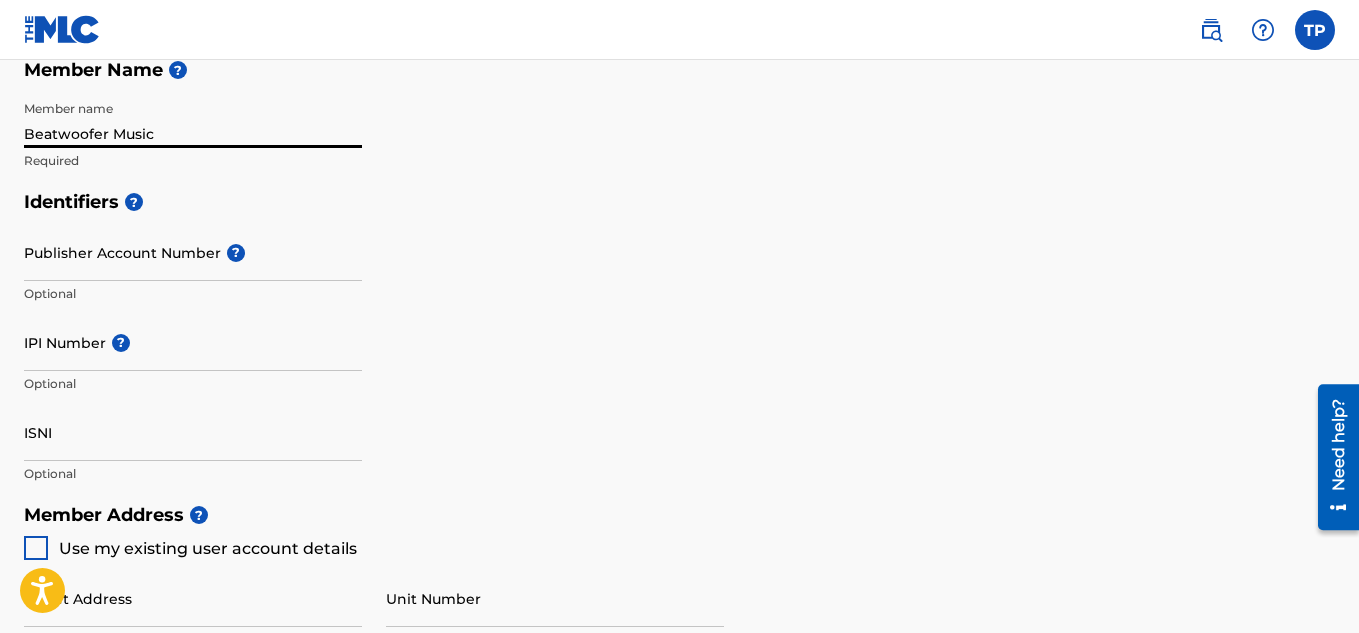 type on "Beatwoofer Music" 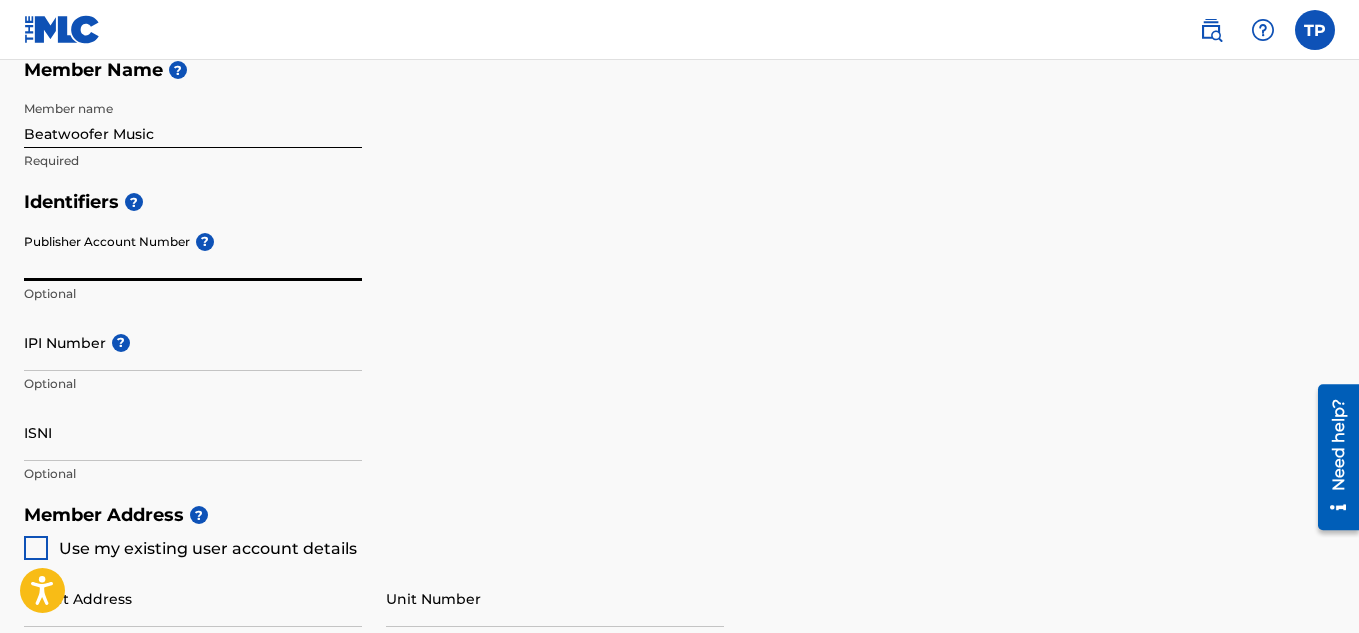 click on "Publisher Account Number ?" at bounding box center [193, 252] 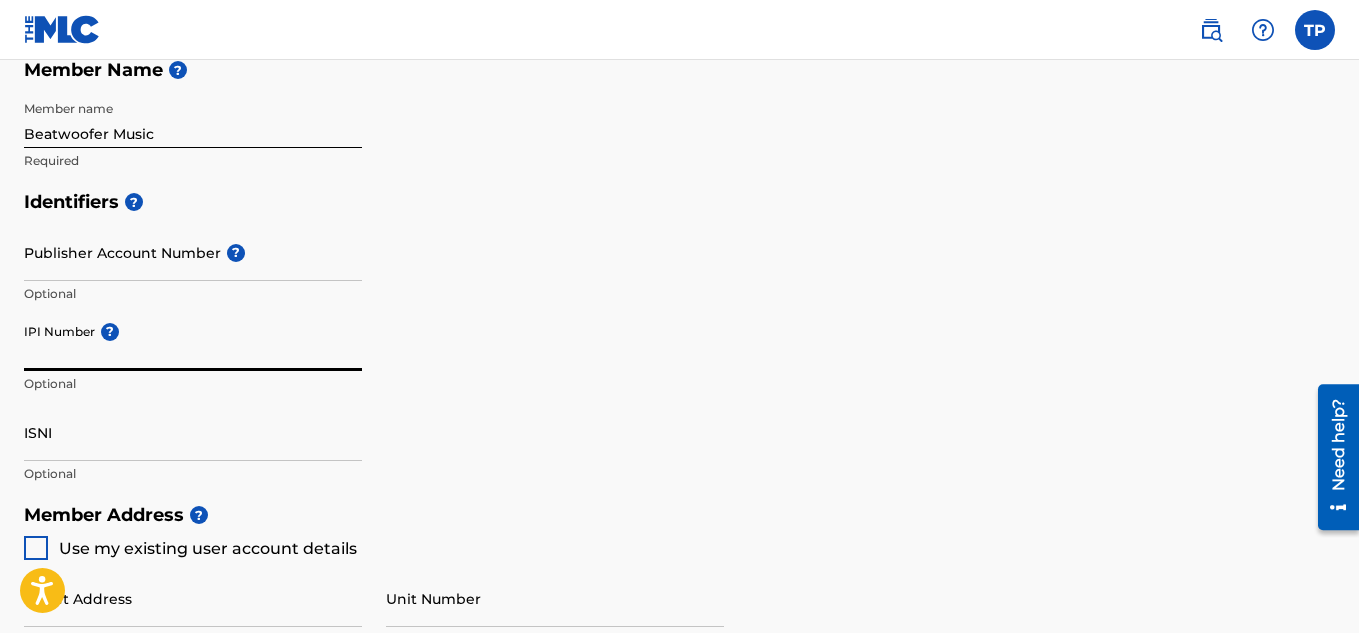 click on "IPI Number ?" at bounding box center (193, 342) 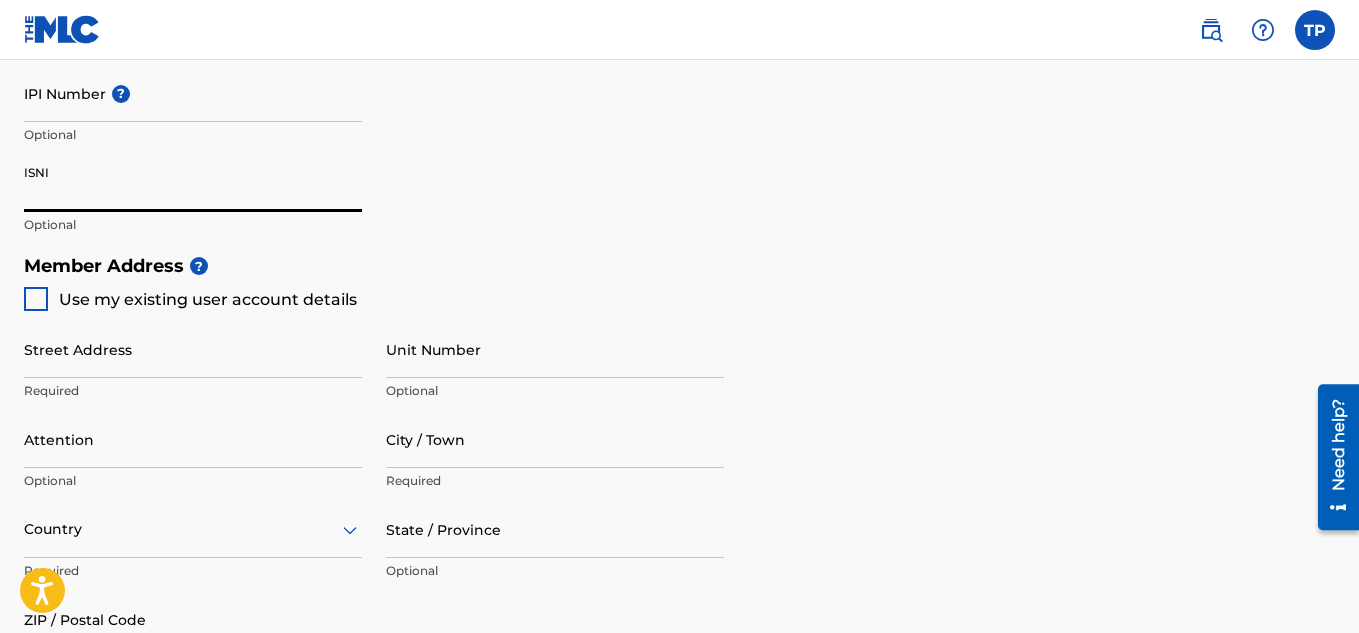 scroll, scrollTop: 912, scrollLeft: 0, axis: vertical 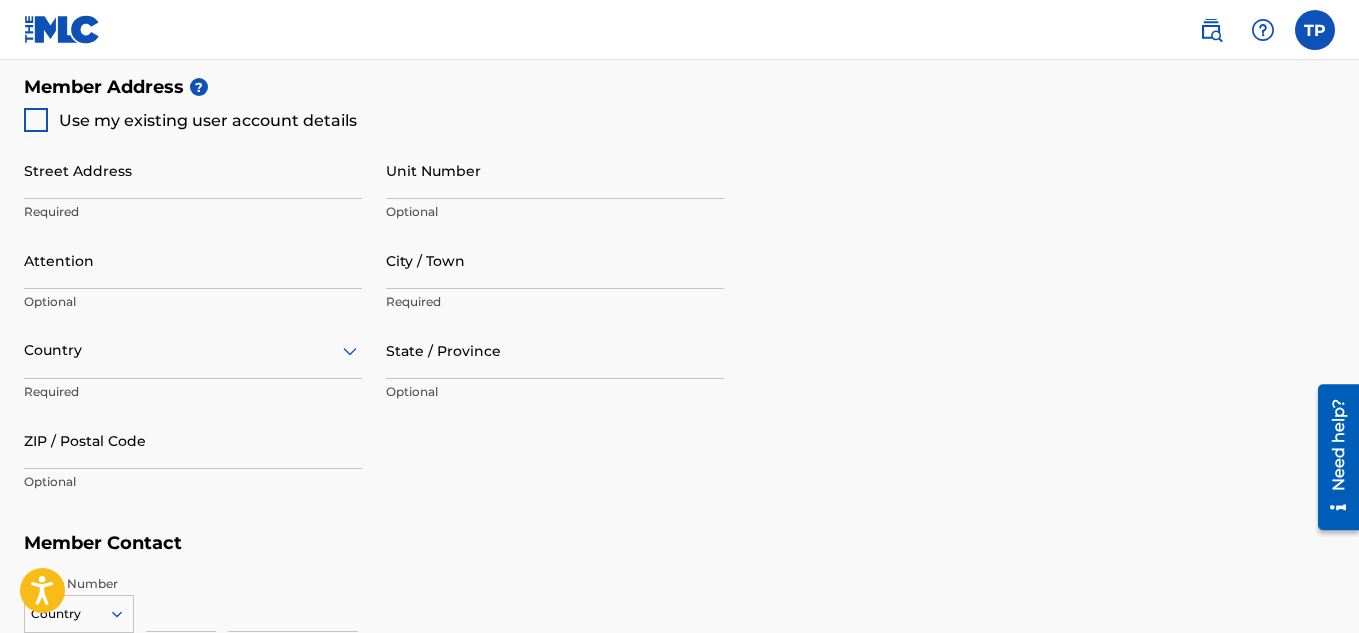 click at bounding box center [36, 120] 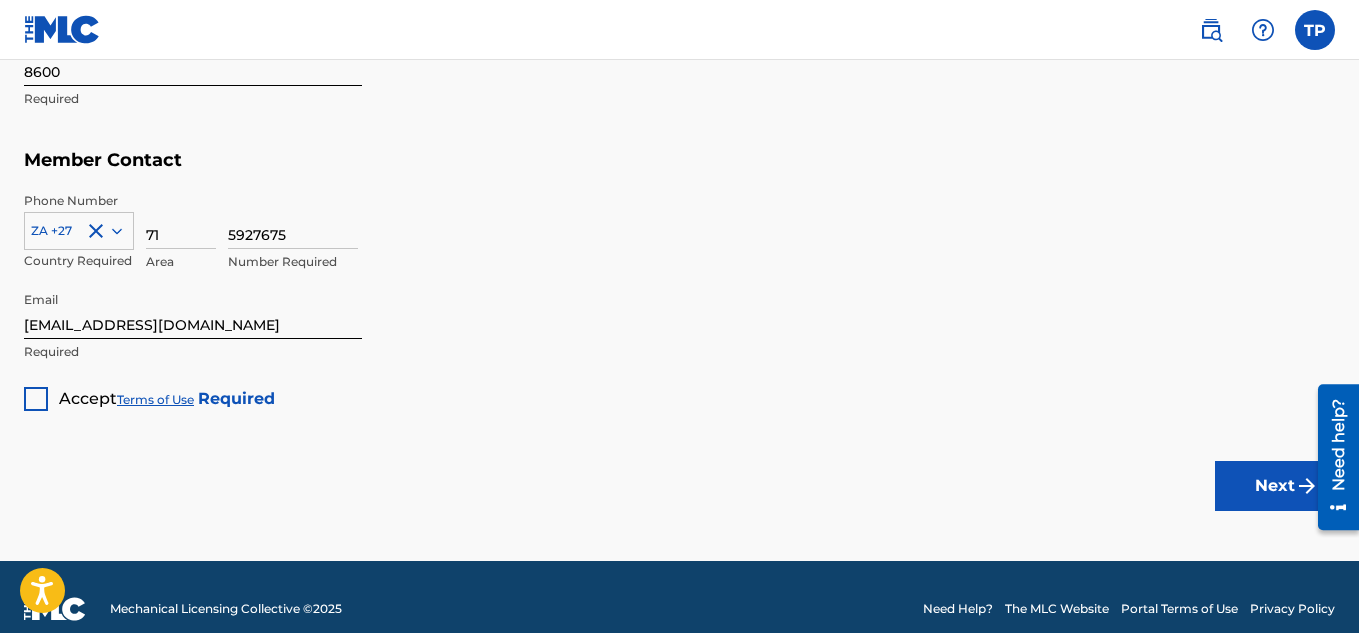scroll, scrollTop: 1298, scrollLeft: 0, axis: vertical 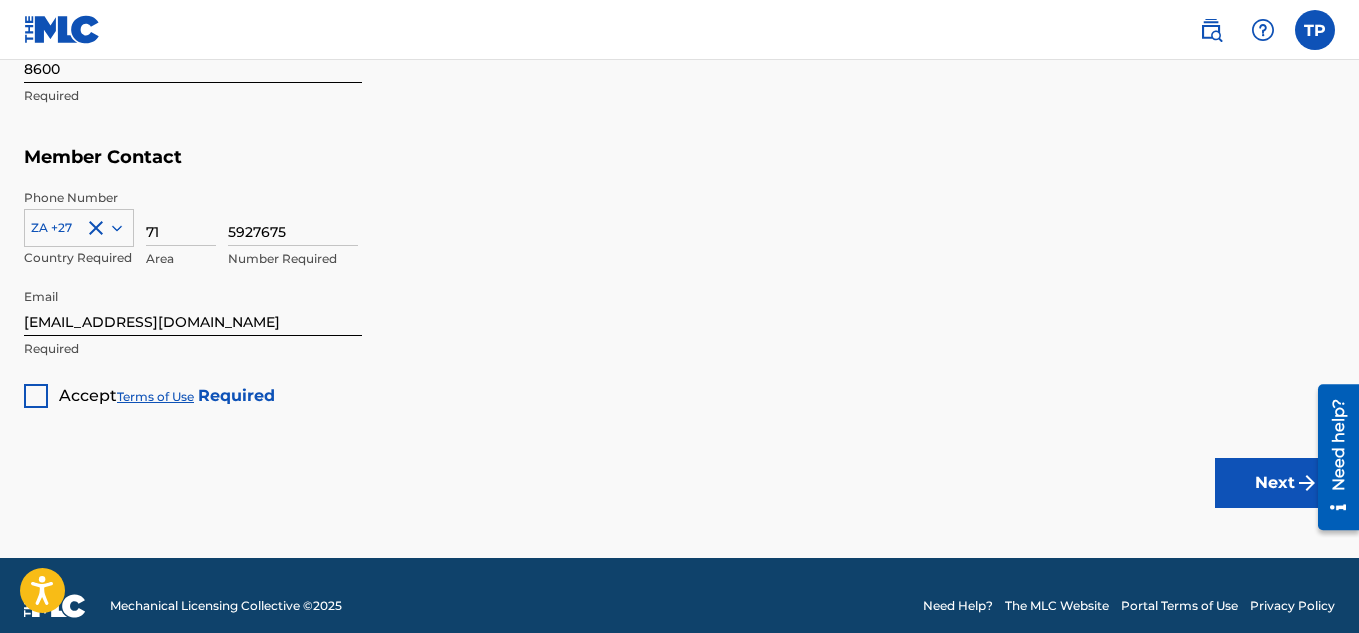 click at bounding box center (36, 396) 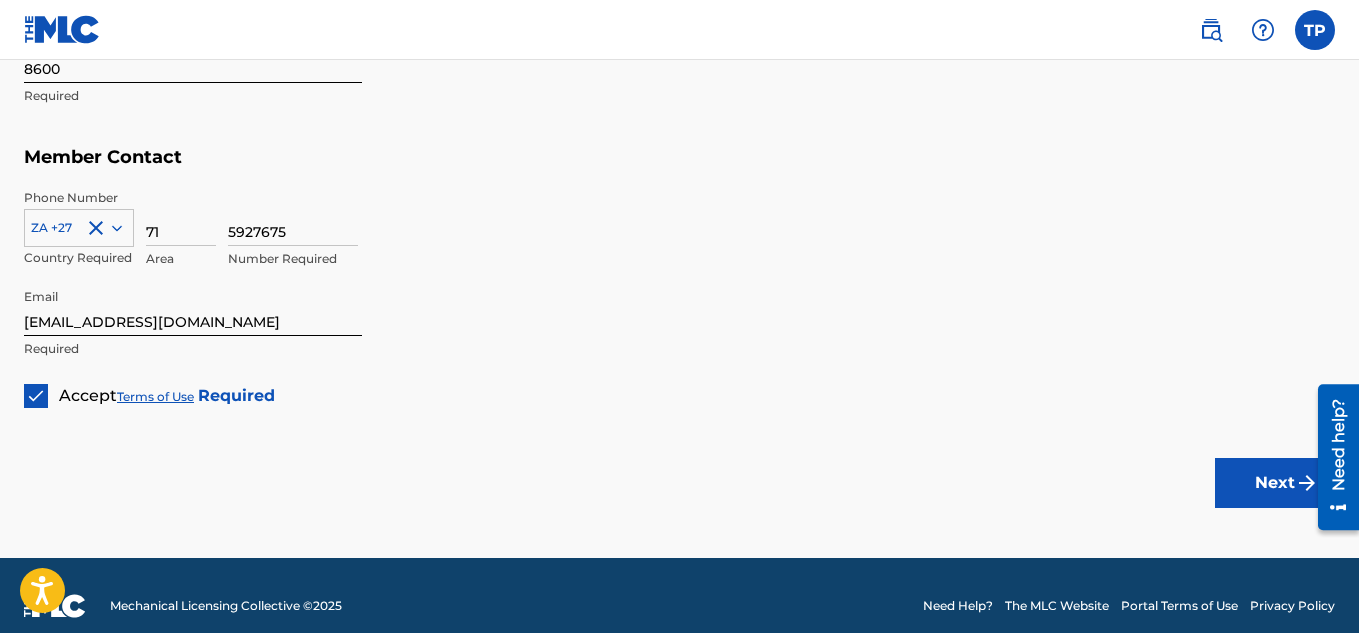 click on "Next" at bounding box center (1275, 483) 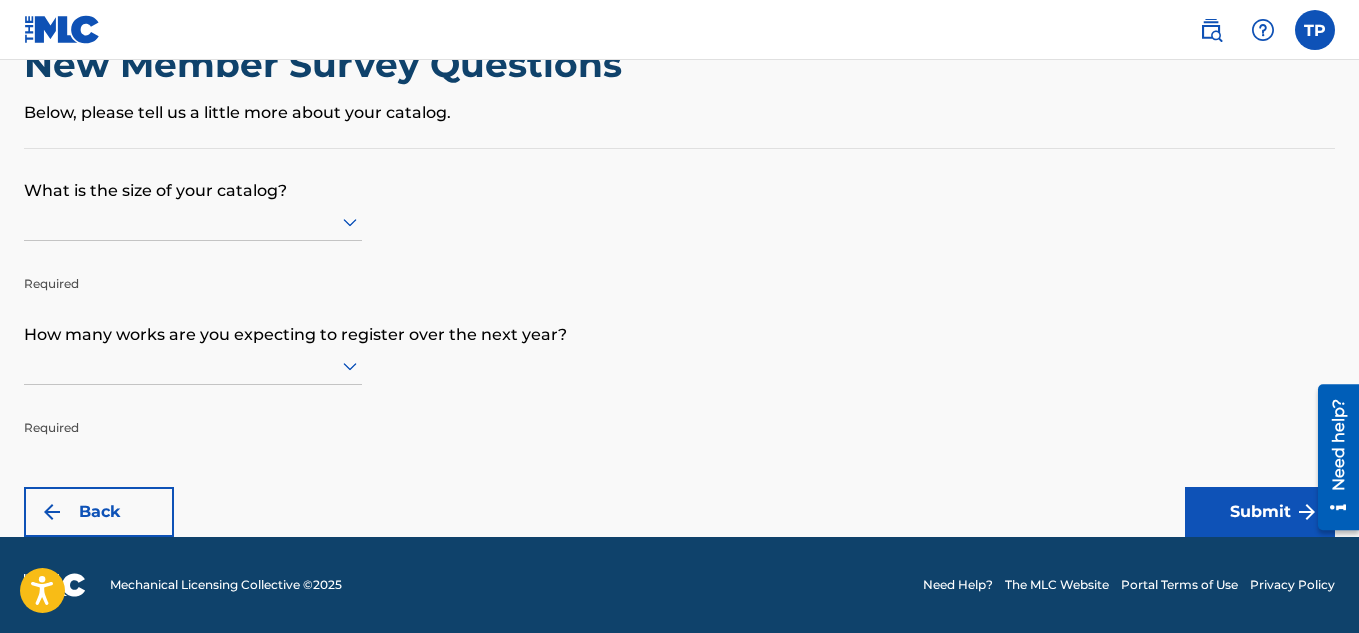 scroll, scrollTop: 0, scrollLeft: 0, axis: both 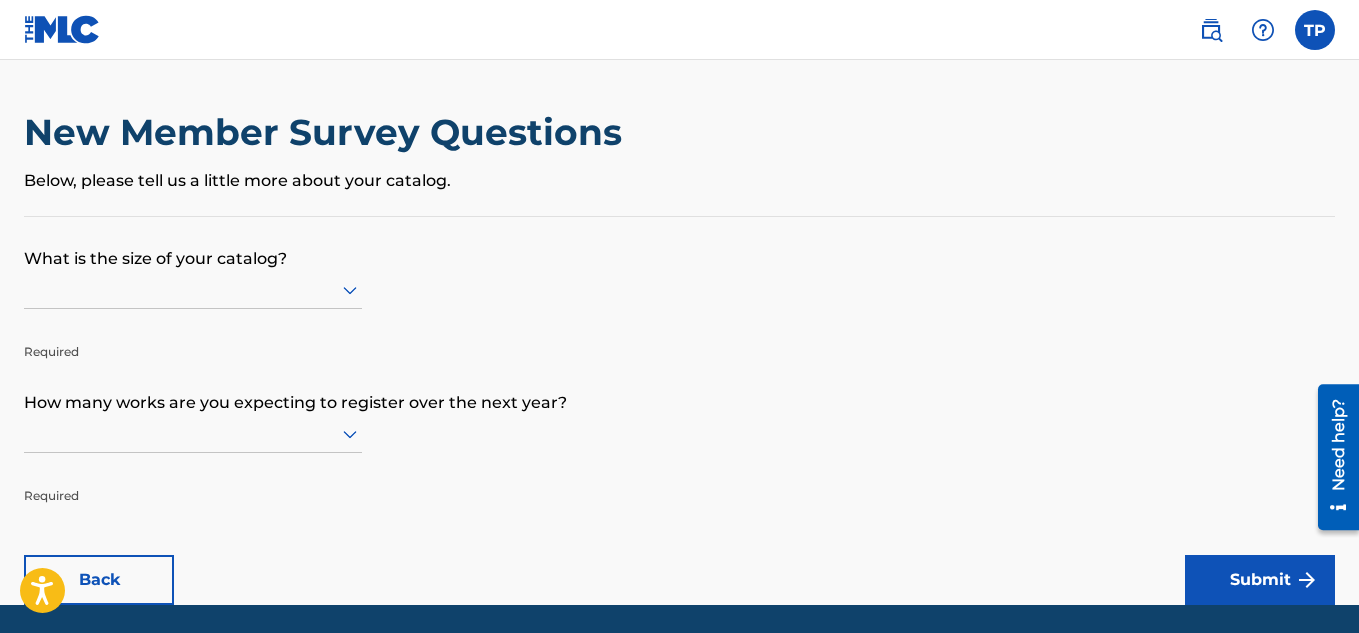 click on "Submit" at bounding box center [1260, 580] 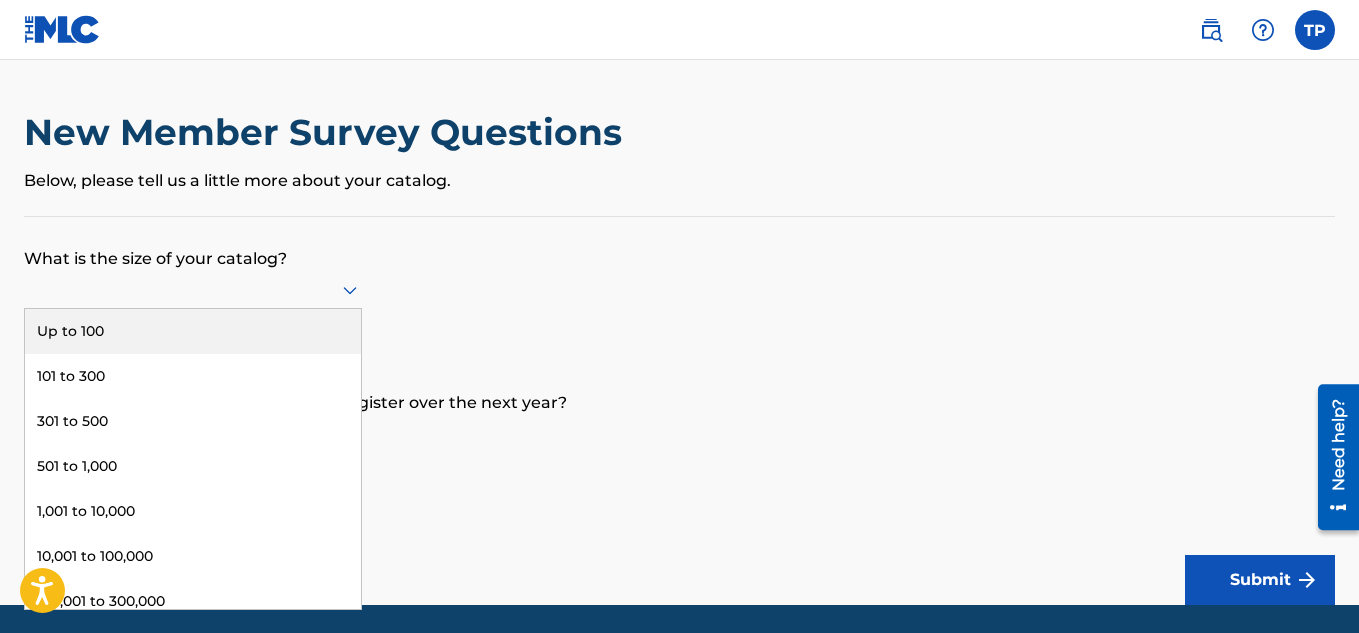 click 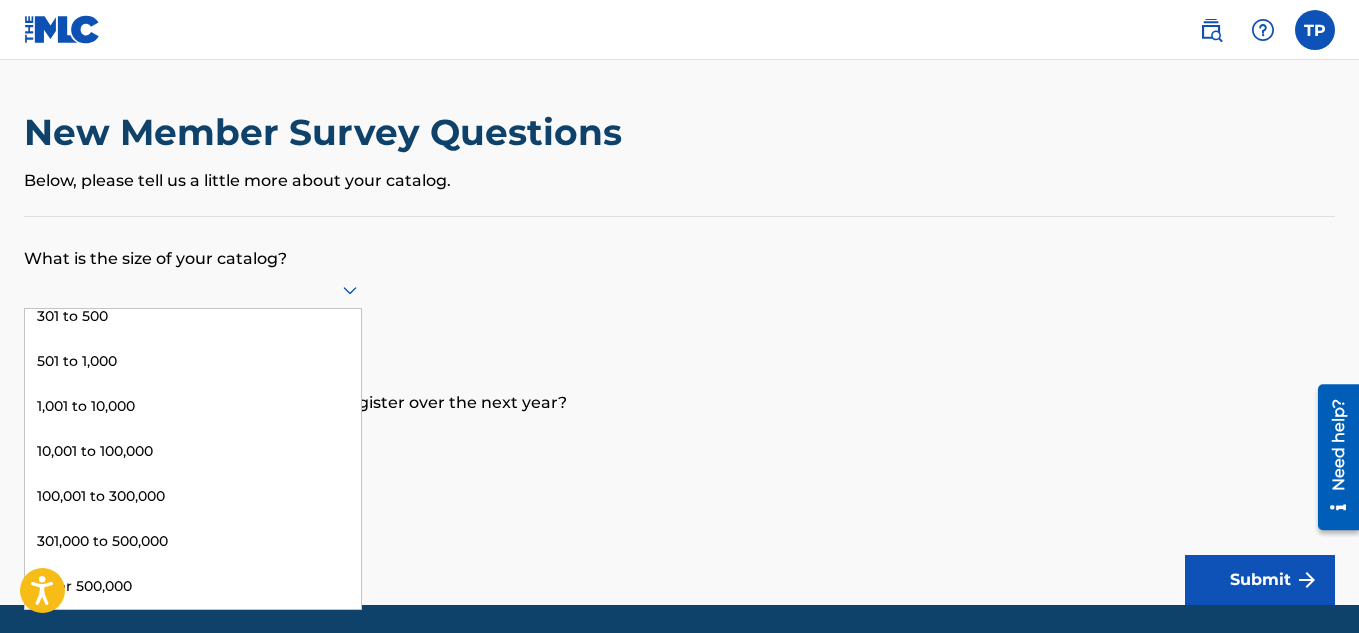 scroll, scrollTop: 0, scrollLeft: 0, axis: both 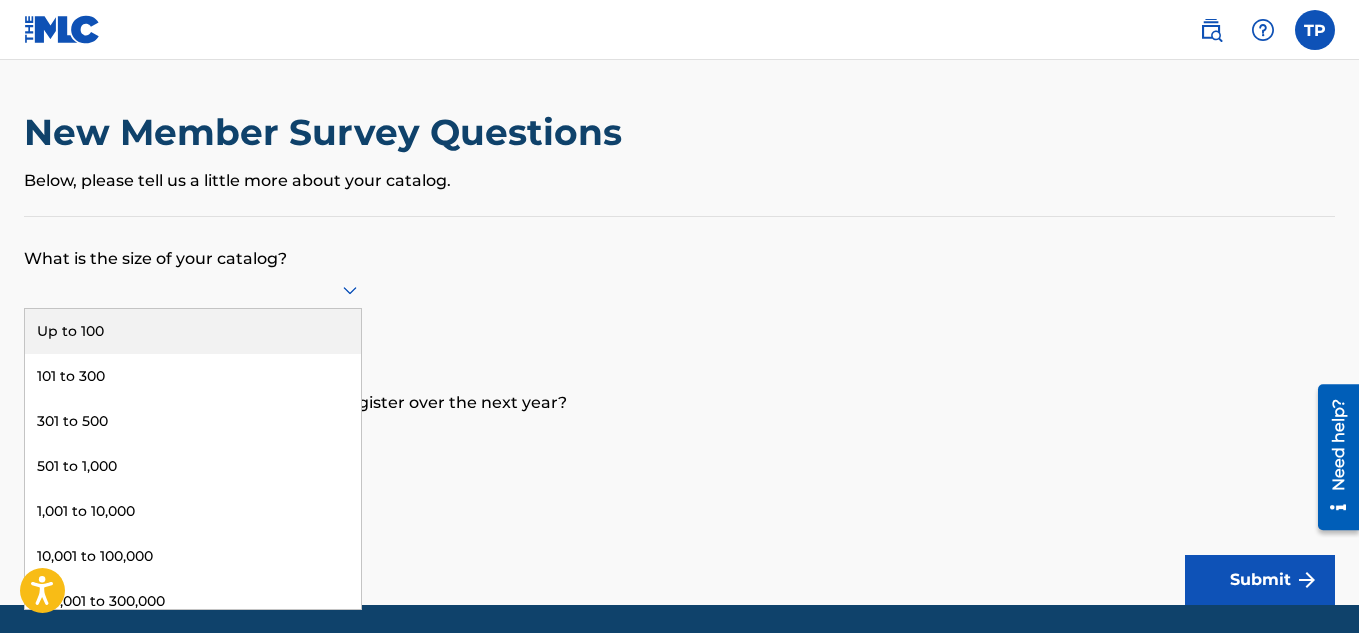 click on "Up to 100" at bounding box center [193, 331] 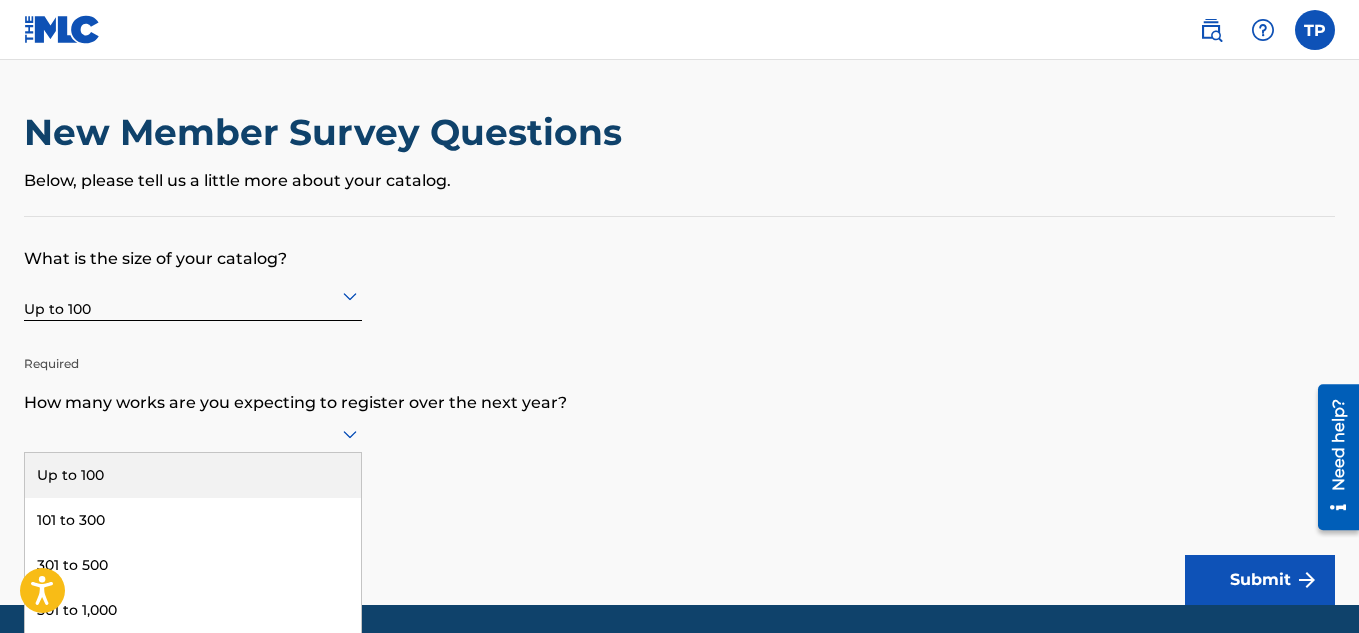 scroll, scrollTop: 68, scrollLeft: 0, axis: vertical 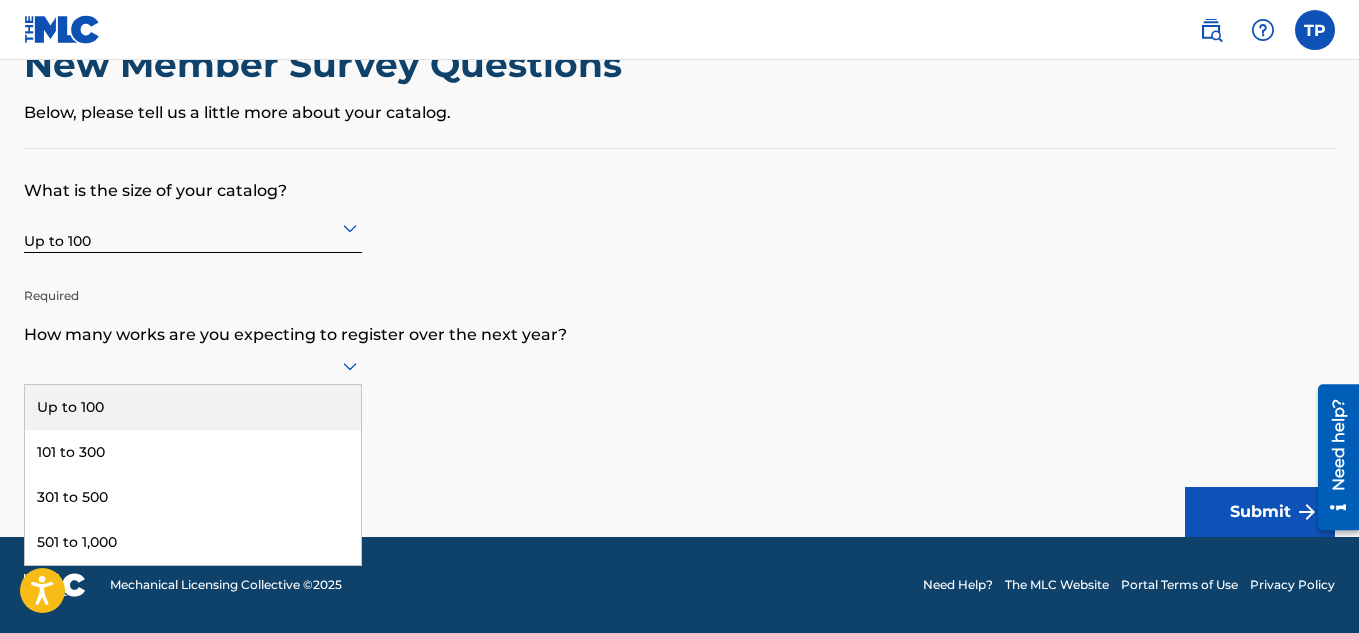 click on "9 results available. Use Up and Down to choose options, press Enter to select the currently focused option, press Escape to exit the menu, press Tab to select the option and exit the menu. Up to 100 101 to 300 301 to 500 501 to 1,000 1,001 to 10,000 10,001 to 100,000 100,001 to 300,000 301,000 to 500,000 Over 500,000" at bounding box center (193, 366) 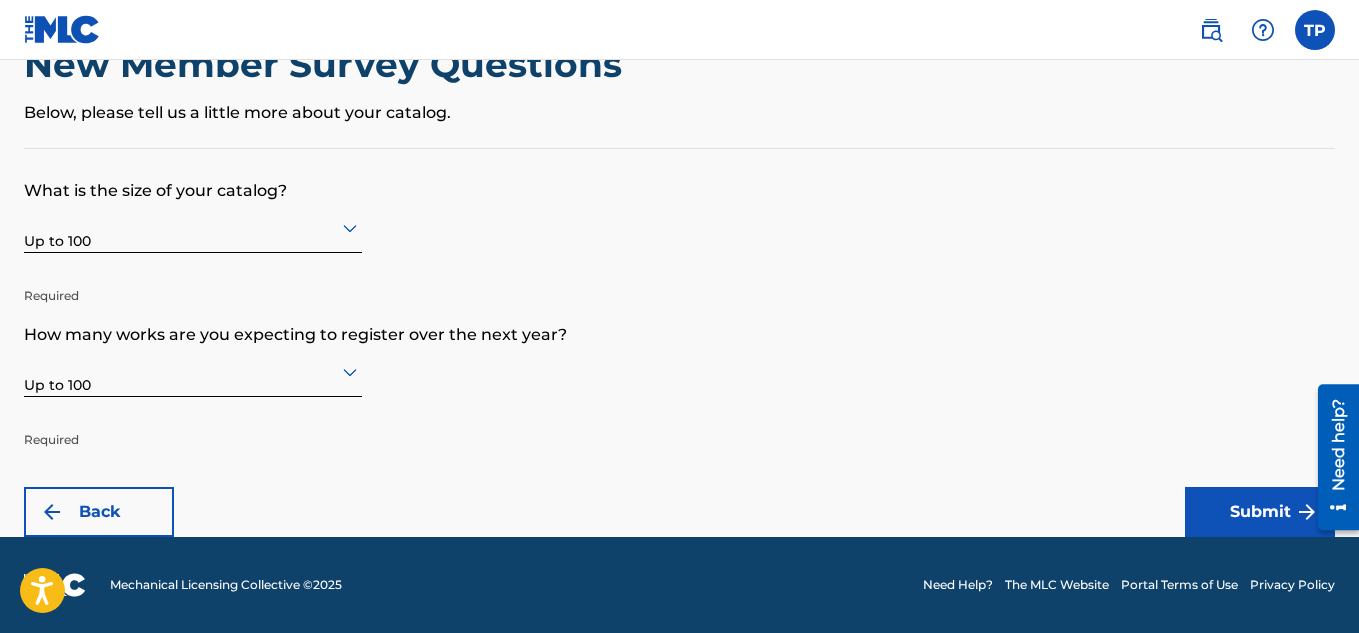 click on "Submit" at bounding box center (1260, 512) 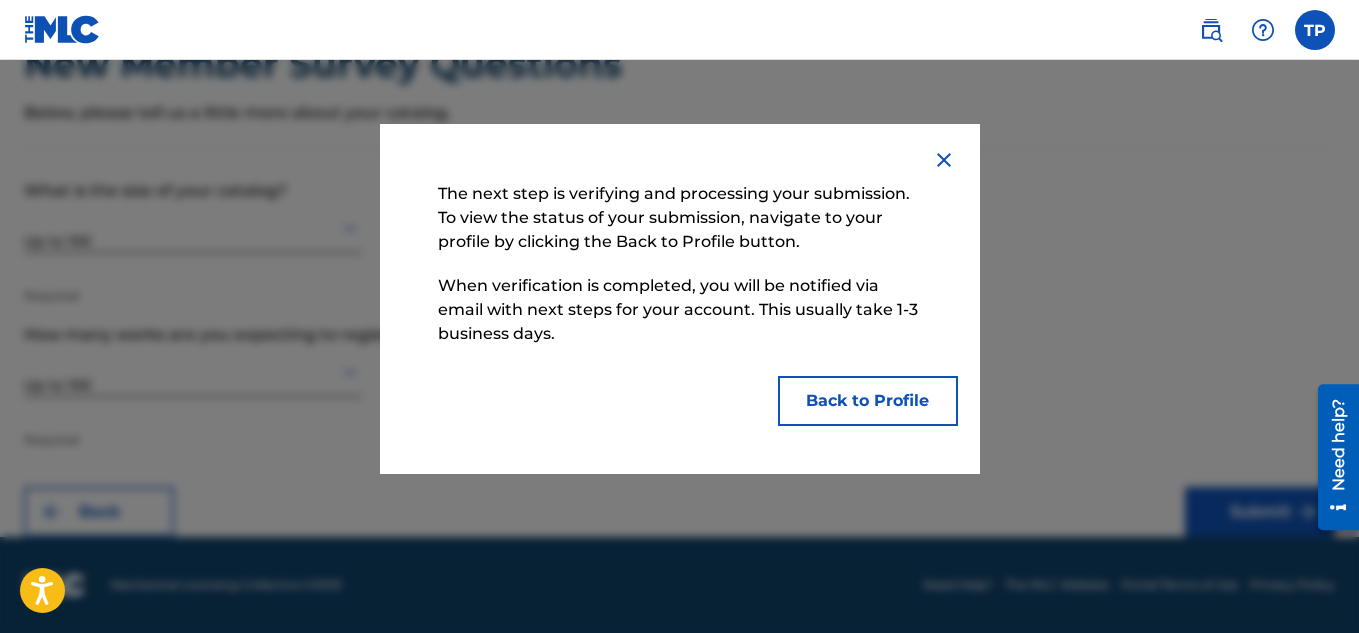 click on "Back to Profile" at bounding box center [868, 401] 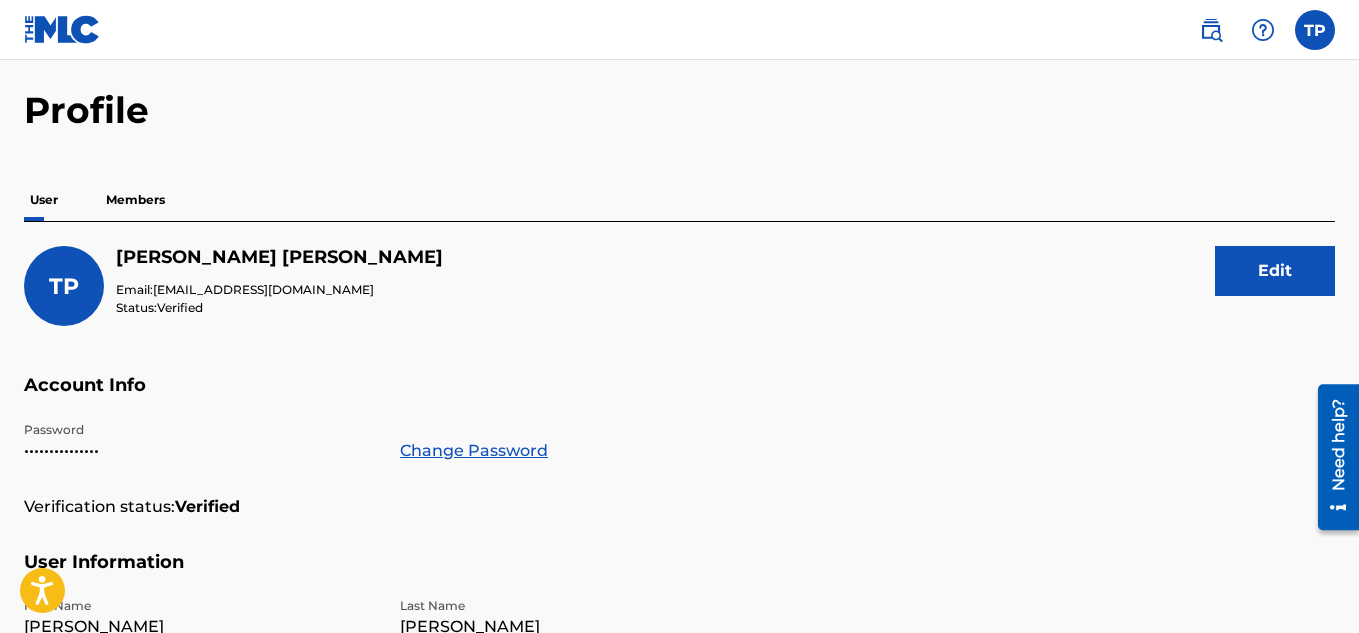 scroll, scrollTop: 0, scrollLeft: 0, axis: both 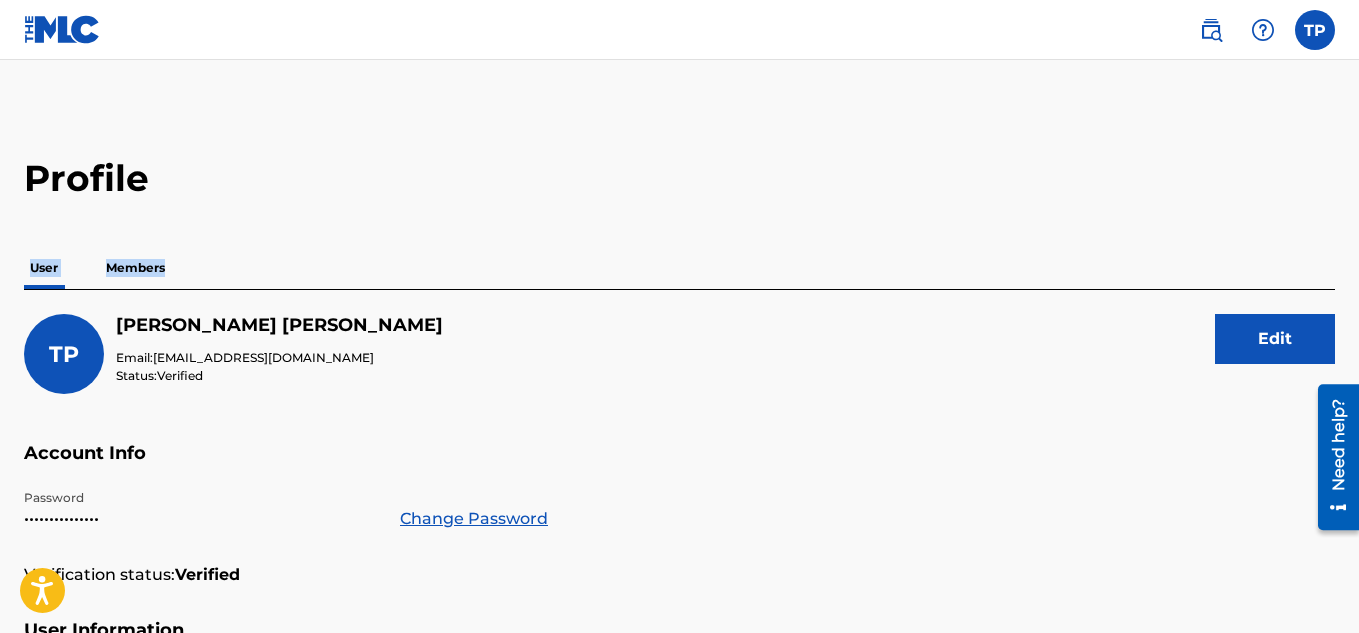 drag, startPoint x: 1358, startPoint y: 134, endPoint x: 1365, endPoint y: 252, distance: 118.20744 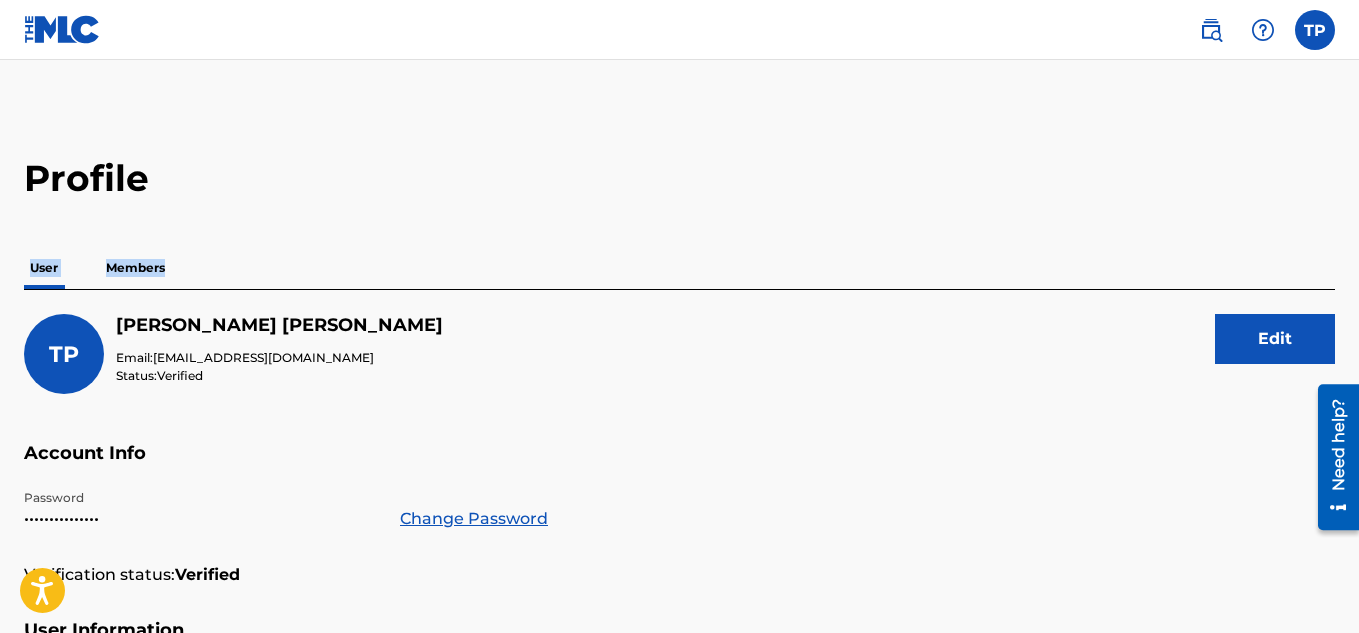 click on "Profile User Members TP Tshepo Ruben   Piet Email:  beatwoofermusic442@gmail.com Status:  Verified Edit Account Info Password ••••••••••••••• Change Password Verification status:   Verified User Information First Name Tshepo Ruben Last Name Piet Date Of Birth Feb 13 1988 Address Street Address 4122 Daniel Letebele Unit Number City / Town Vryburg State / Province Country South Africa ZIP / Postal Code 8600 Contact Information Phone Number +27-71-5927675 Email Address beatwoofermusic442@gmail.com" at bounding box center (679, 679) 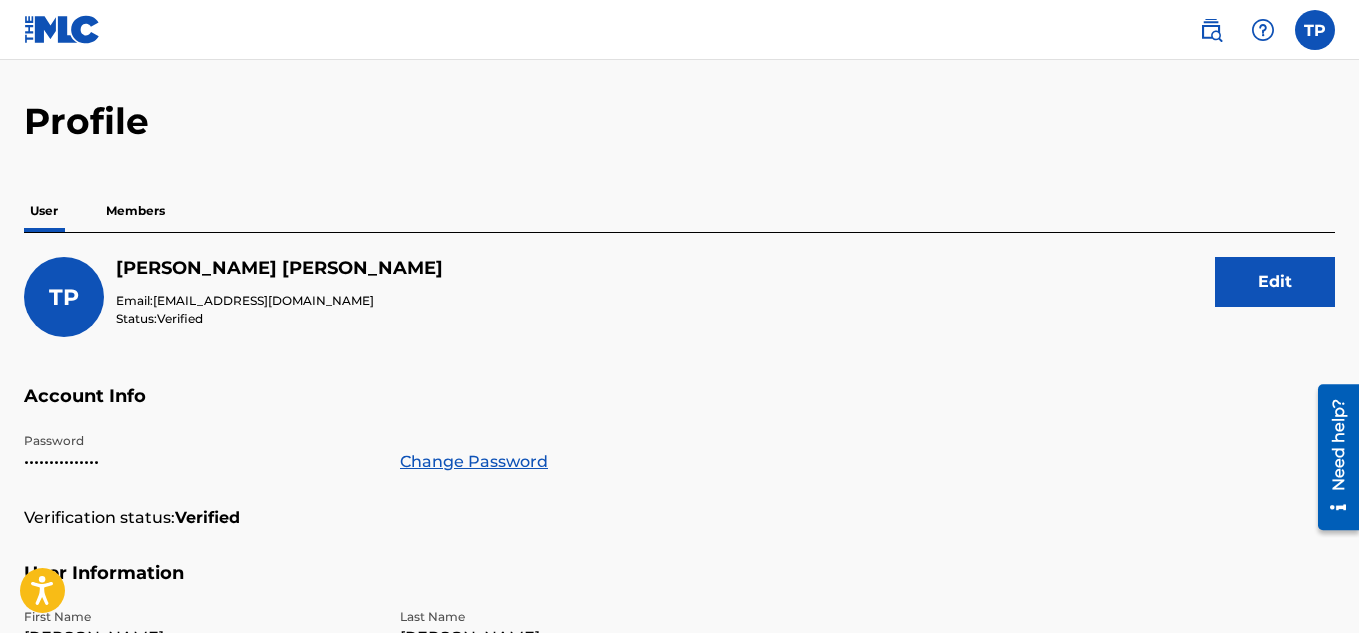 scroll, scrollTop: 0, scrollLeft: 0, axis: both 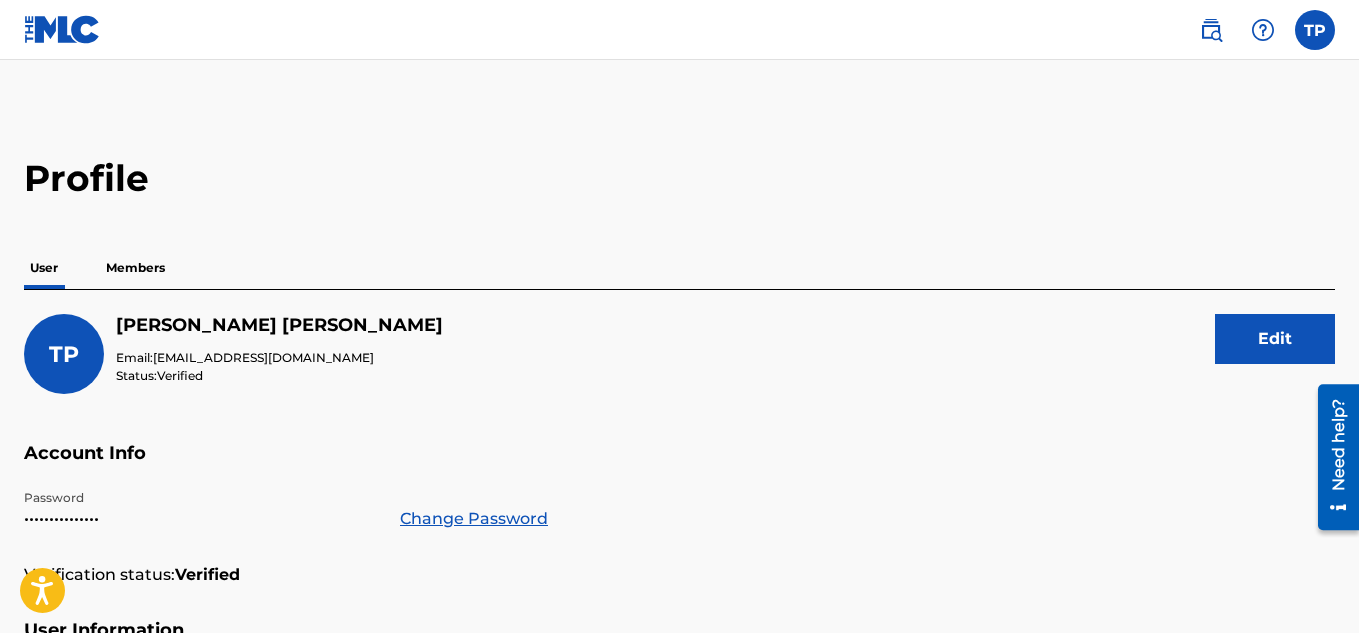 click on "Members" at bounding box center (135, 268) 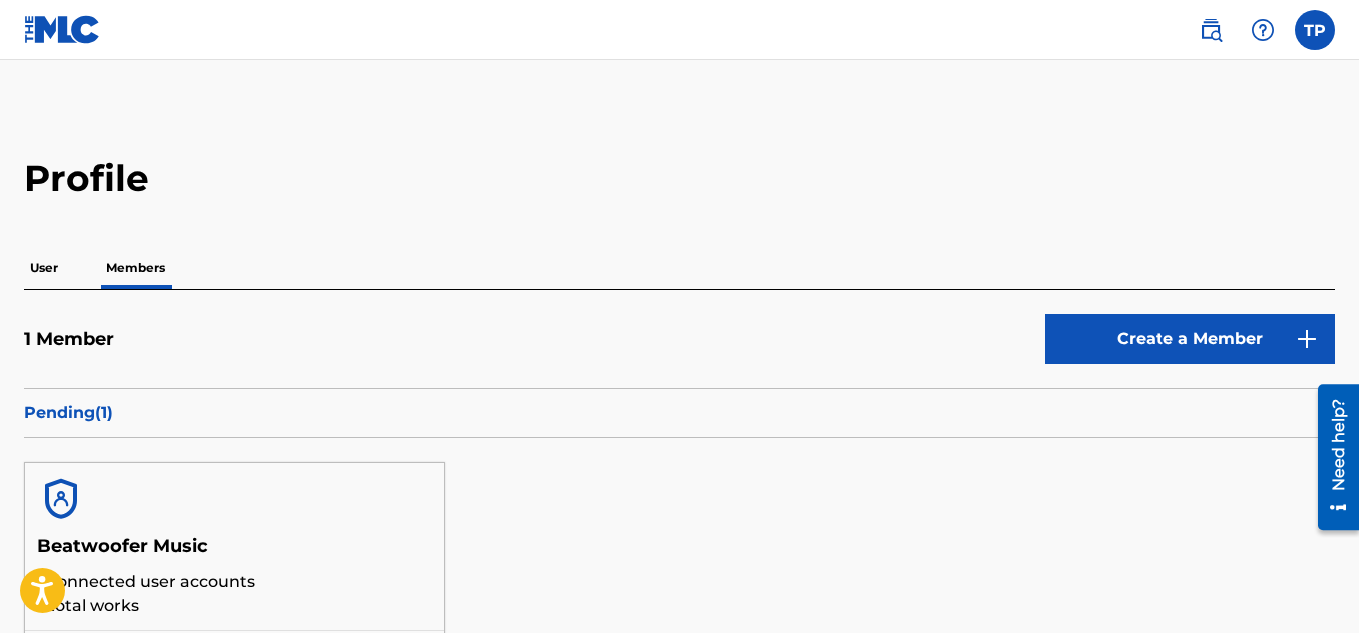 scroll, scrollTop: 0, scrollLeft: 0, axis: both 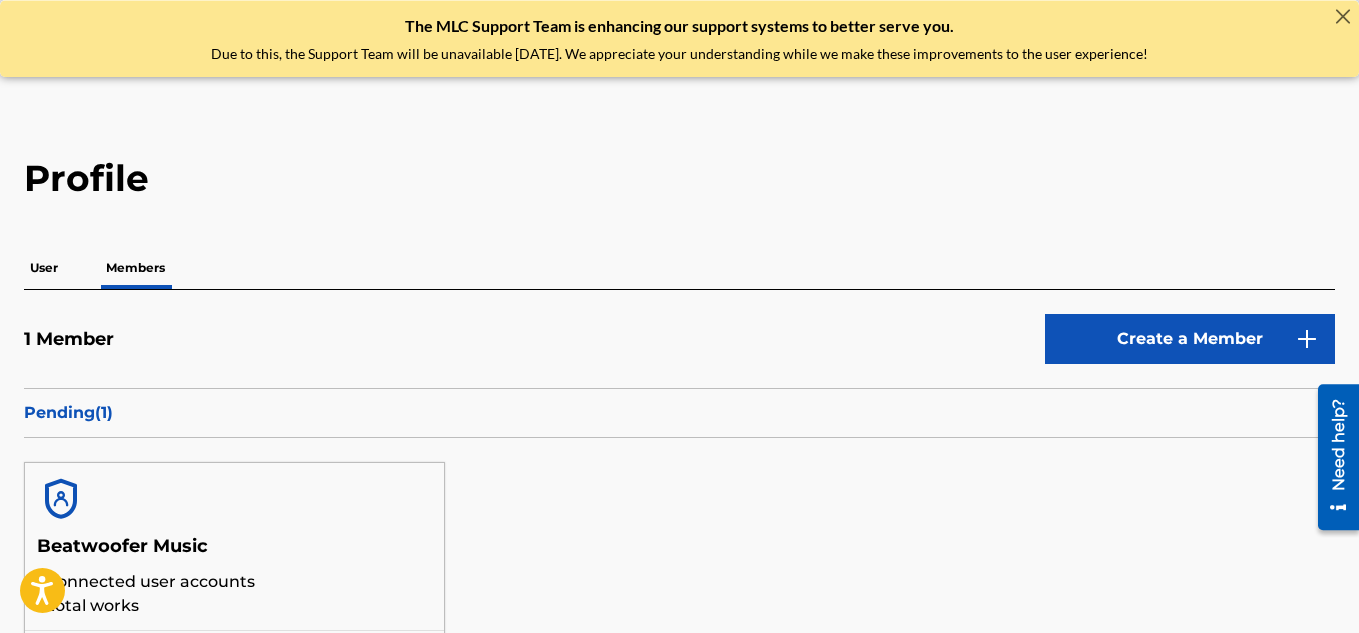 click on "The MLC Support Team is enhancing our support systems to better serve you.
Due to this, the Support Team will be unavailable today. We appreciate your understanding while we make these improvements to the user experience!" at bounding box center (679, 38) 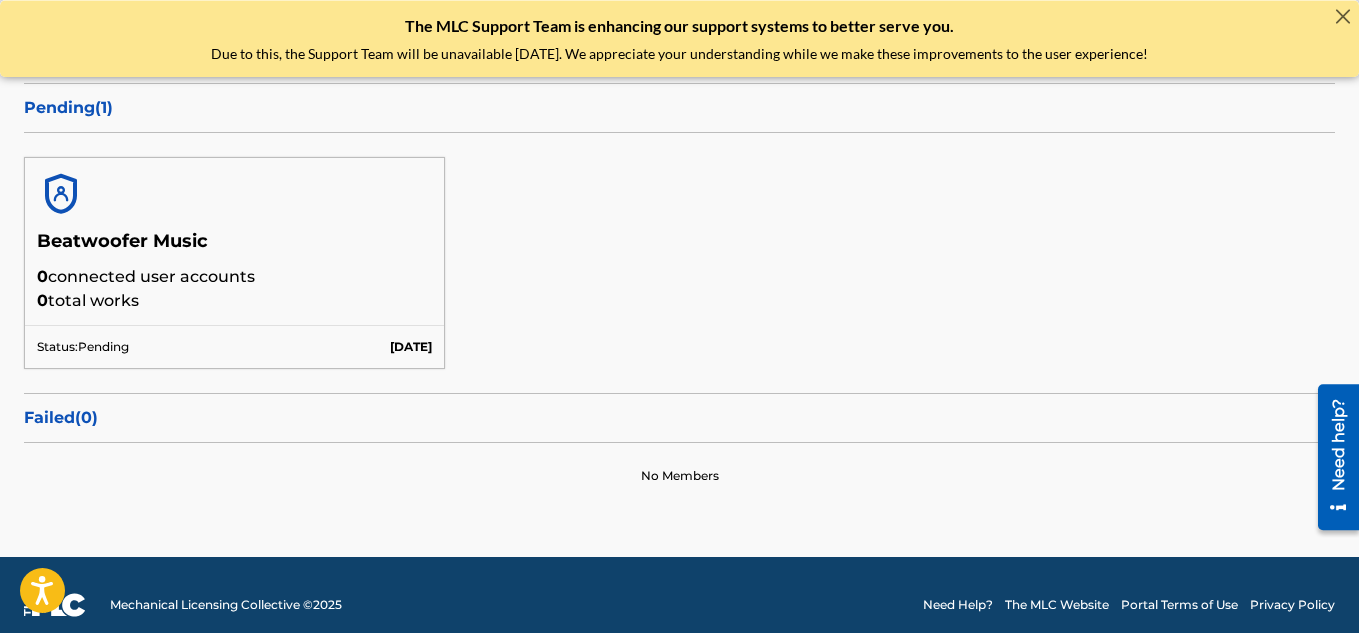 scroll, scrollTop: 325, scrollLeft: 0, axis: vertical 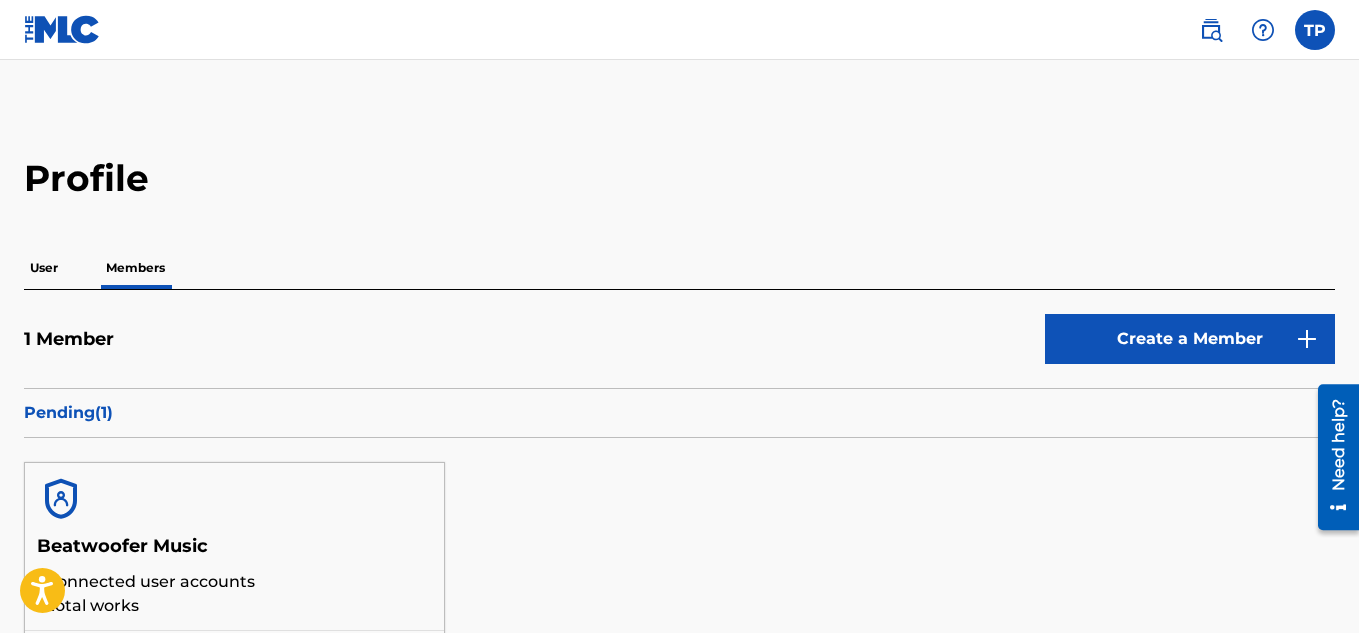 click at bounding box center (62, 29) 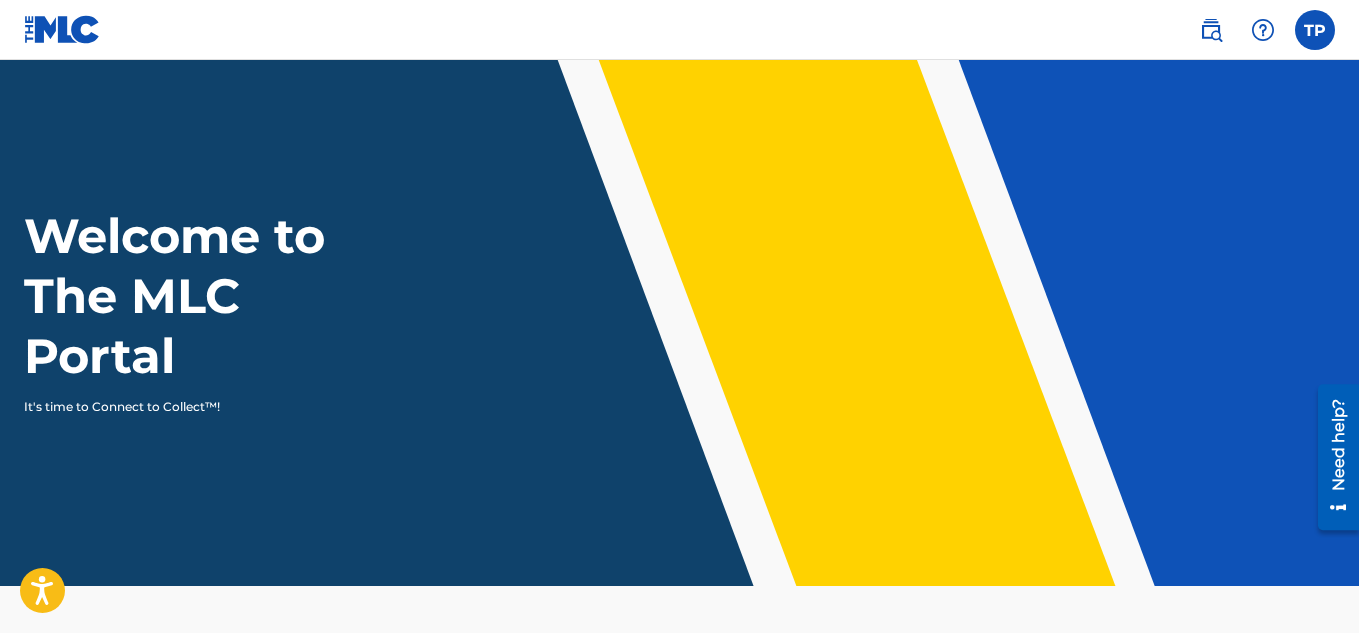 scroll, scrollTop: 513, scrollLeft: 0, axis: vertical 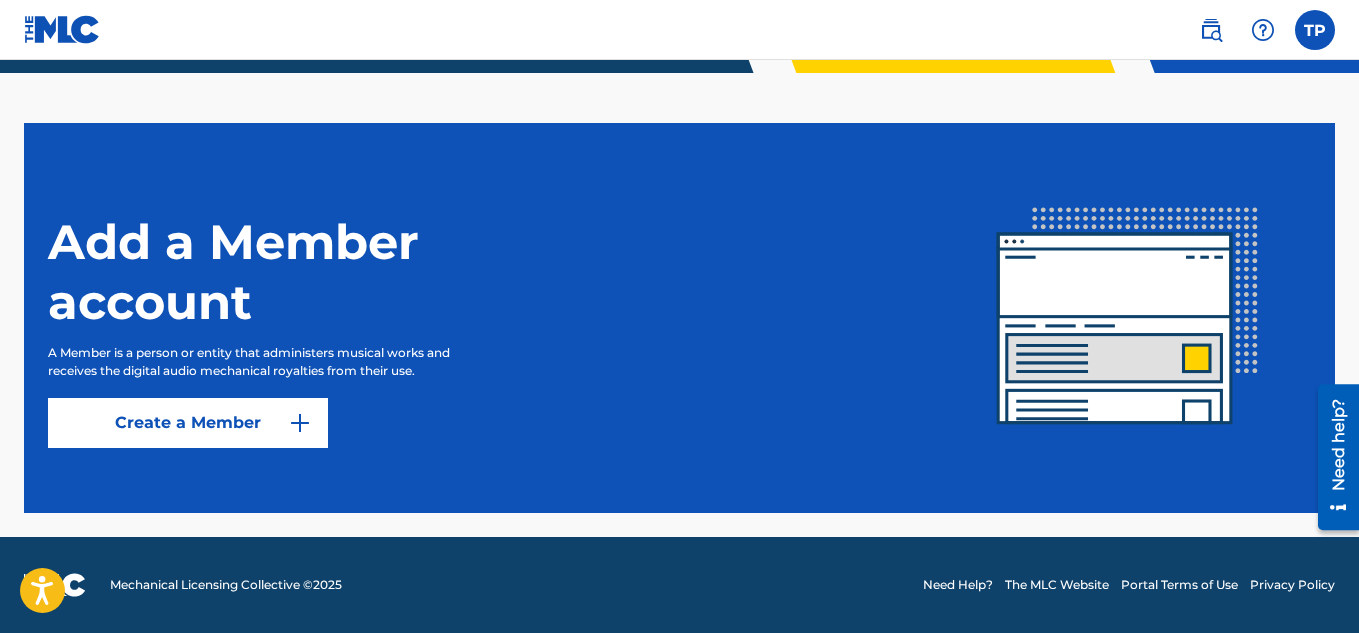 click at bounding box center (1315, 30) 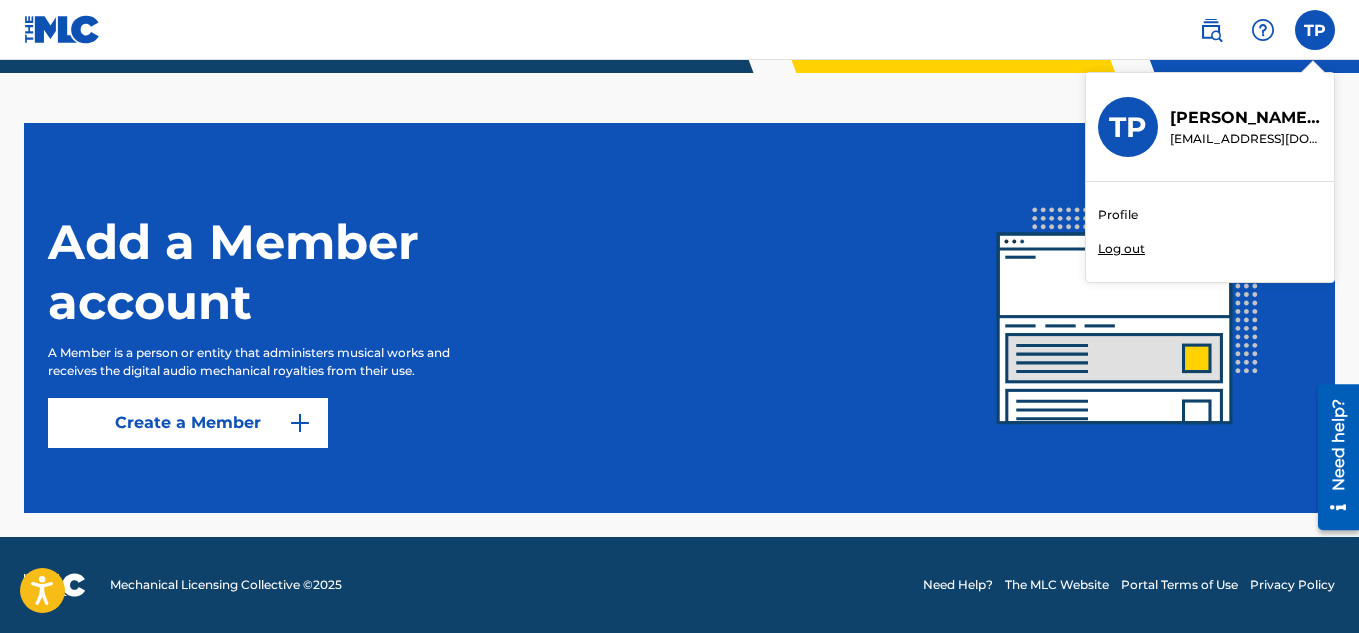 click on "Log out" at bounding box center (1121, 249) 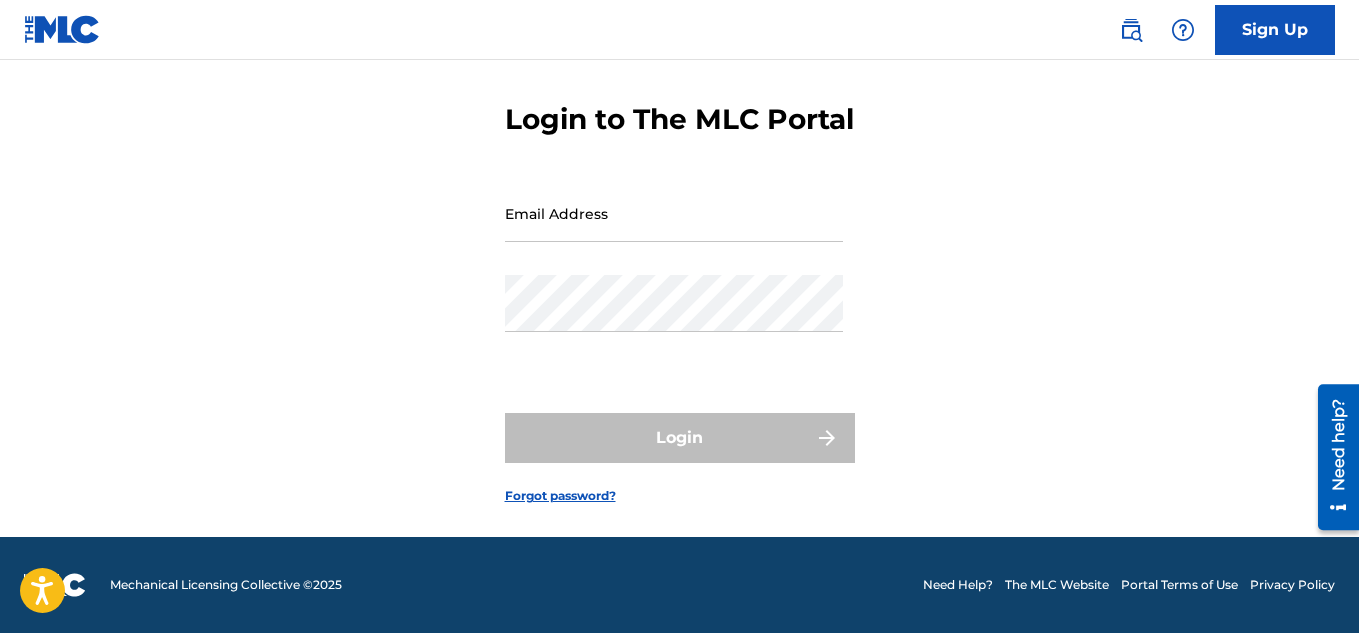 scroll, scrollTop: 0, scrollLeft: 0, axis: both 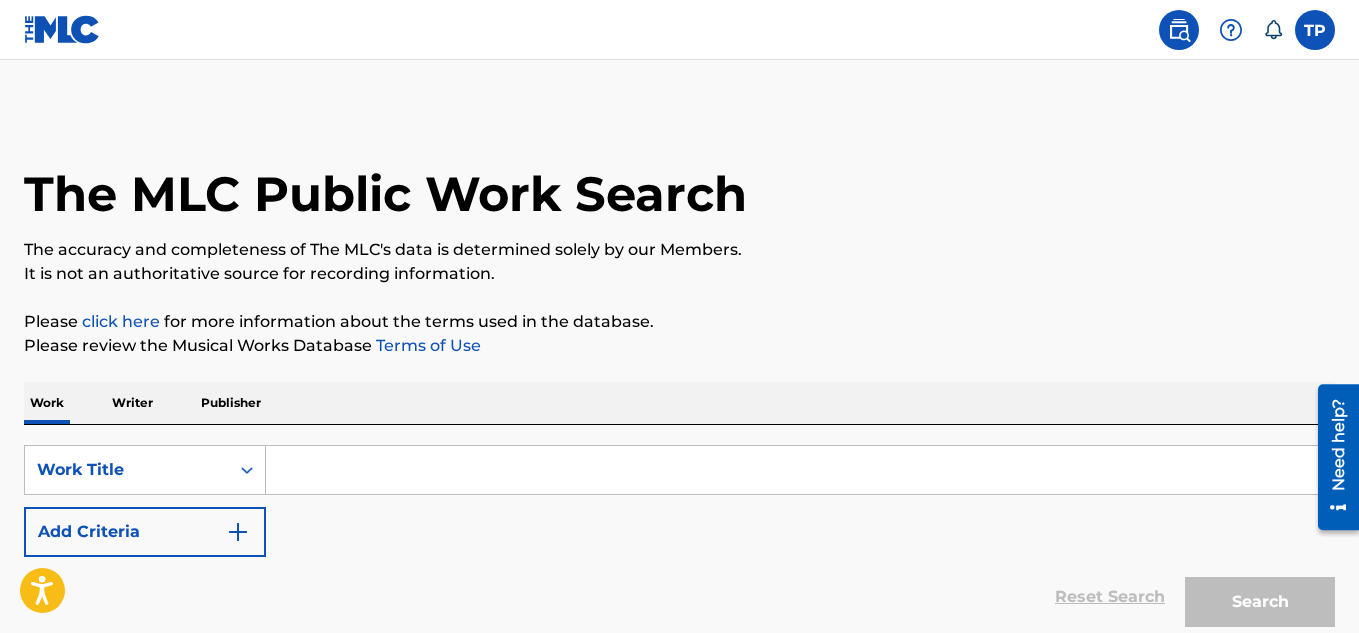 click at bounding box center (800, 470) 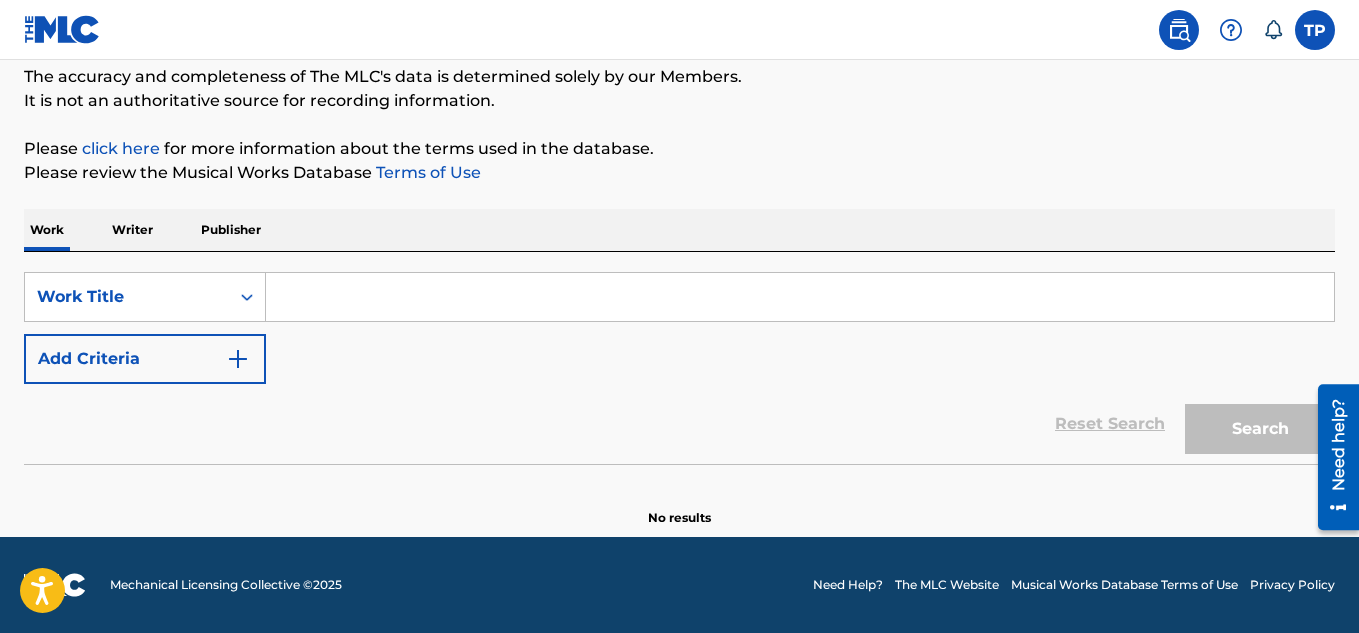 scroll, scrollTop: 0, scrollLeft: 0, axis: both 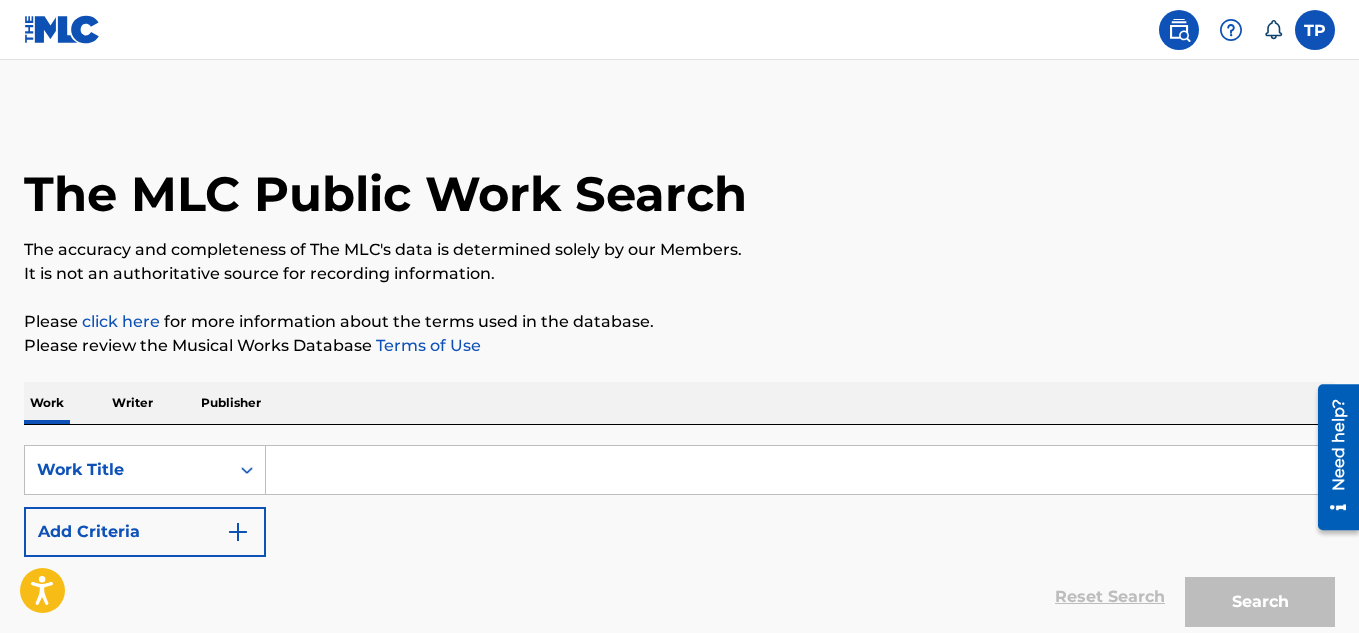 click at bounding box center [1315, 30] 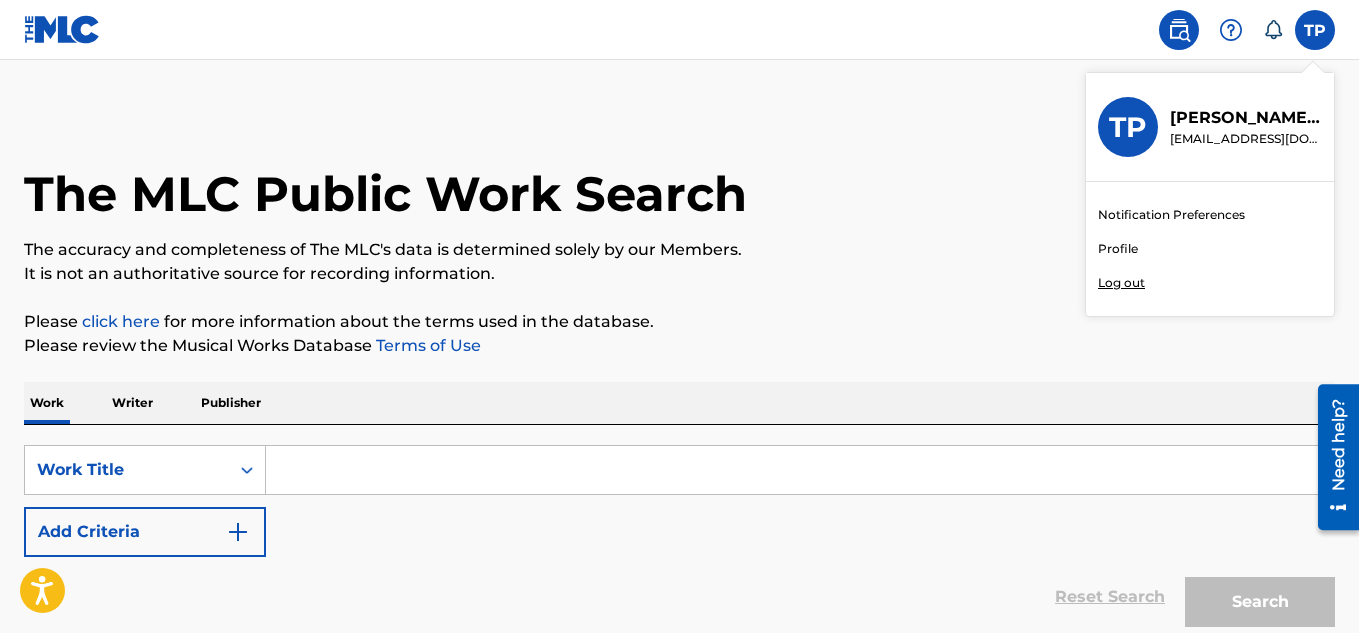 click on "Log out" at bounding box center [1121, 283] 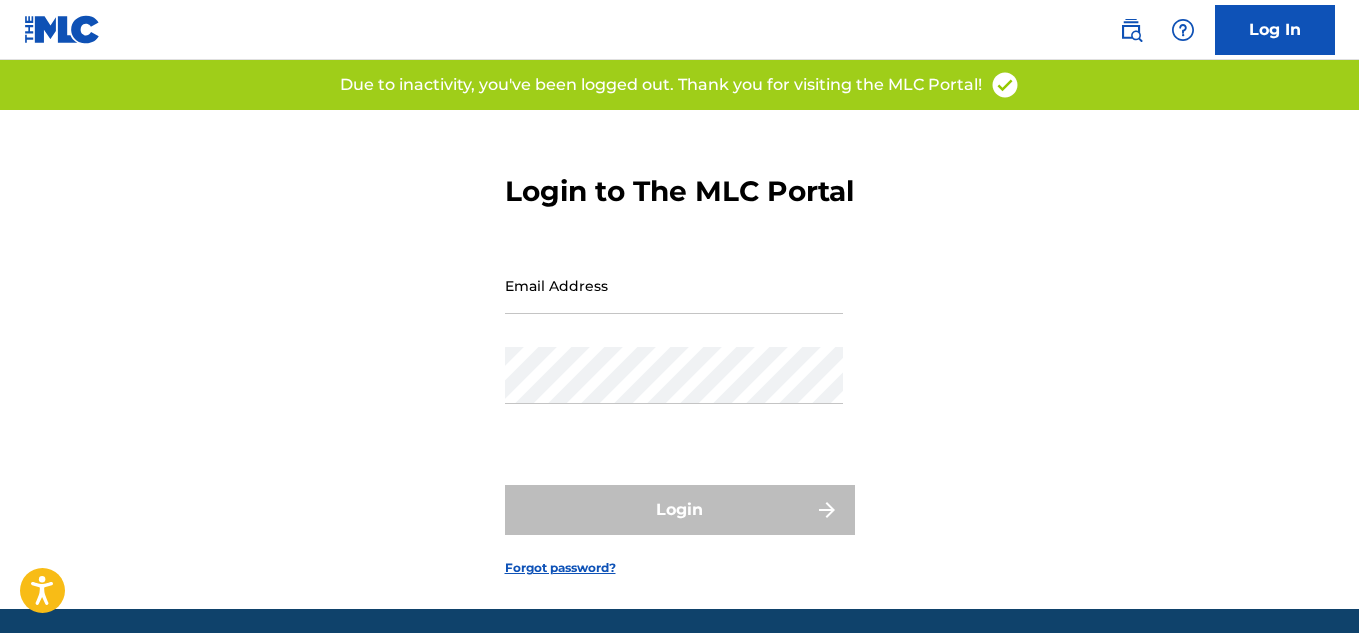 scroll, scrollTop: 0, scrollLeft: 0, axis: both 